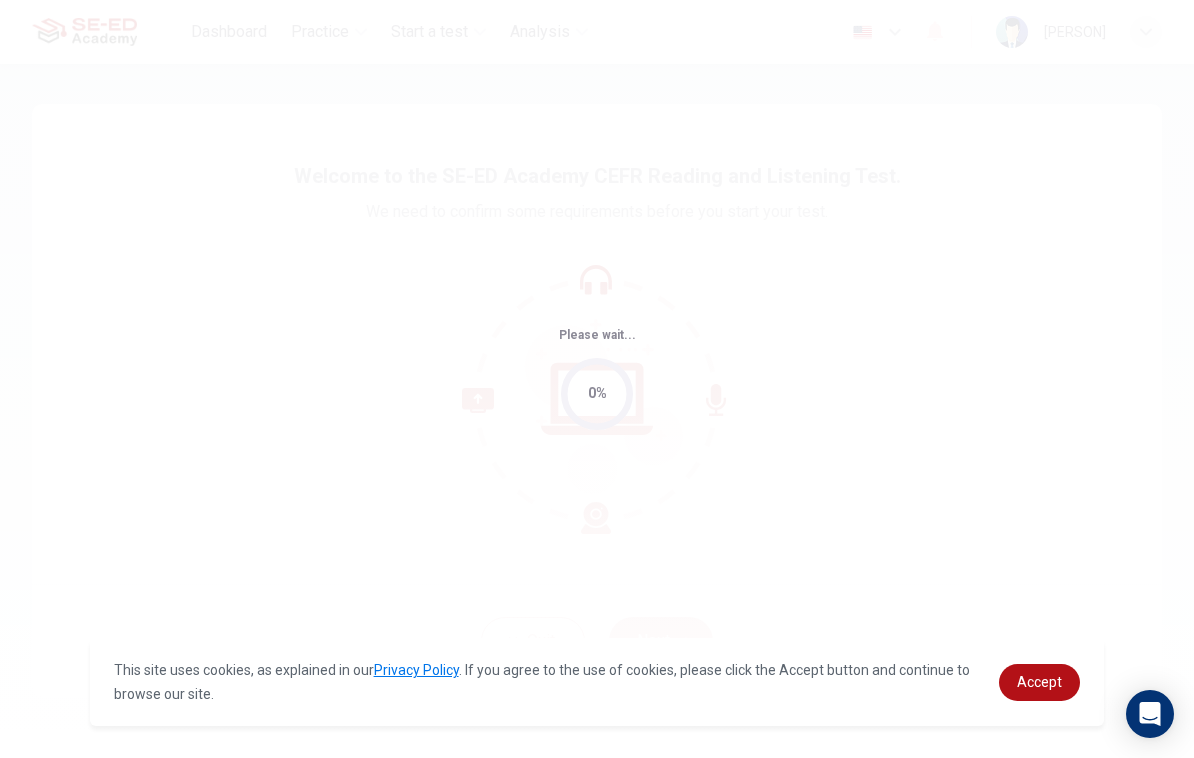 scroll, scrollTop: 0, scrollLeft: 0, axis: both 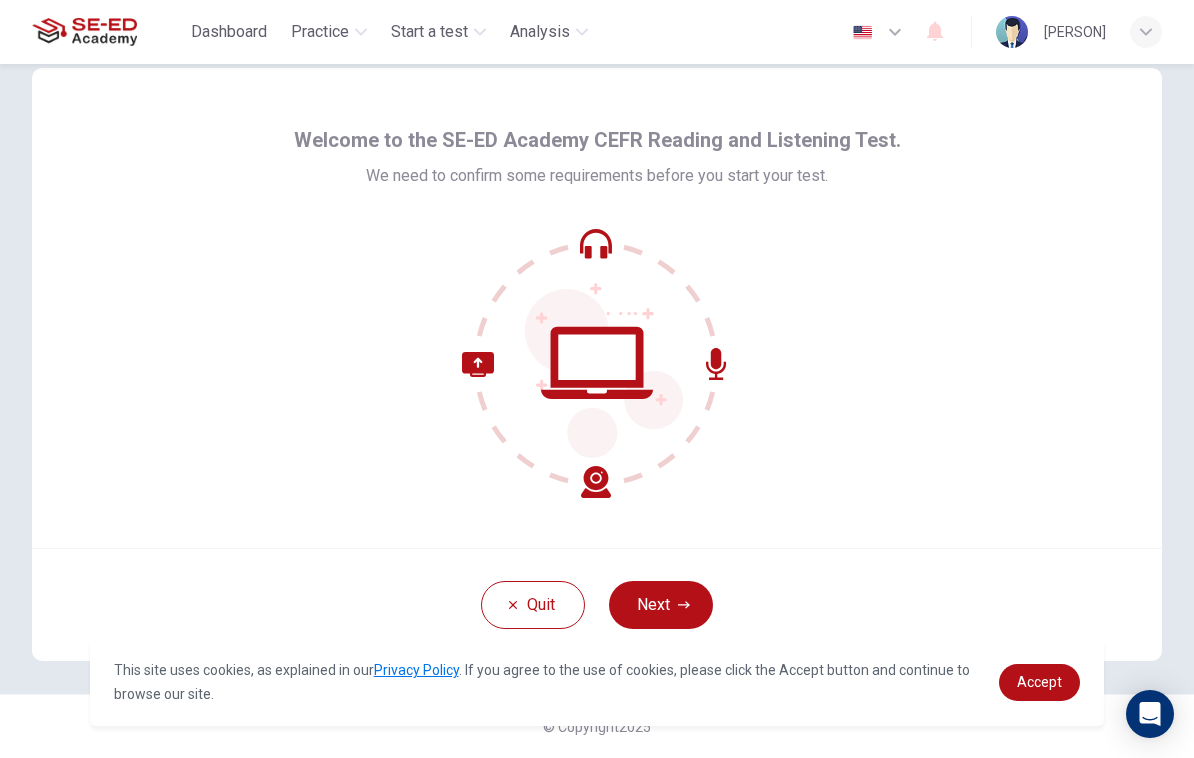 click 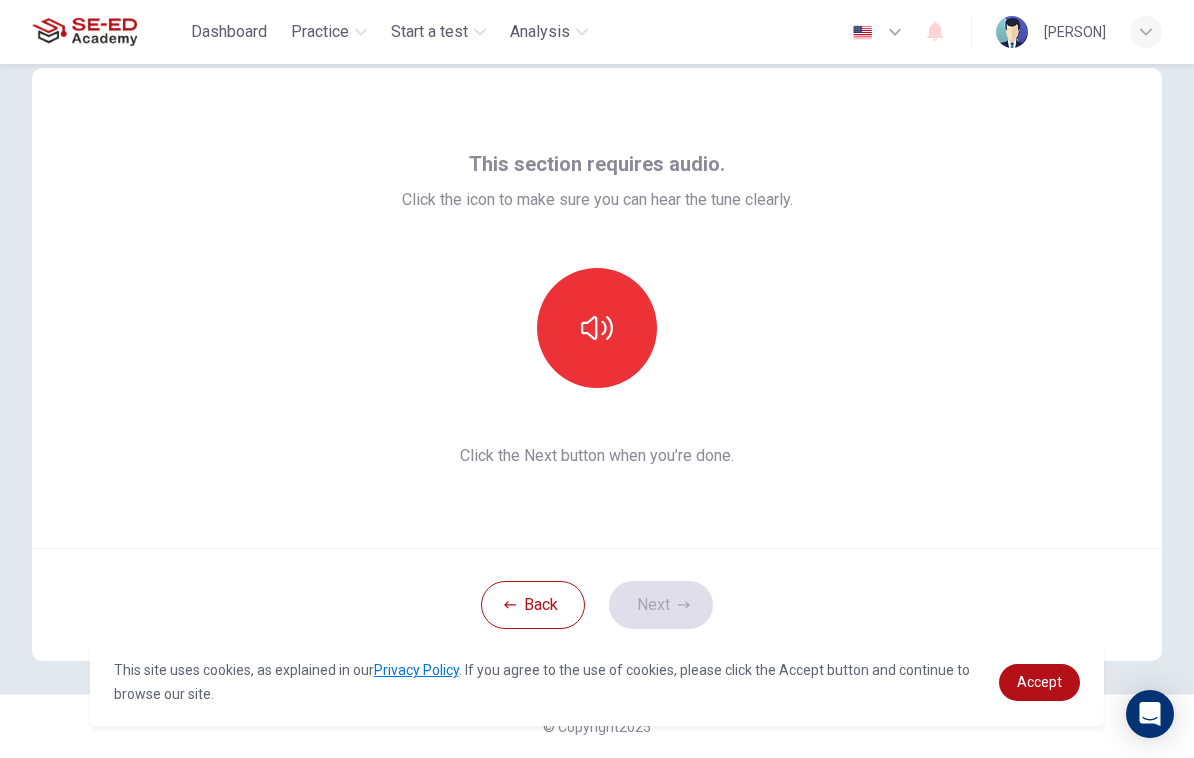 click at bounding box center (597, 328) 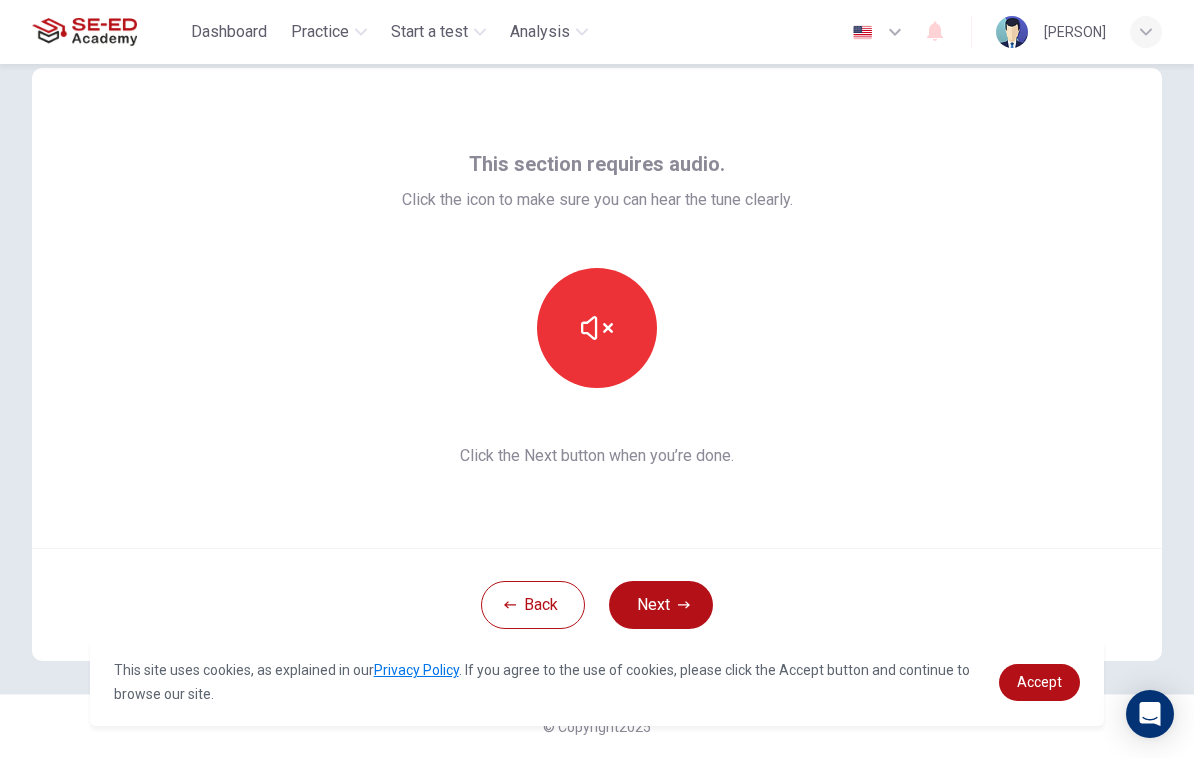 click 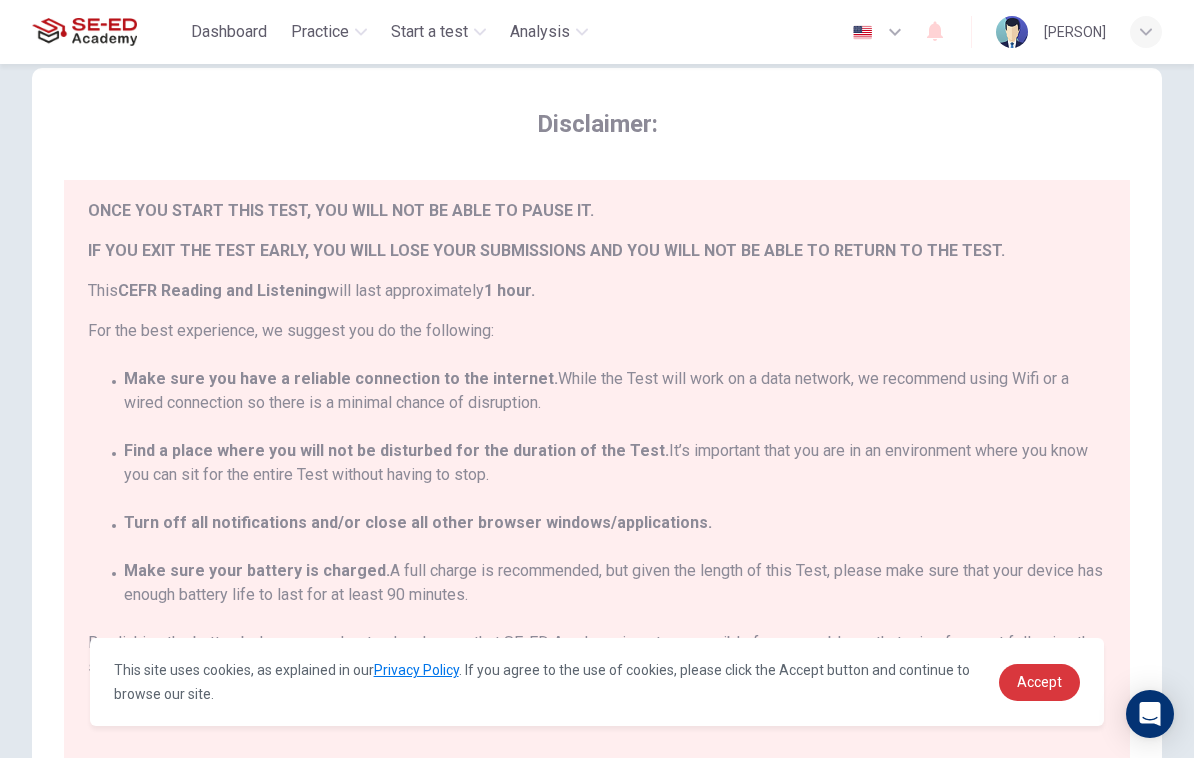 click on "Accept" at bounding box center [1039, 682] 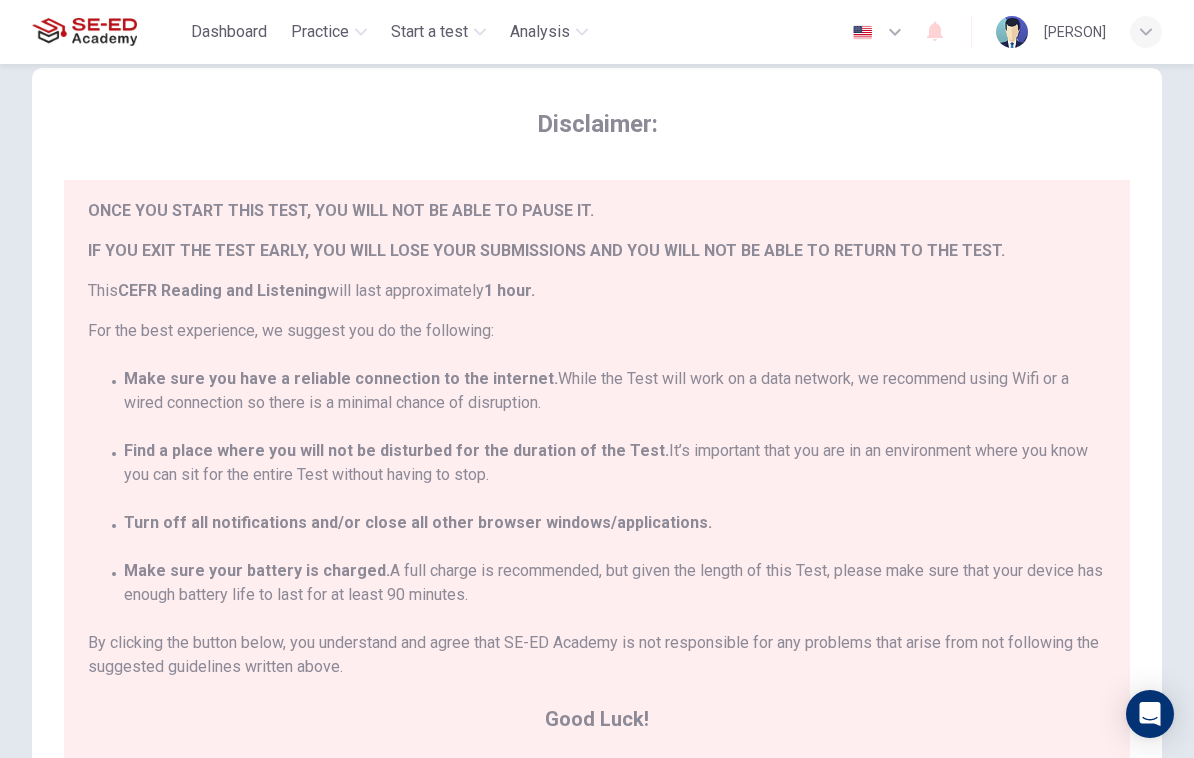 scroll, scrollTop: 45, scrollLeft: 0, axis: vertical 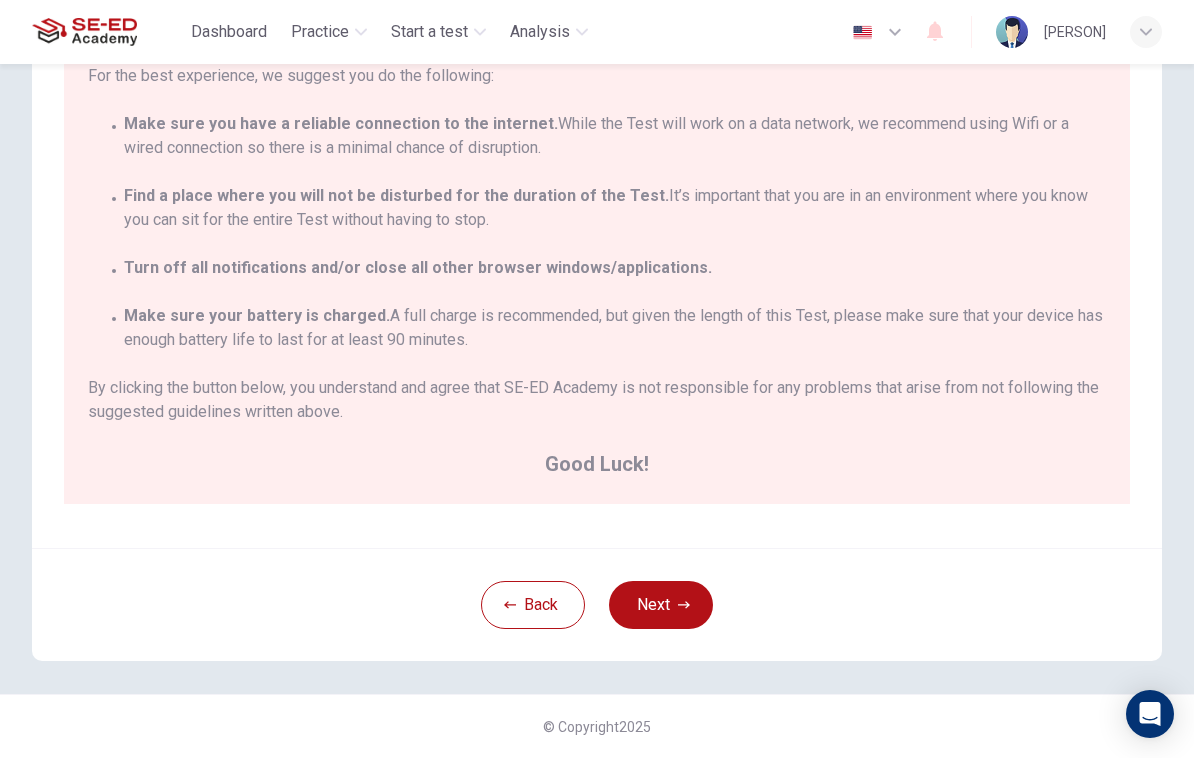 click on "Next" at bounding box center (661, 605) 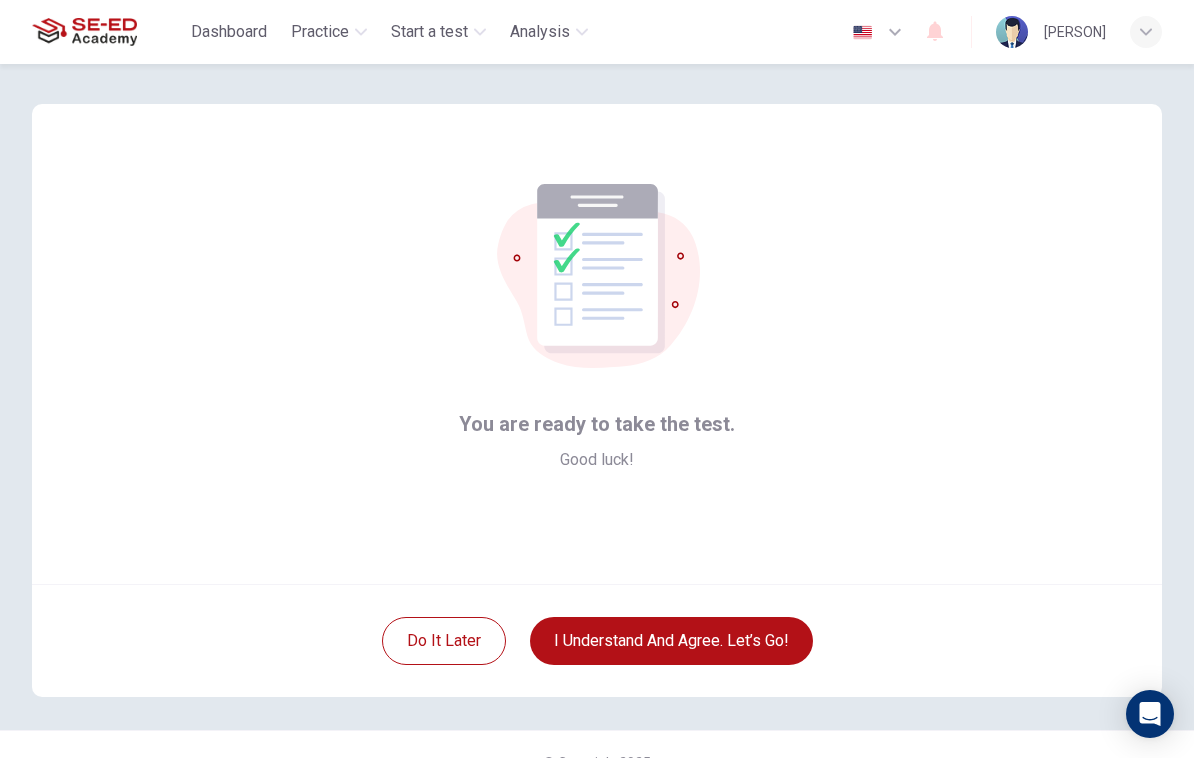 scroll, scrollTop: 0, scrollLeft: 0, axis: both 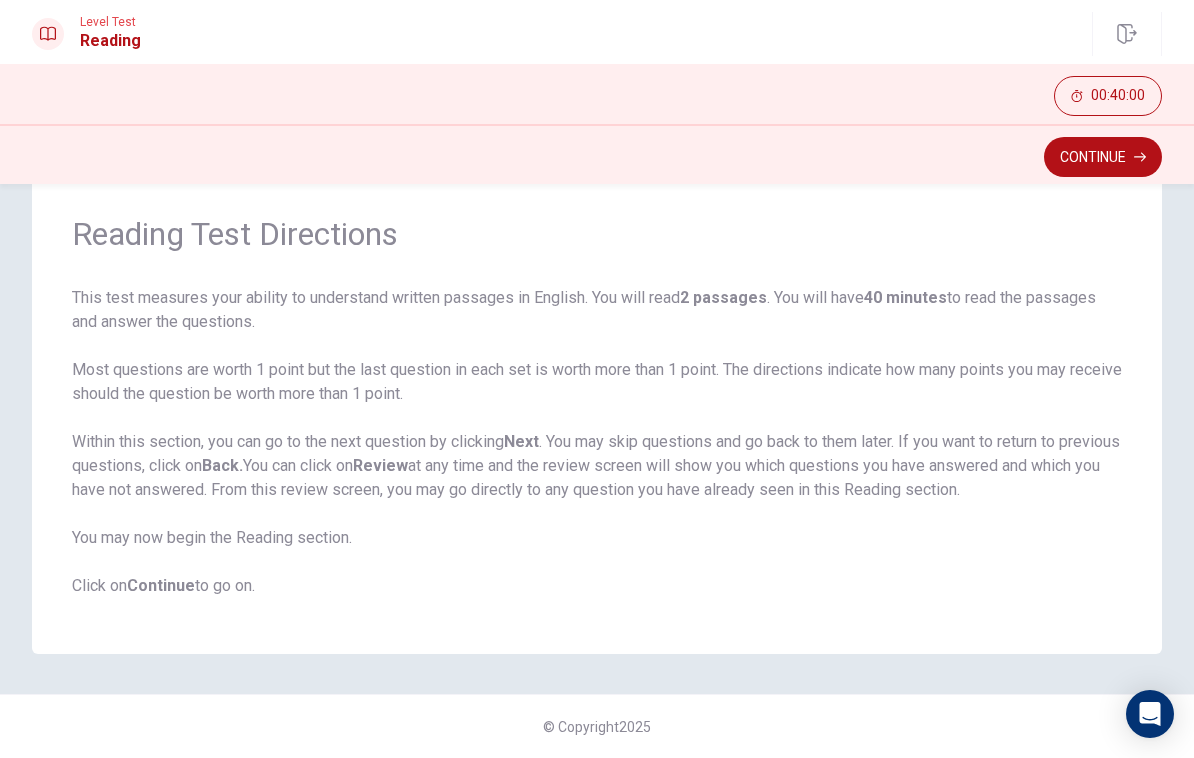 click on "Continue" at bounding box center [1103, 157] 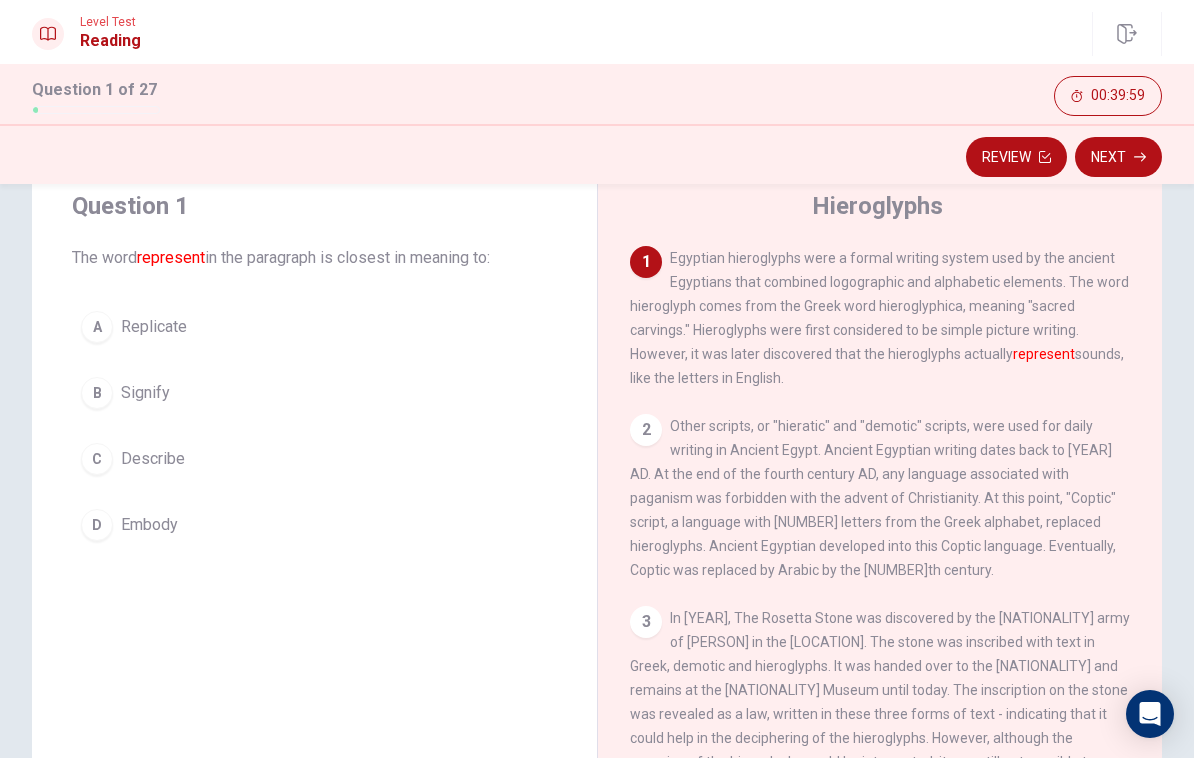 scroll, scrollTop: 0, scrollLeft: 0, axis: both 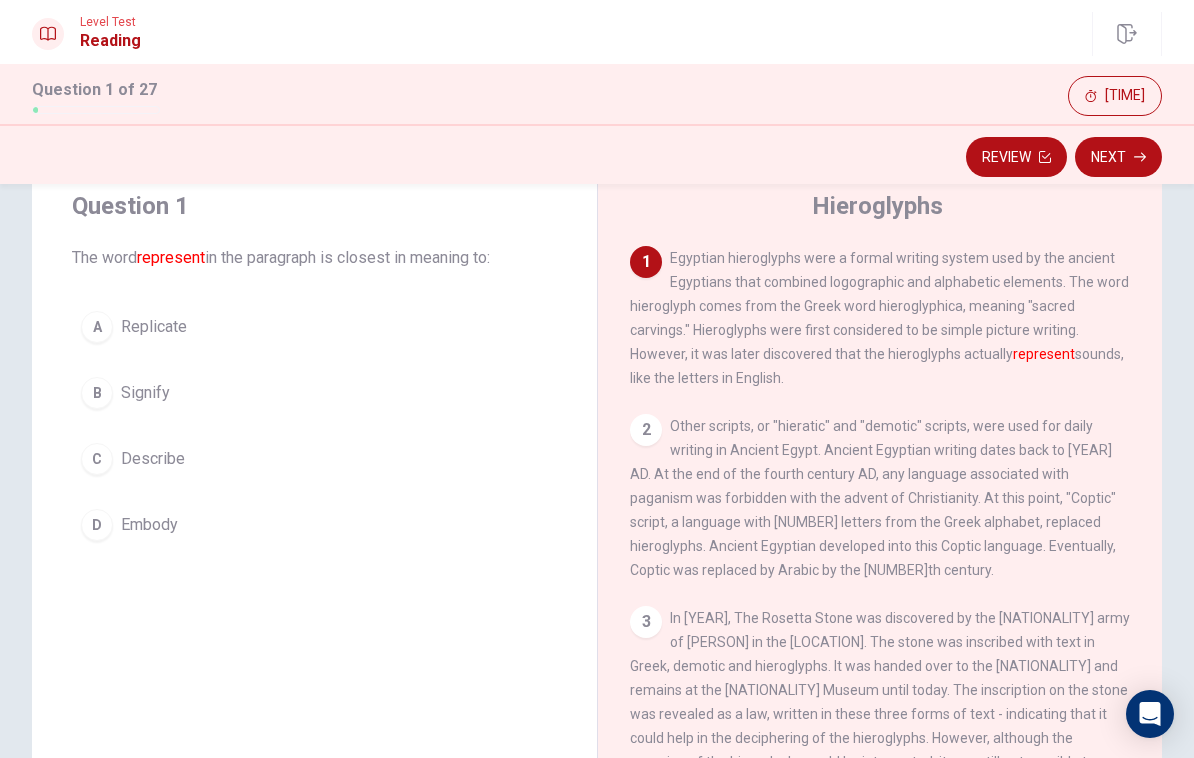 click on "A Replicate" at bounding box center [314, 327] 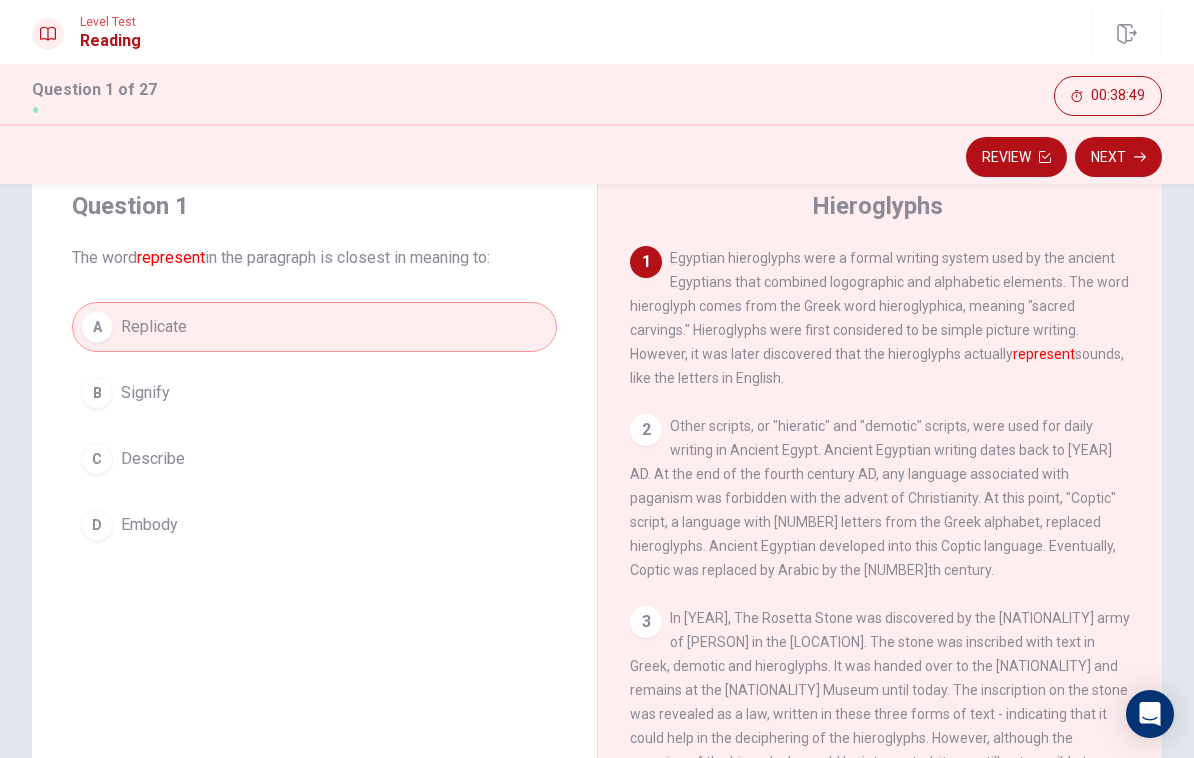click 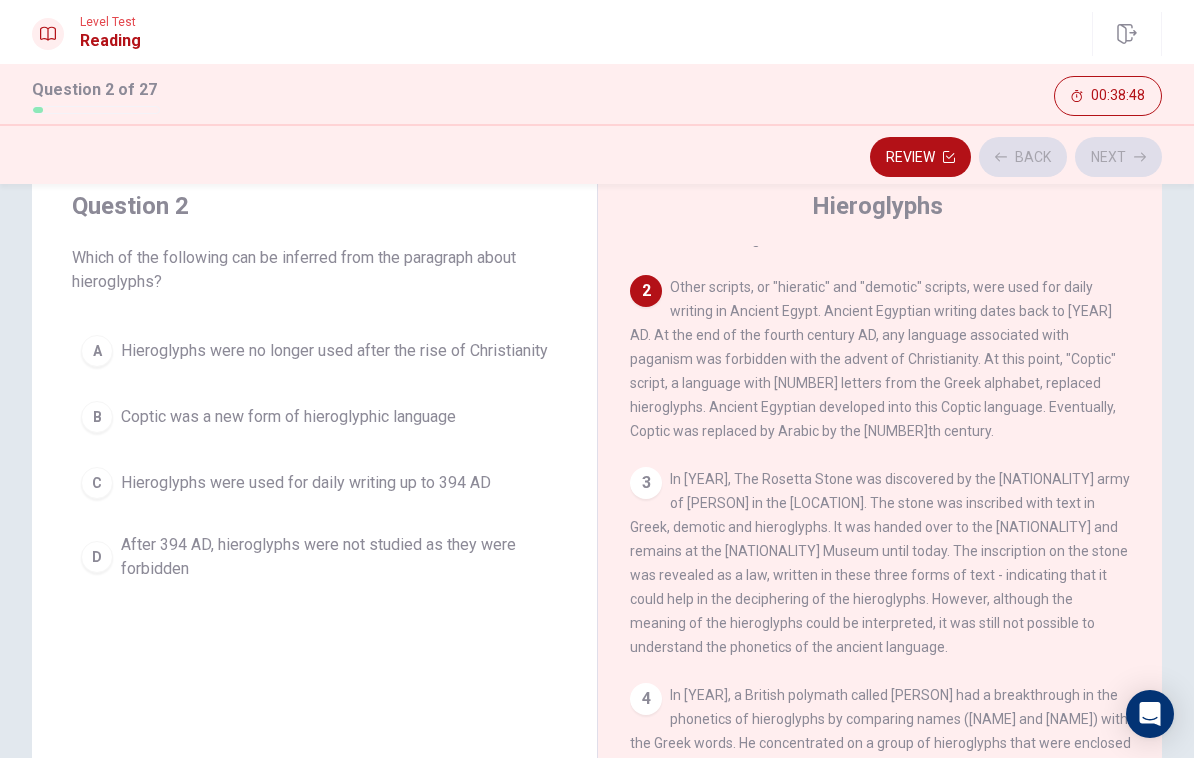 scroll, scrollTop: 174, scrollLeft: 0, axis: vertical 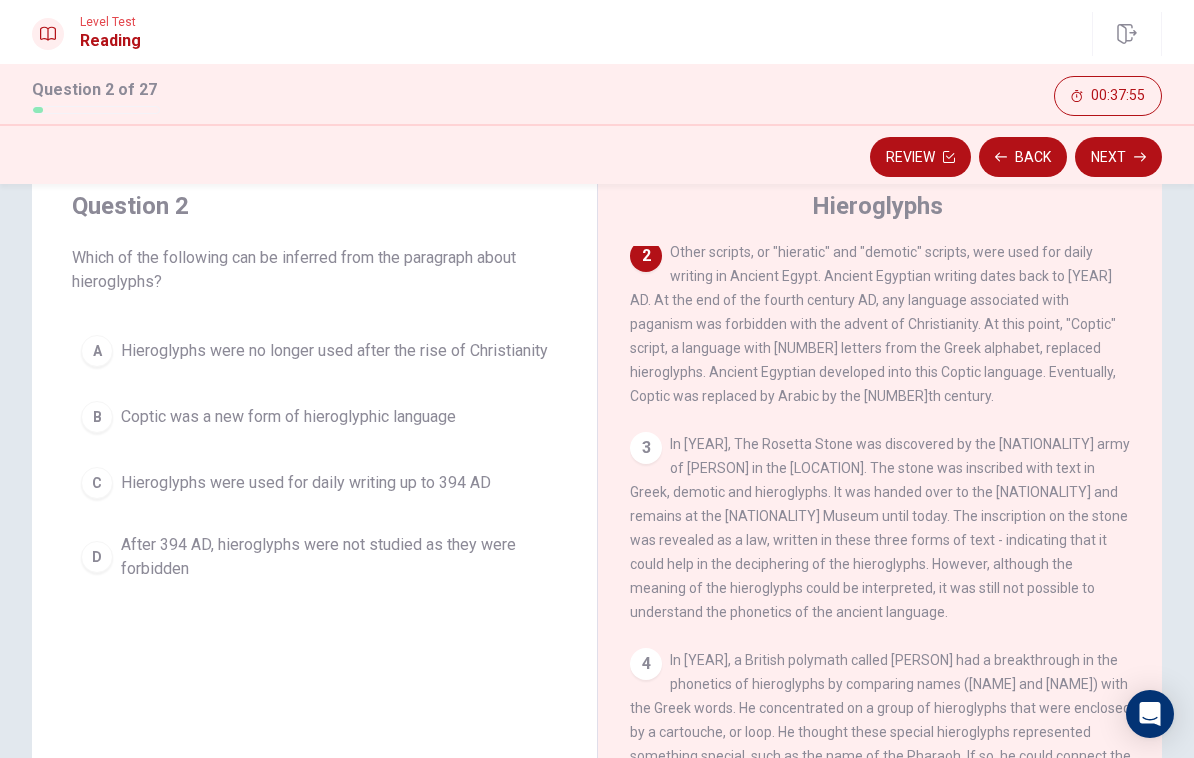 click on "B Coptic was a new form of hieroglyphic language" at bounding box center [314, 417] 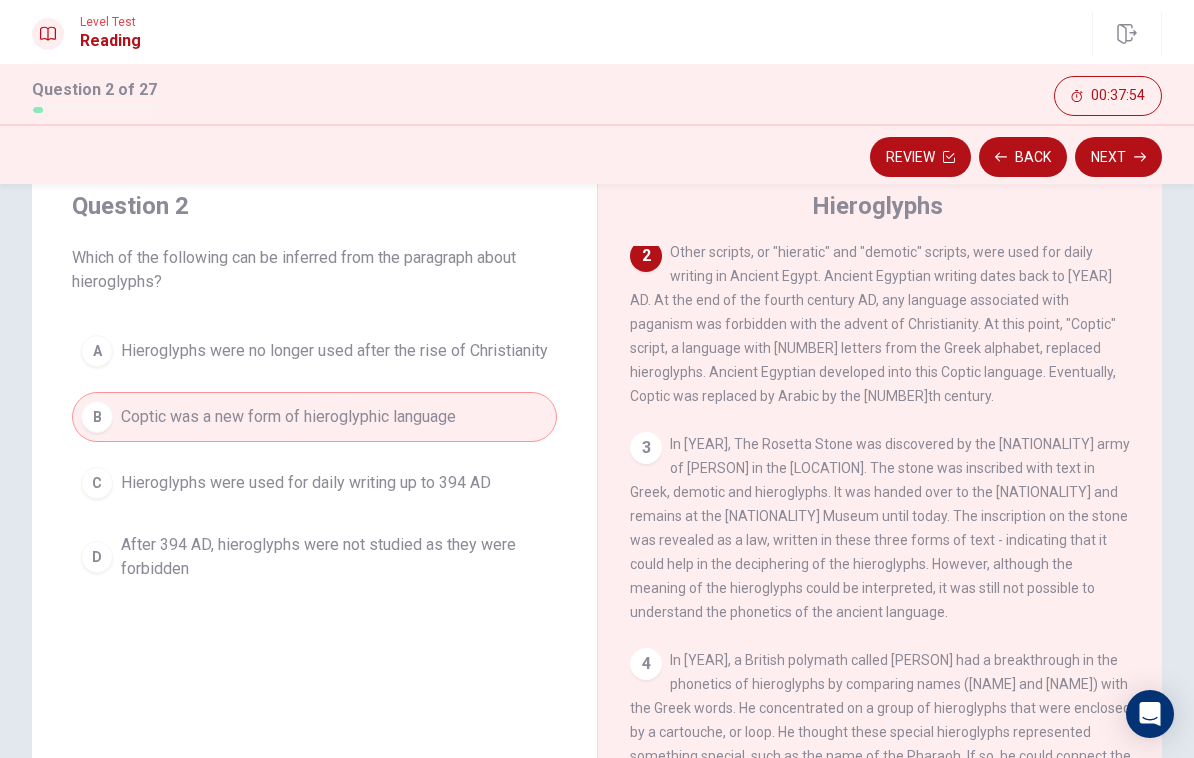 click on "Next" at bounding box center (1118, 157) 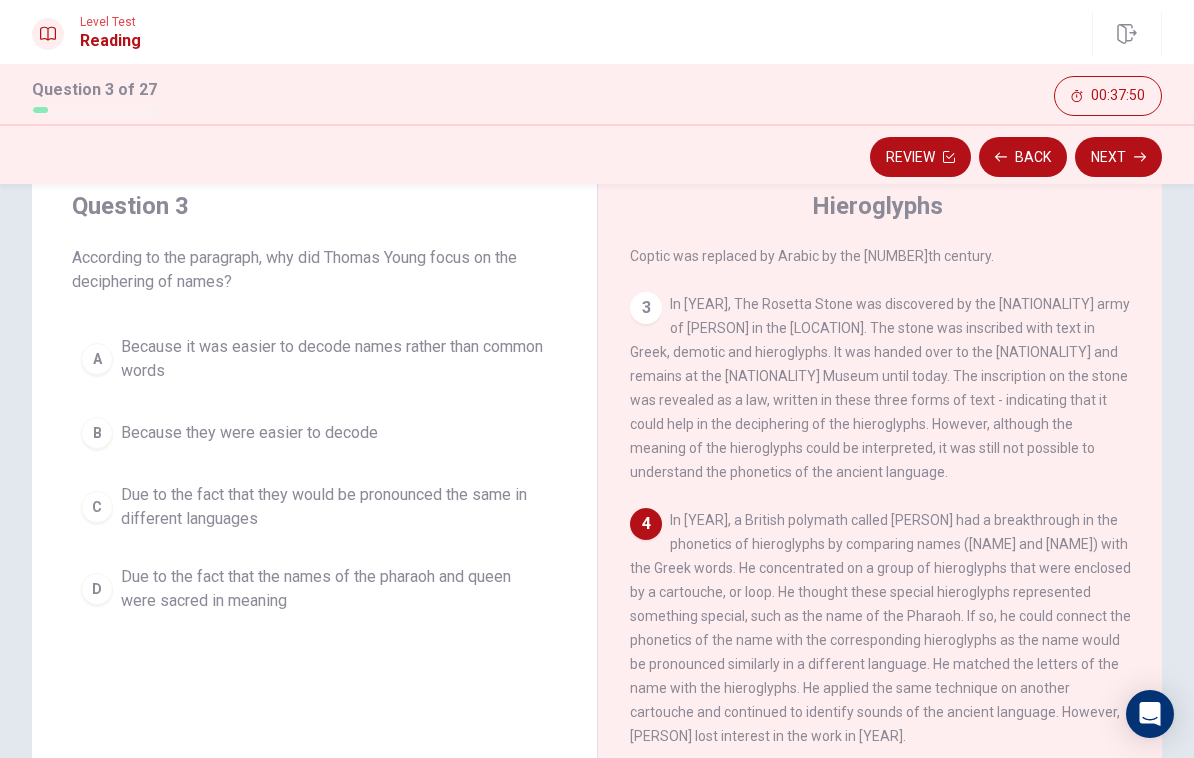 scroll, scrollTop: 314, scrollLeft: 0, axis: vertical 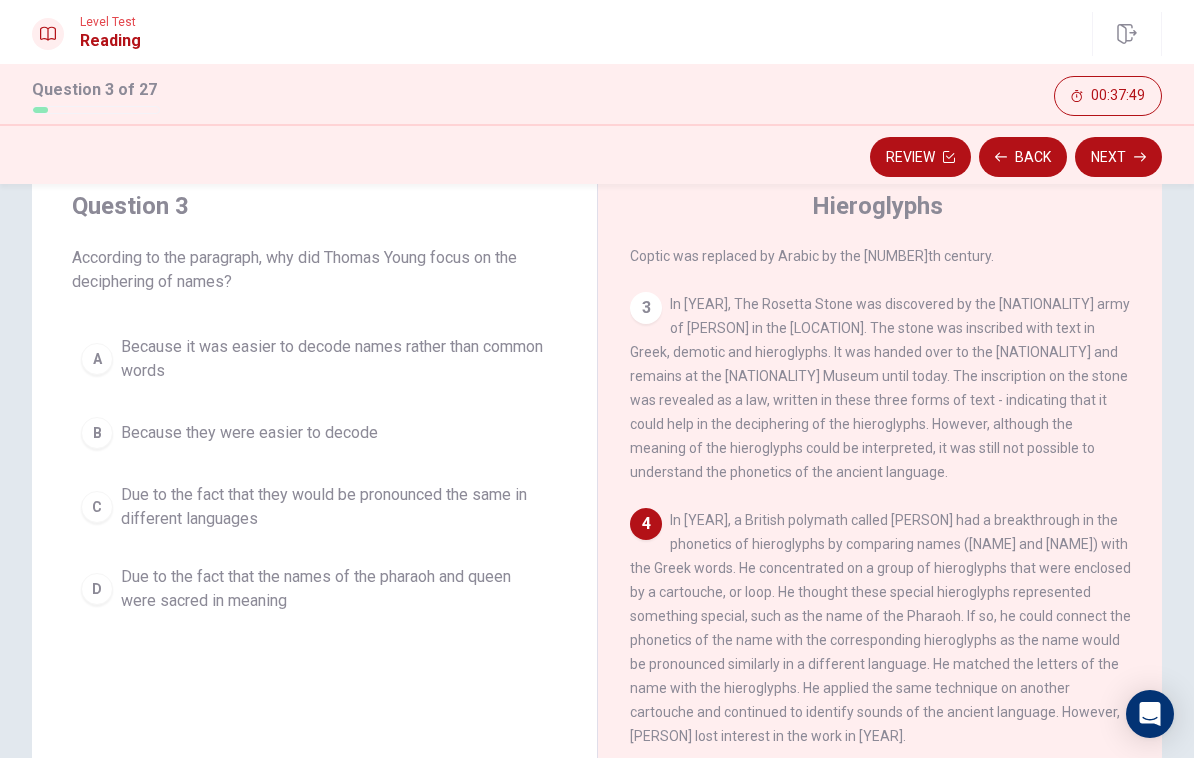 click on "[NUMBER] In [YEAR], The Rosetta Stone was discovered by the French army of [LEADER] in the Nile Delta. The stone was inscribed with text in Greek, demotic and hieroglyphs. It was handed over to the British and remains at the British Museum until today. The inscription on the stone was revealed as a law, written in these three forms of text - indicating that it could help in the deciphering of the hieroglyphs. However, although the meaning of the hieroglyphs could be interpreted, it was still not possible to understand the phonetics of the ancient language." at bounding box center [880, 388] 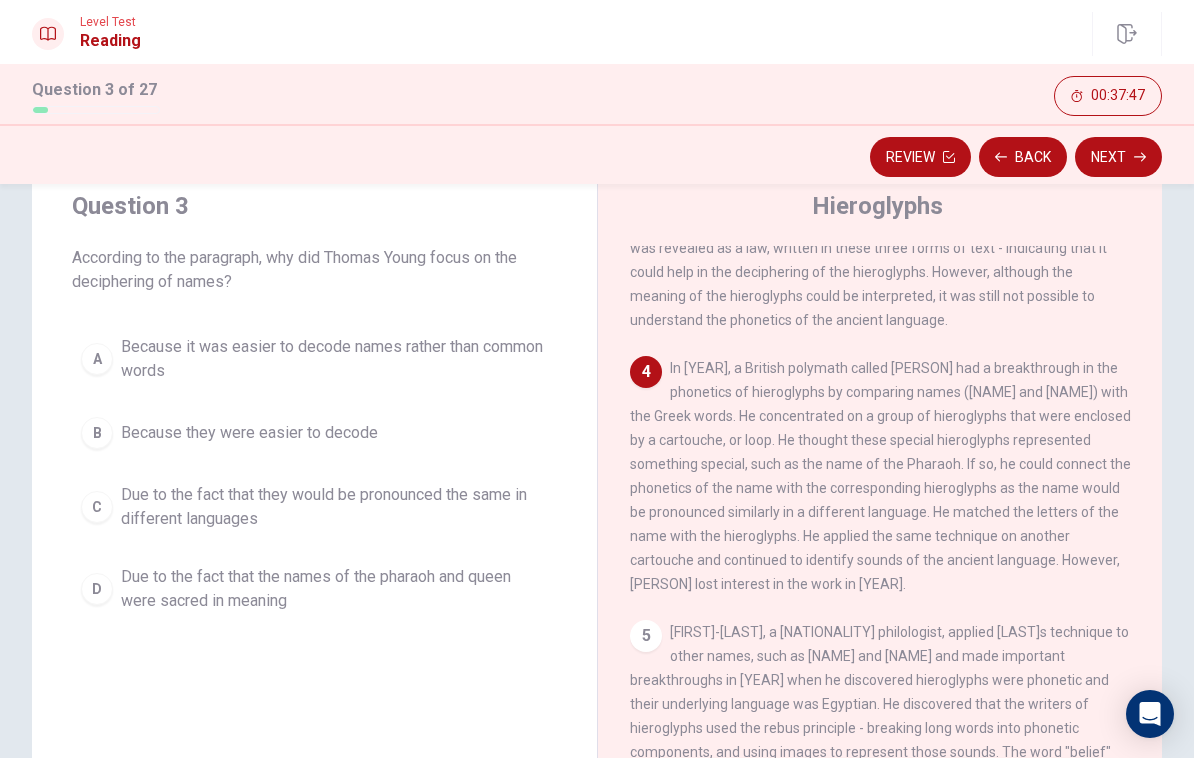 scroll, scrollTop: 467, scrollLeft: 0, axis: vertical 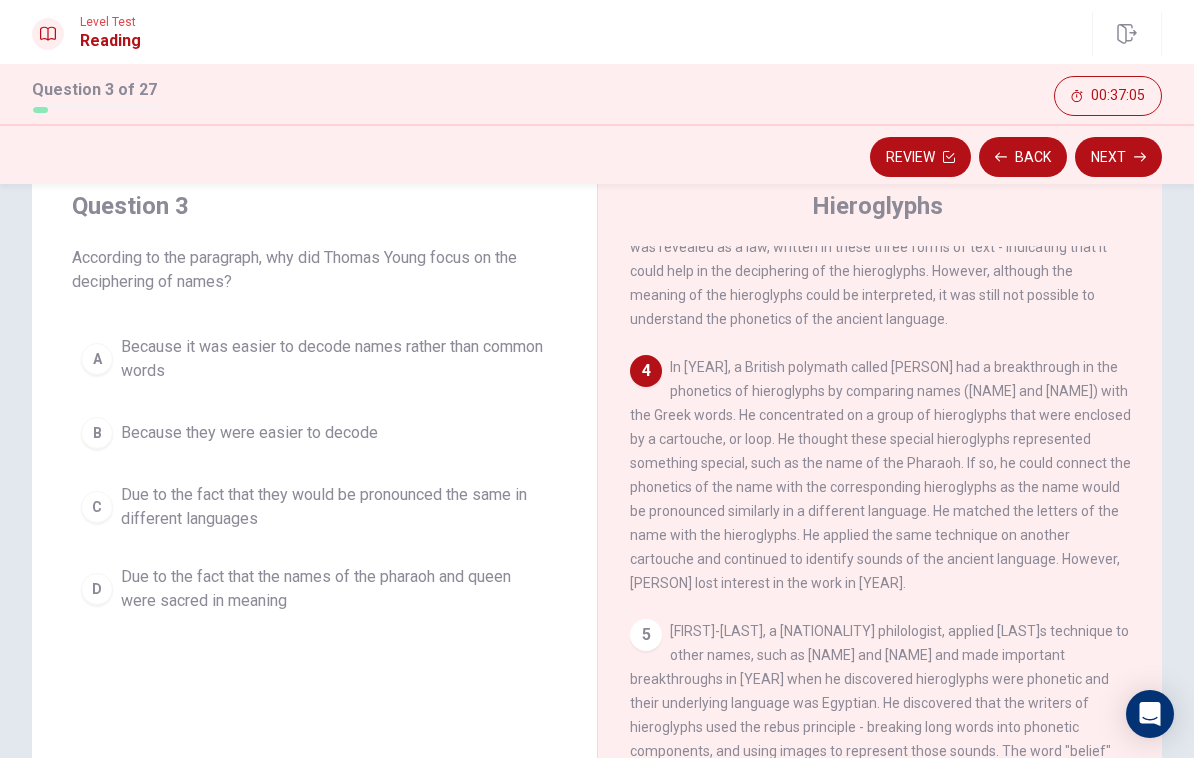 click on "C" at bounding box center [97, 507] 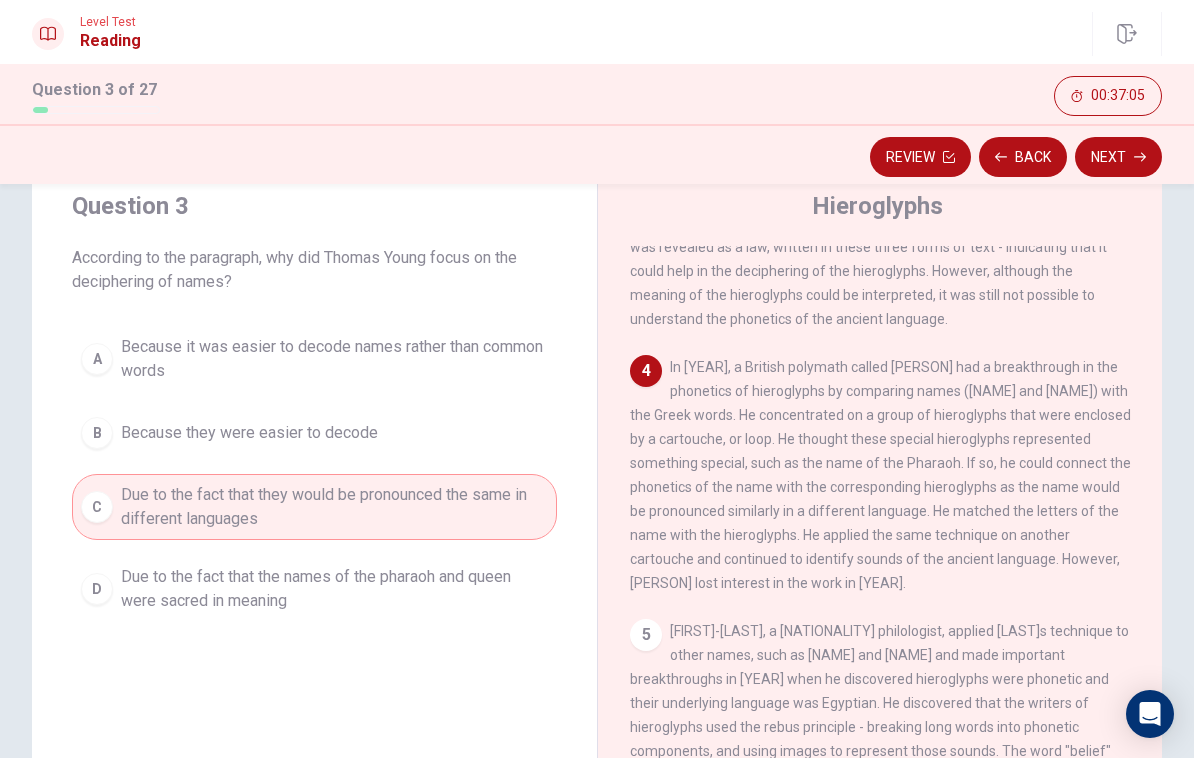 click on "Next" at bounding box center [1118, 157] 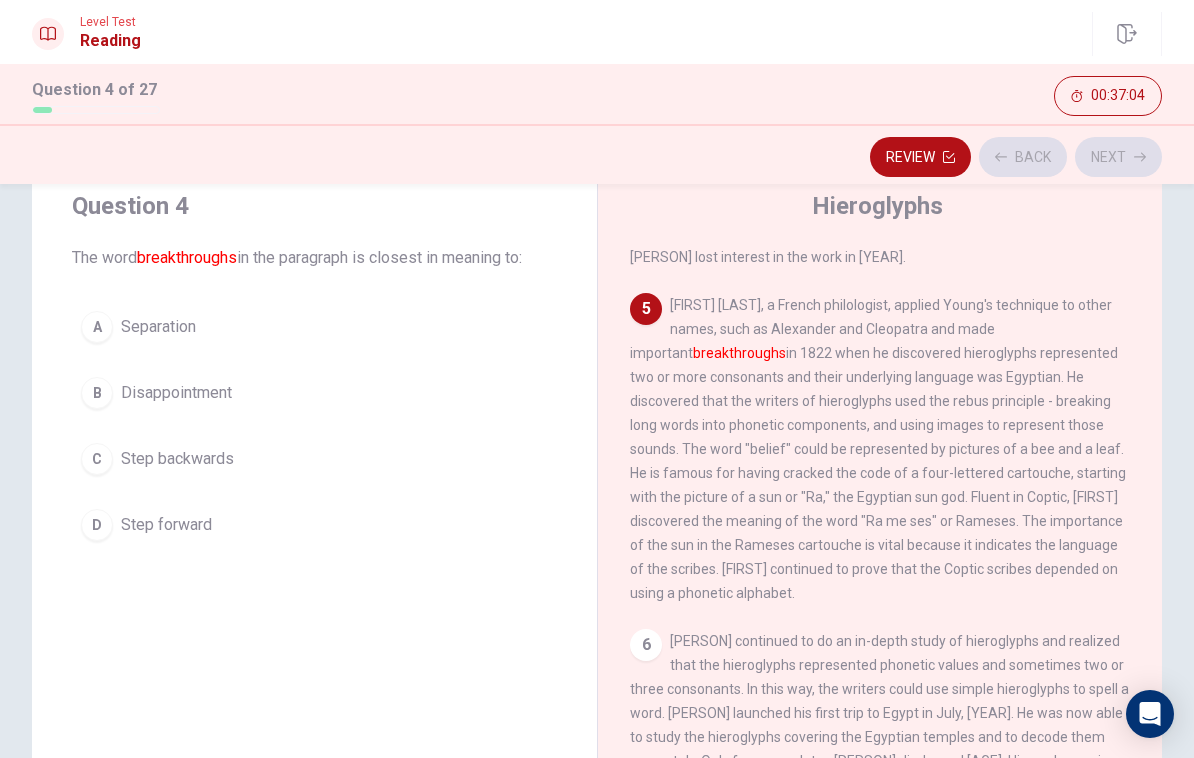scroll, scrollTop: 821, scrollLeft: 0, axis: vertical 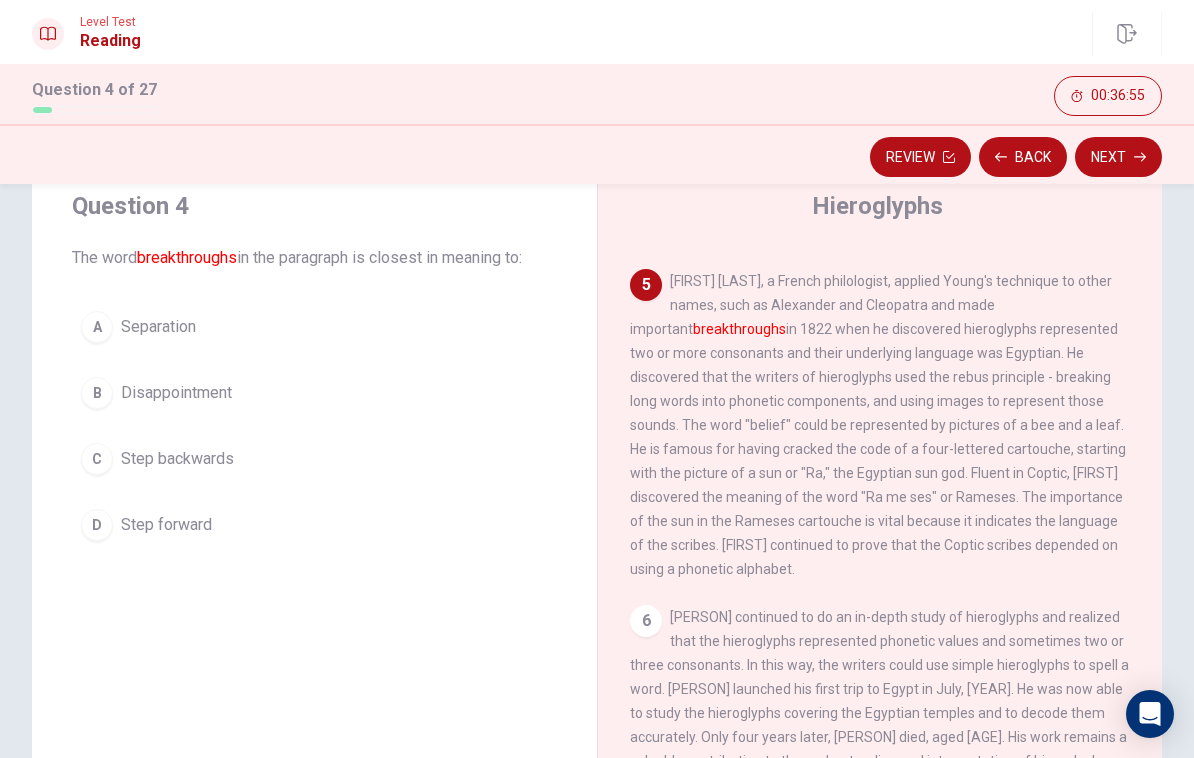 click on "Step forward" at bounding box center (166, 525) 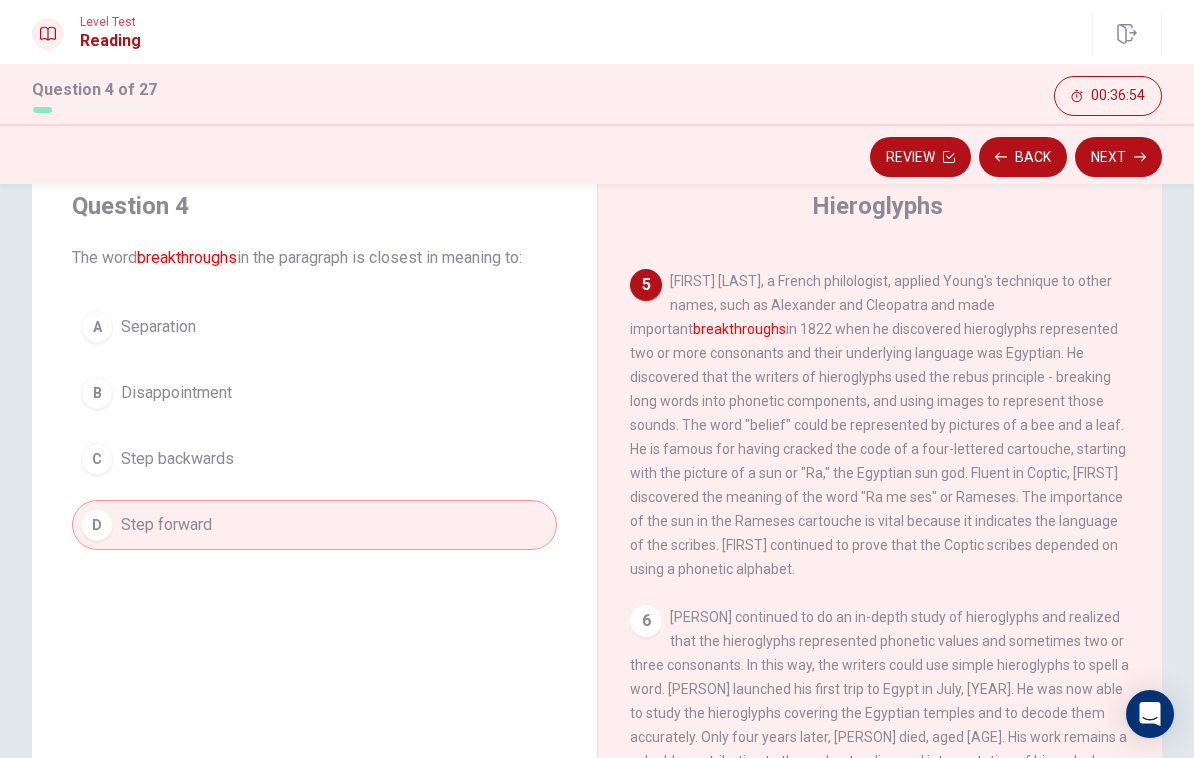 click on "Next" at bounding box center (1118, 157) 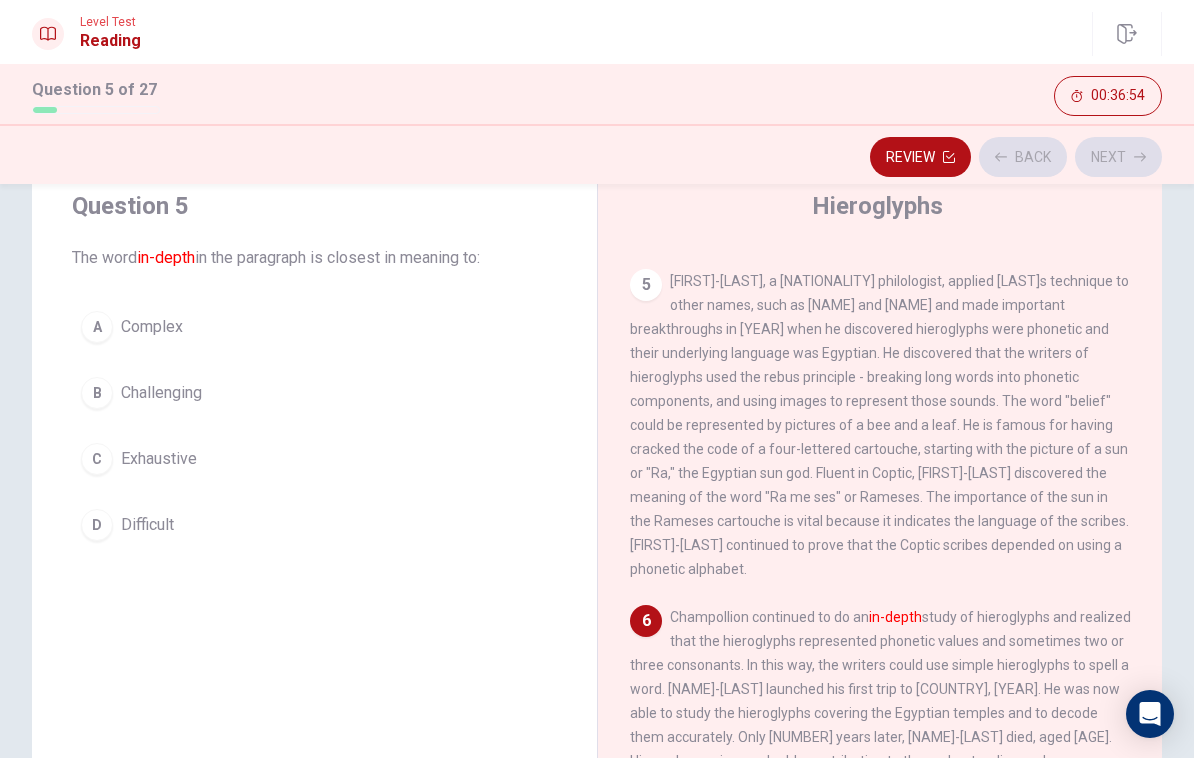 scroll, scrollTop: 869, scrollLeft: 0, axis: vertical 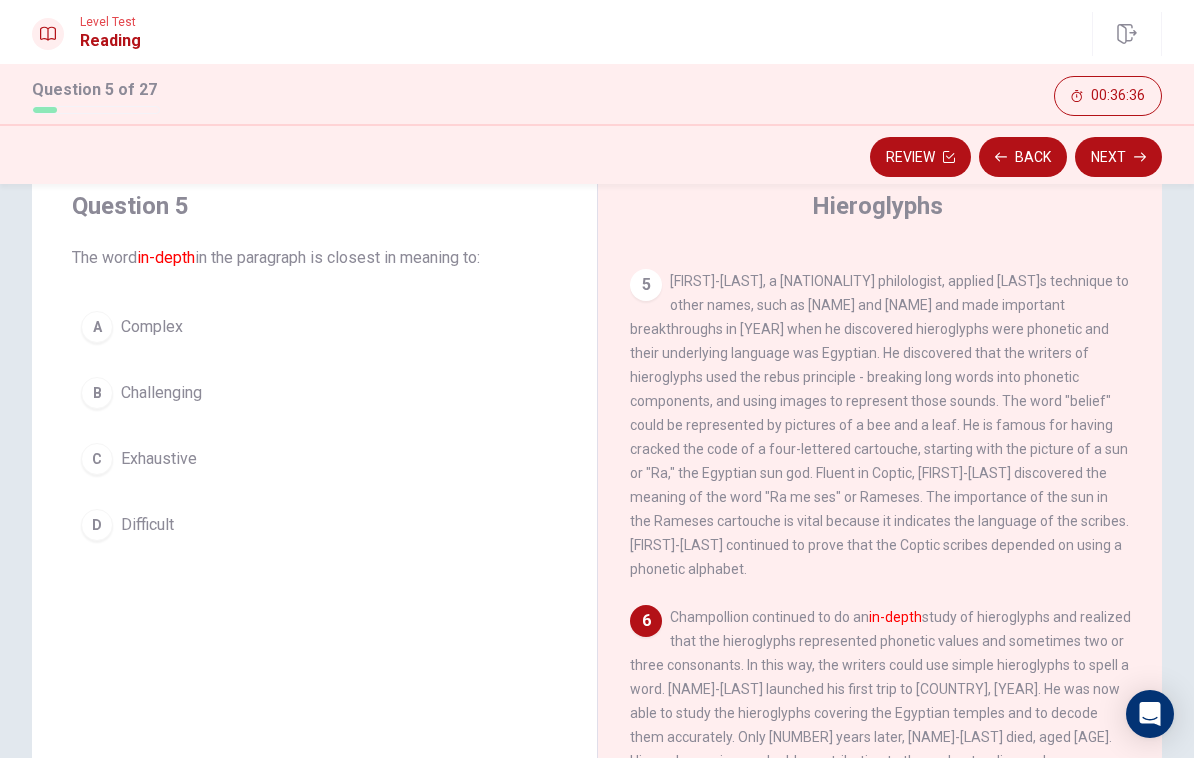 click on "B" at bounding box center [97, 393] 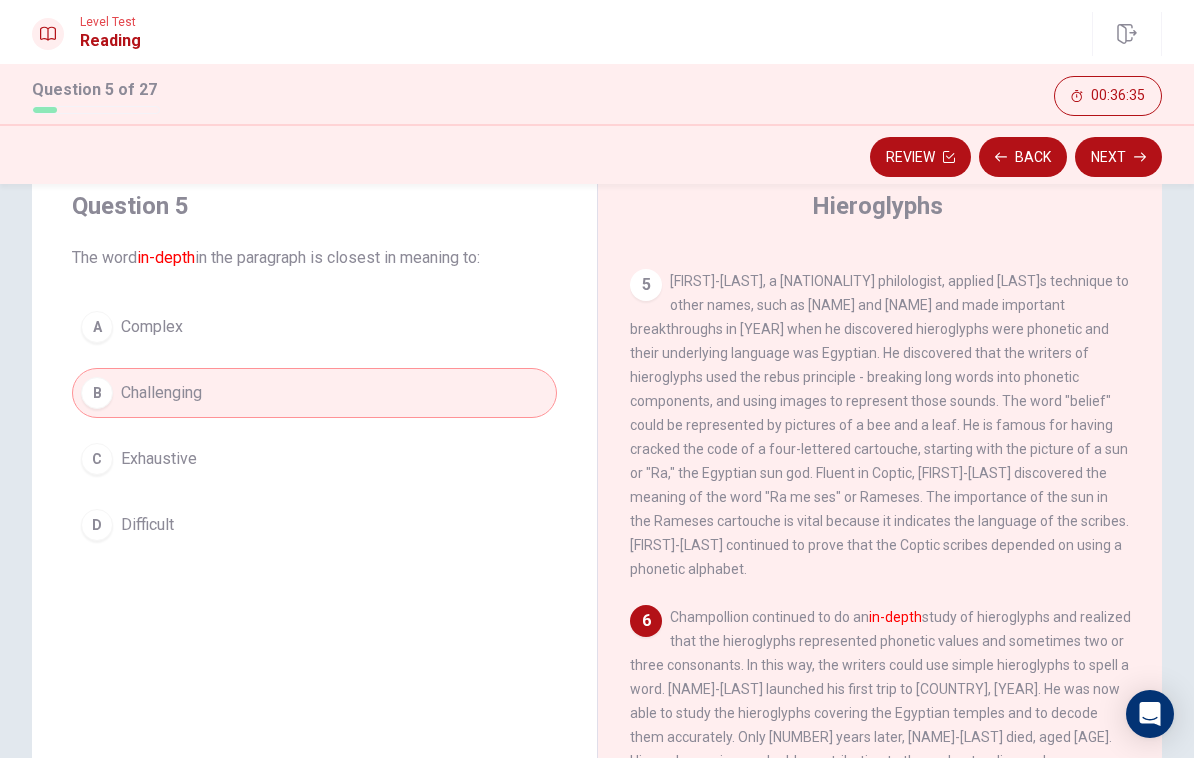 click on "Next" at bounding box center (1118, 157) 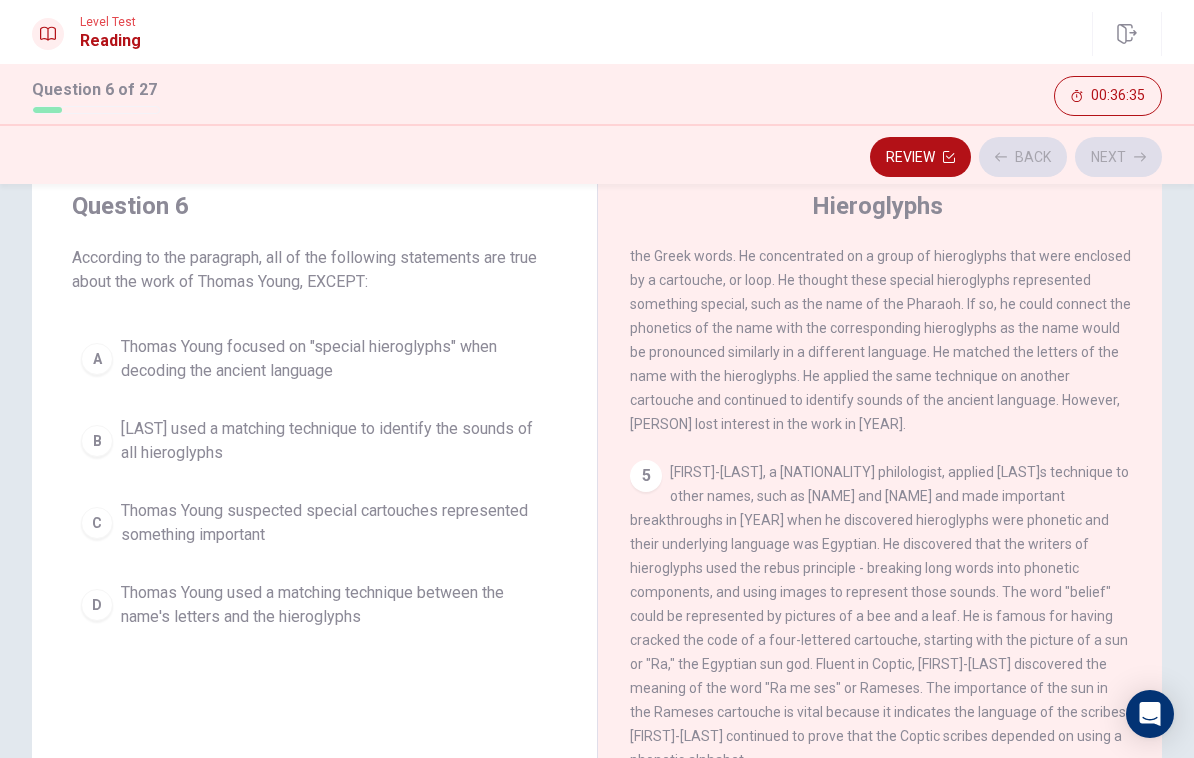 scroll, scrollTop: 597, scrollLeft: 0, axis: vertical 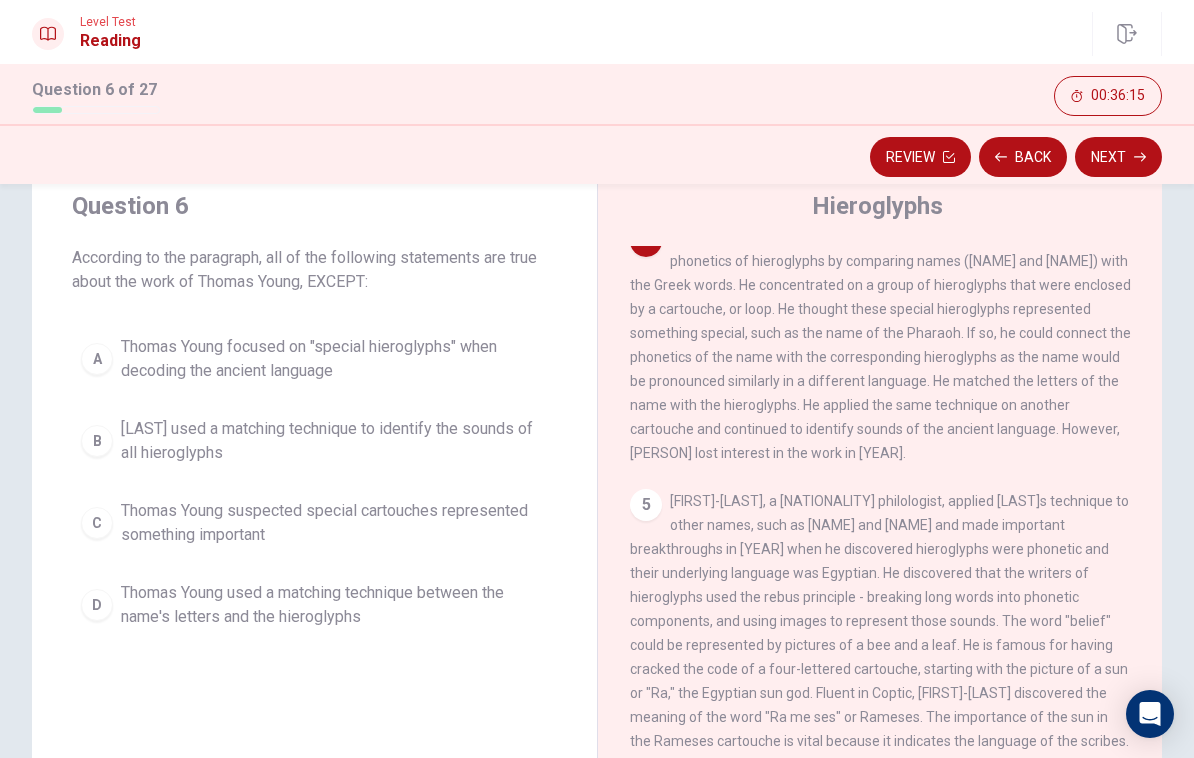 click on "B" at bounding box center (97, 441) 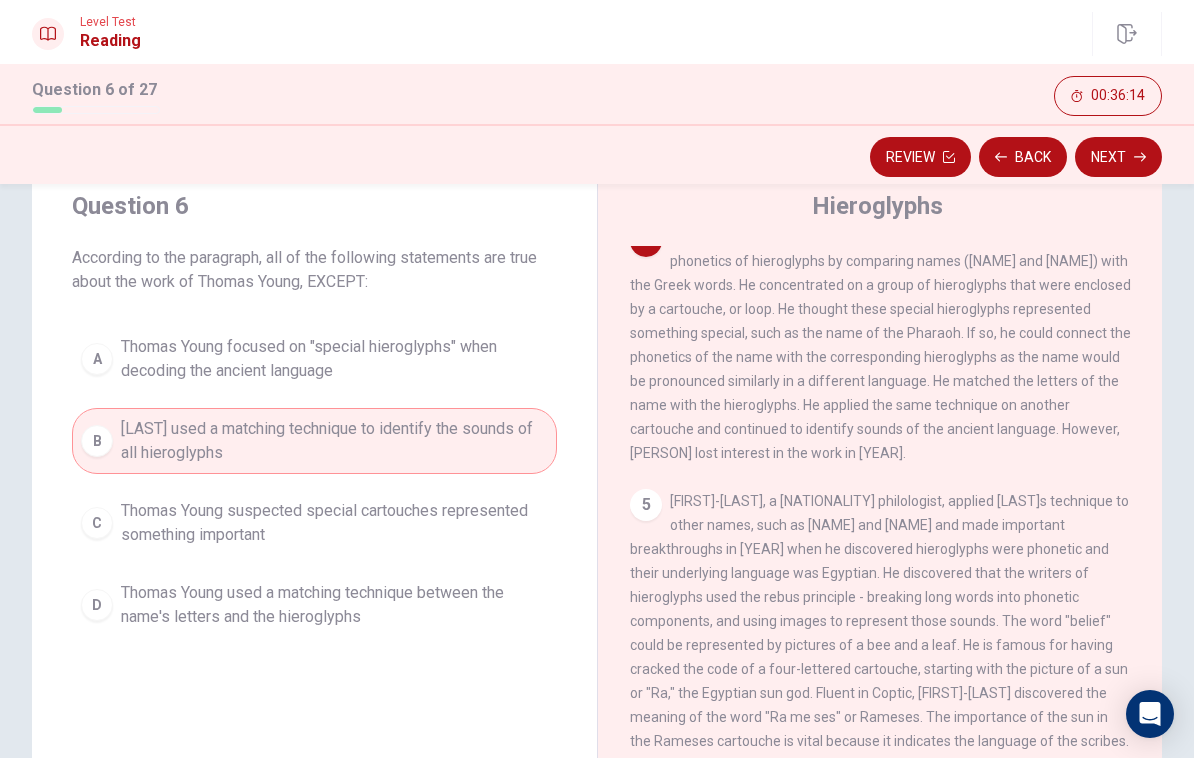 click on "Next" at bounding box center (1118, 157) 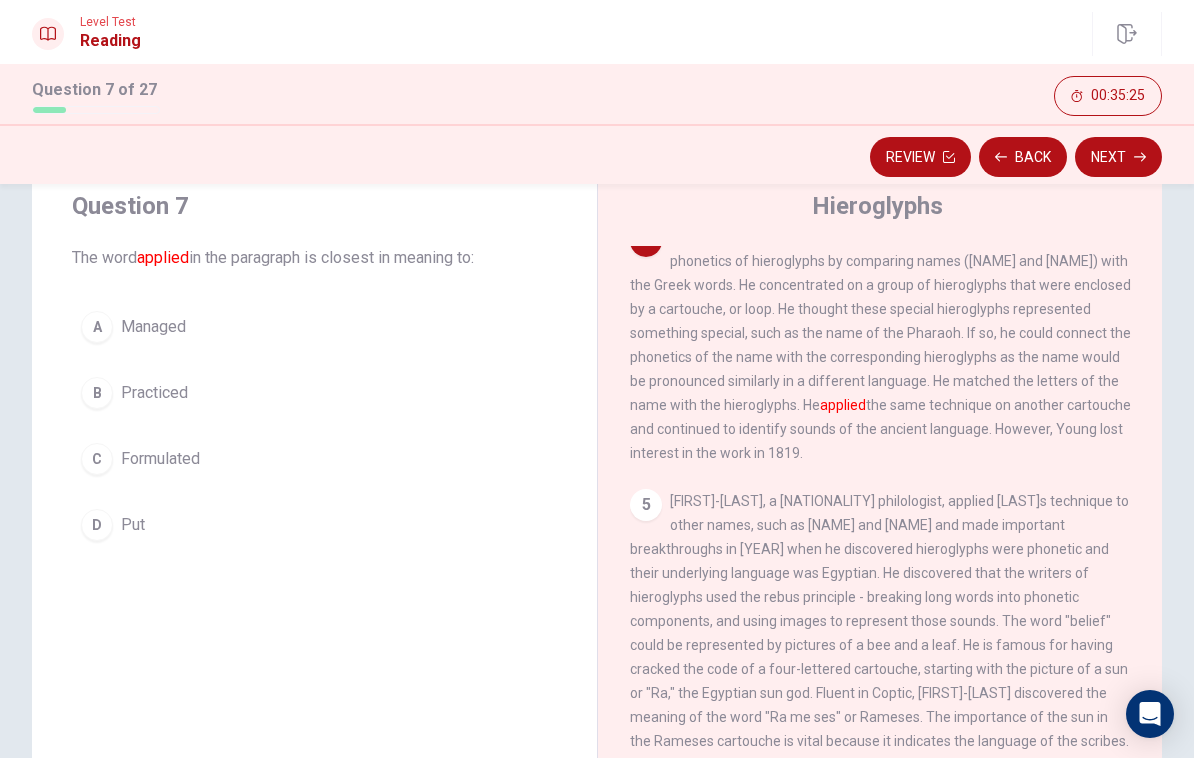 click on "C Formulated" at bounding box center [314, 459] 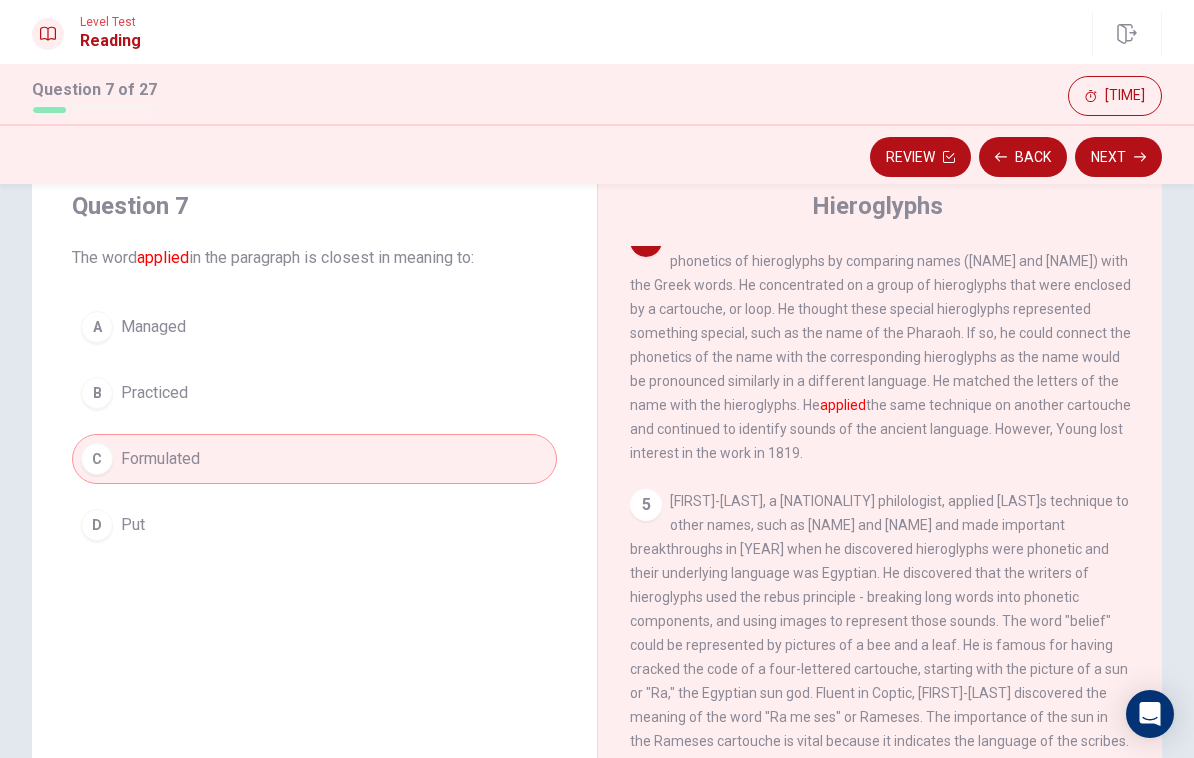 click 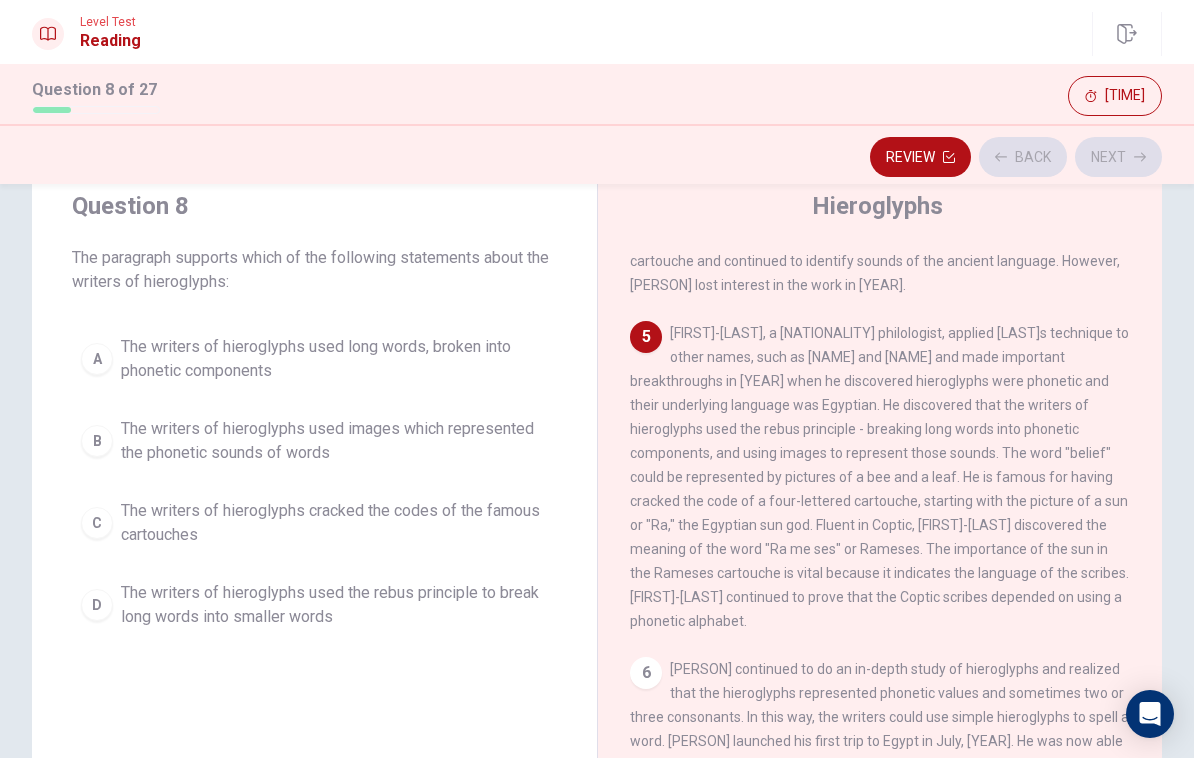 scroll, scrollTop: 821, scrollLeft: 0, axis: vertical 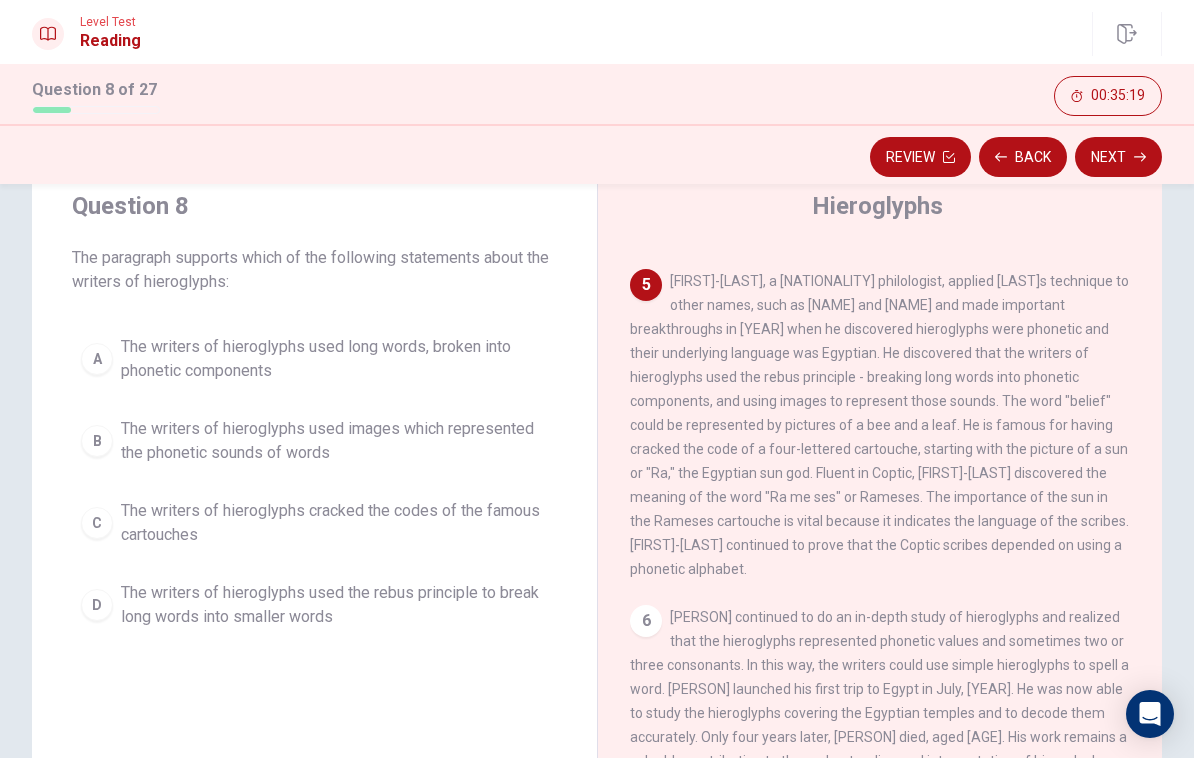 click on "D" at bounding box center (97, 605) 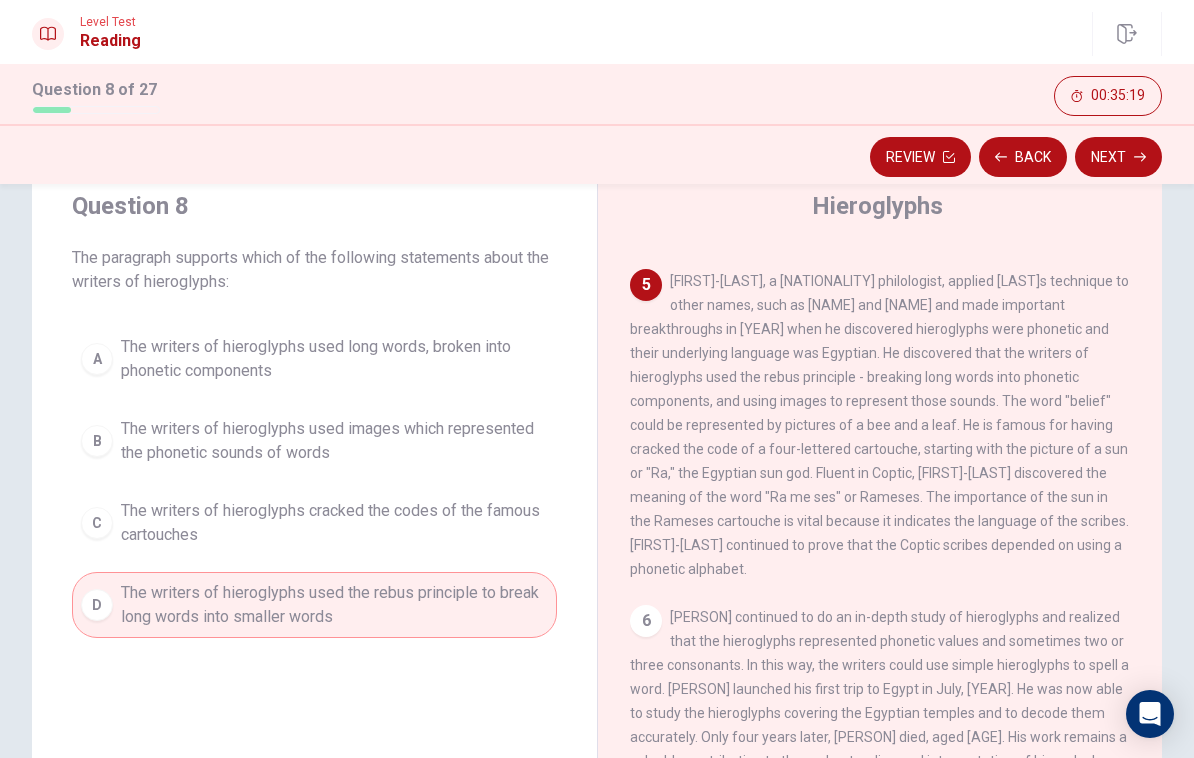 click on "Next" at bounding box center [1118, 157] 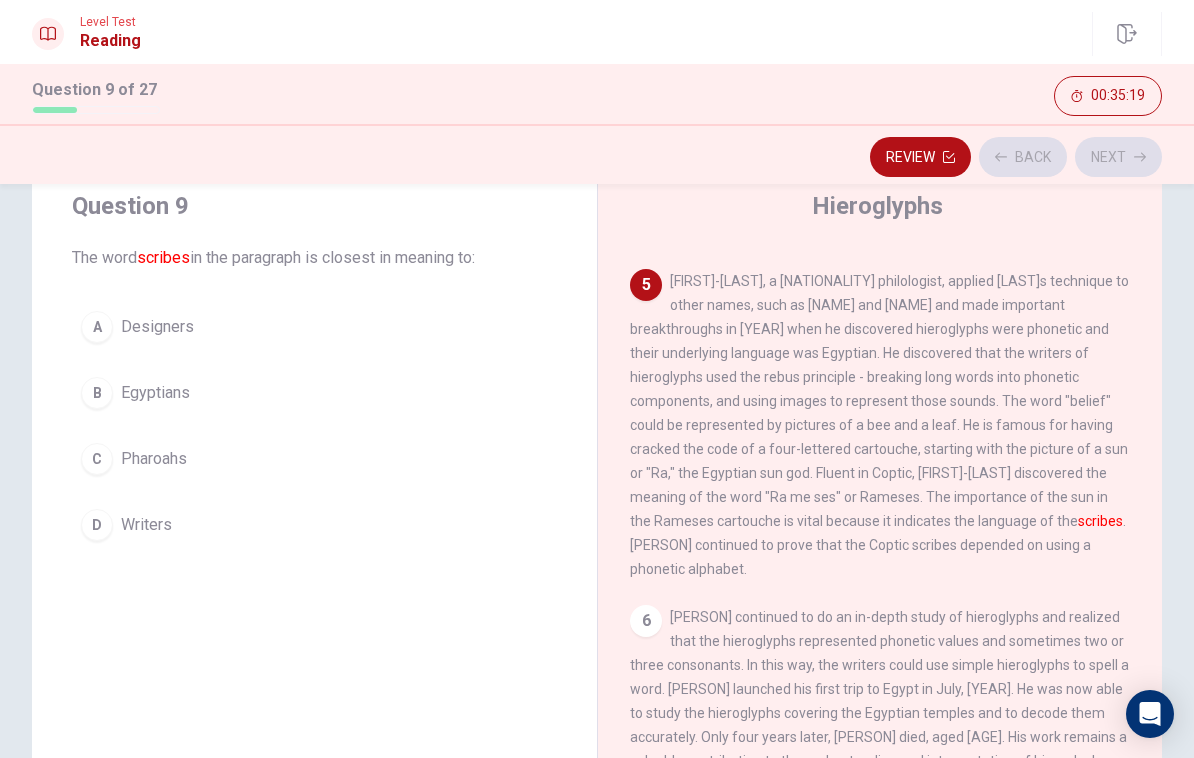scroll, scrollTop: 869, scrollLeft: 0, axis: vertical 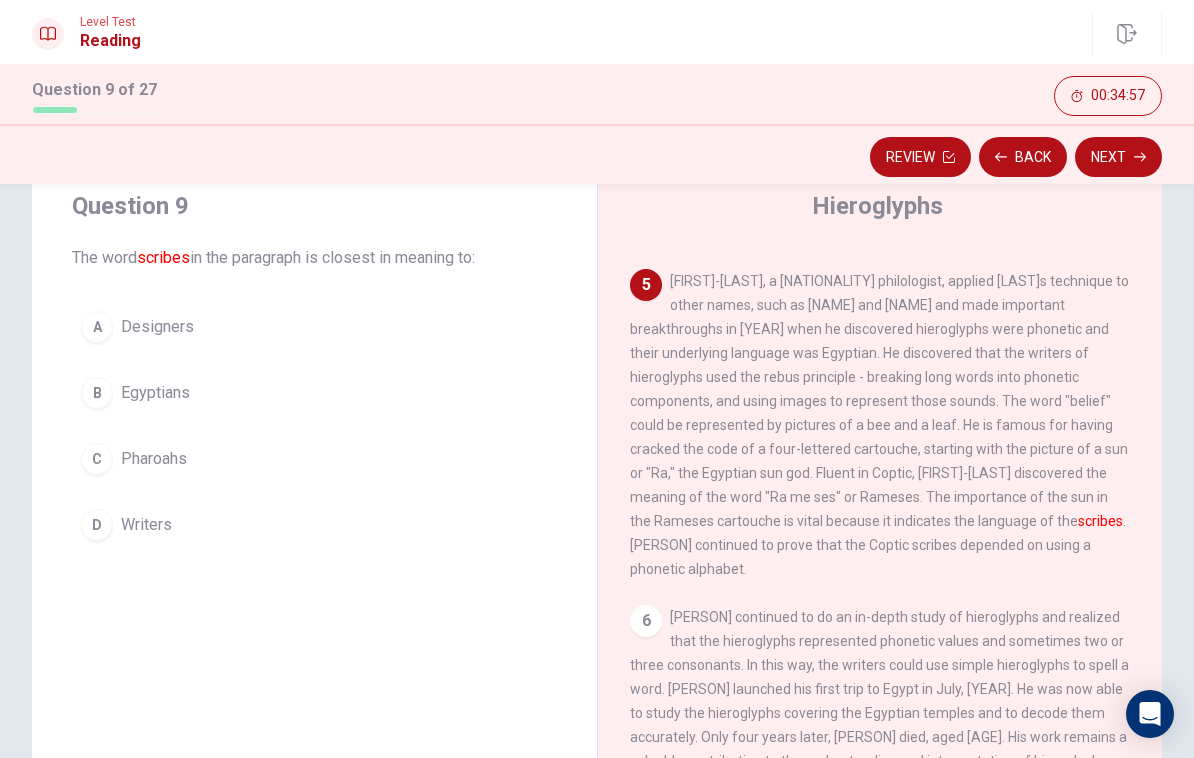 click on "D Writers" at bounding box center [314, 525] 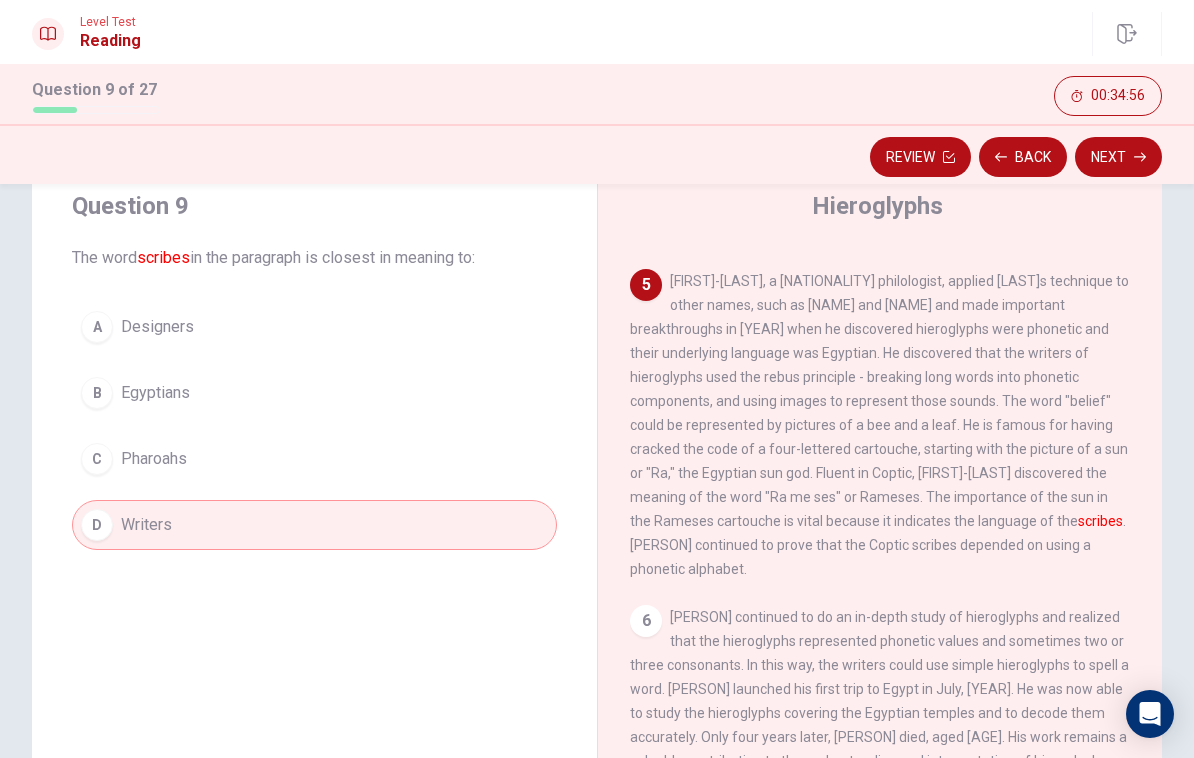 click on "Next" at bounding box center (1118, 157) 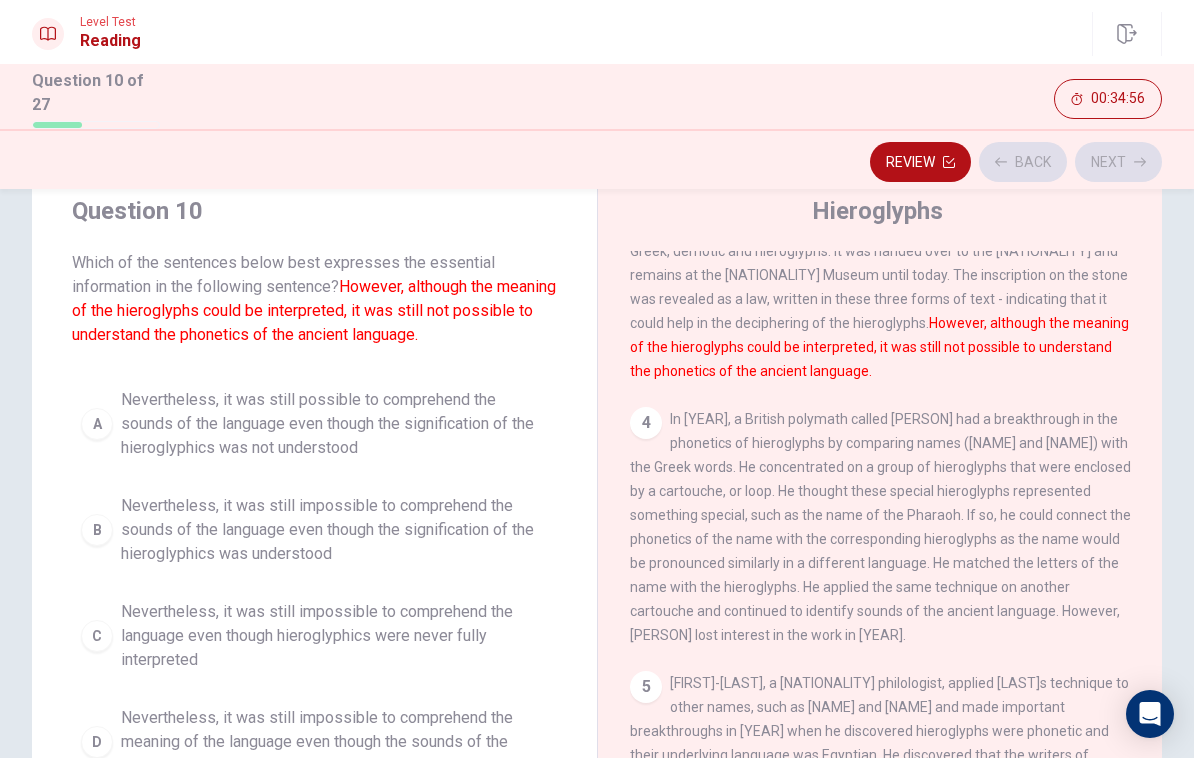scroll, scrollTop: 373, scrollLeft: 0, axis: vertical 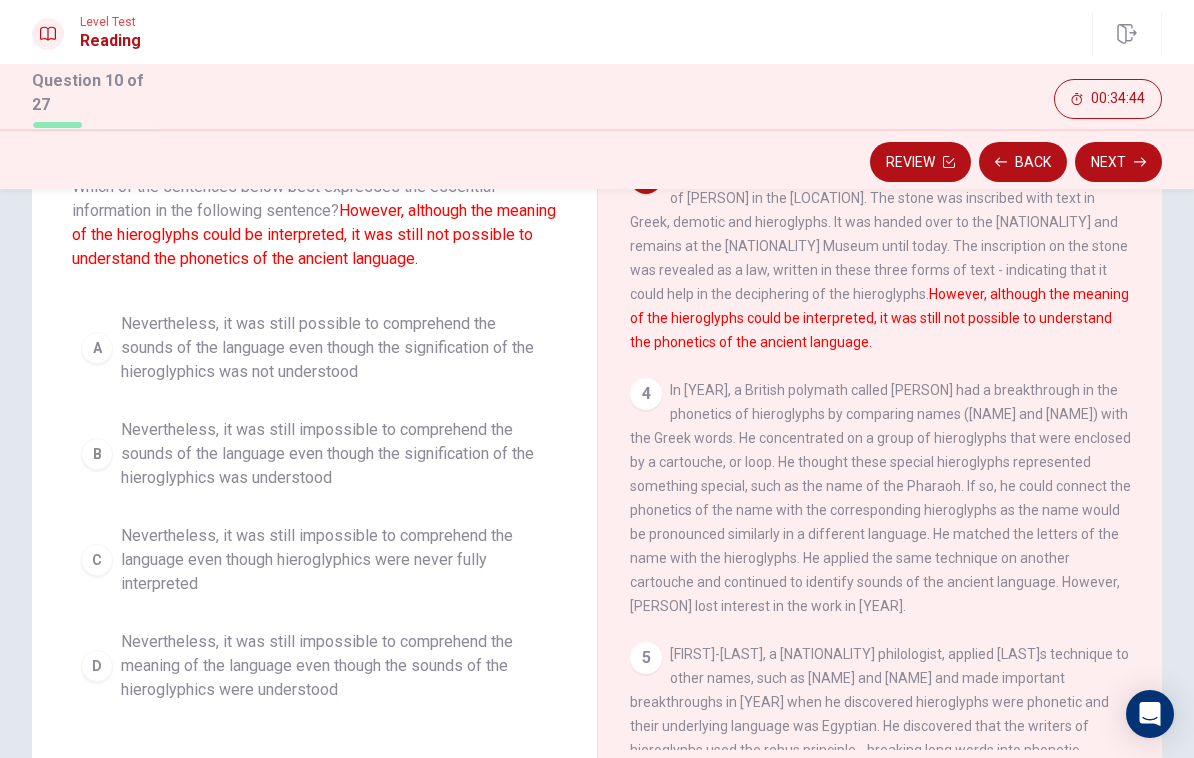 click on "Nevertheless, it was still possible to comprehend the sounds of the language even though the signification of the hieroglyphics was not understood" at bounding box center [334, 348] 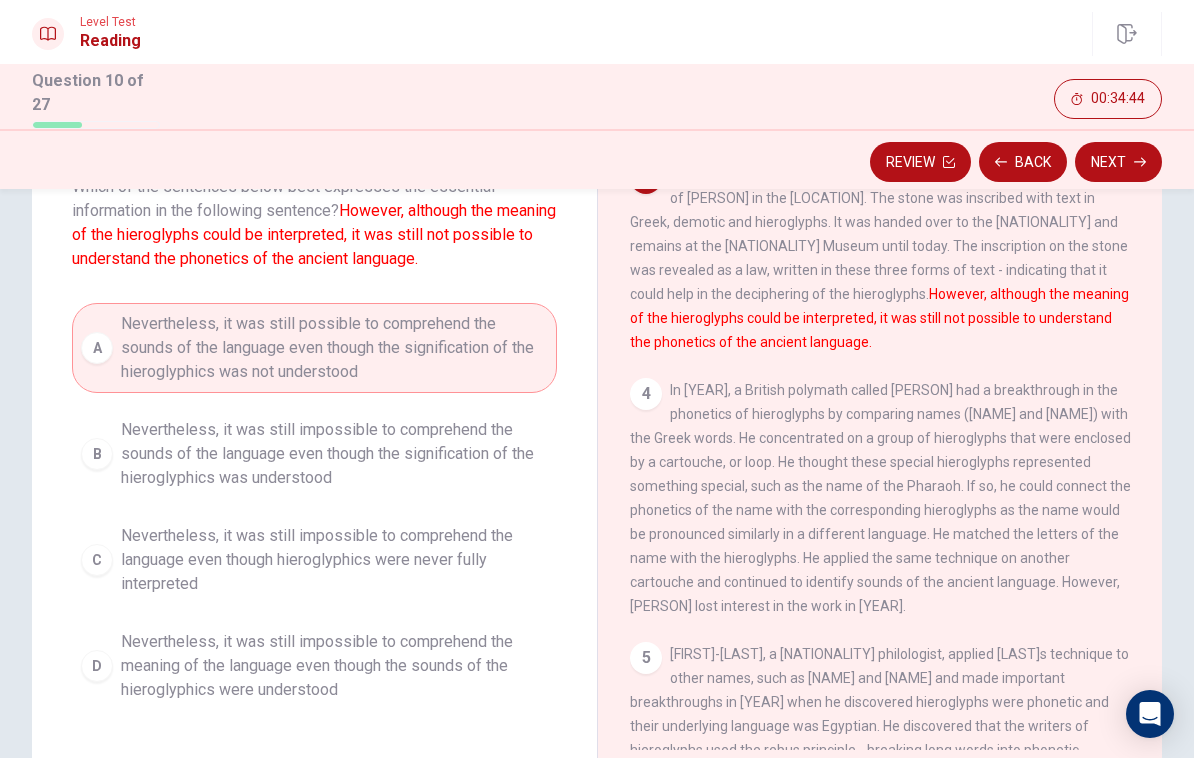 click on "Next" at bounding box center (1118, 162) 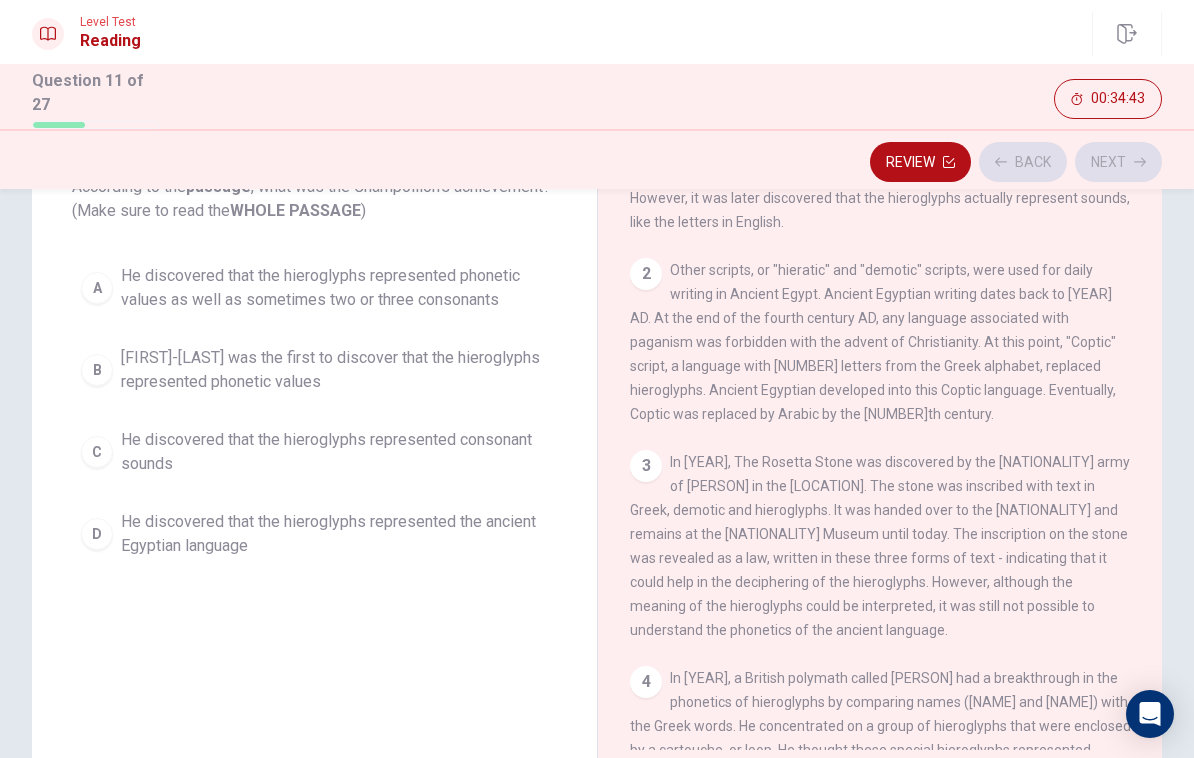 scroll, scrollTop: 0, scrollLeft: 0, axis: both 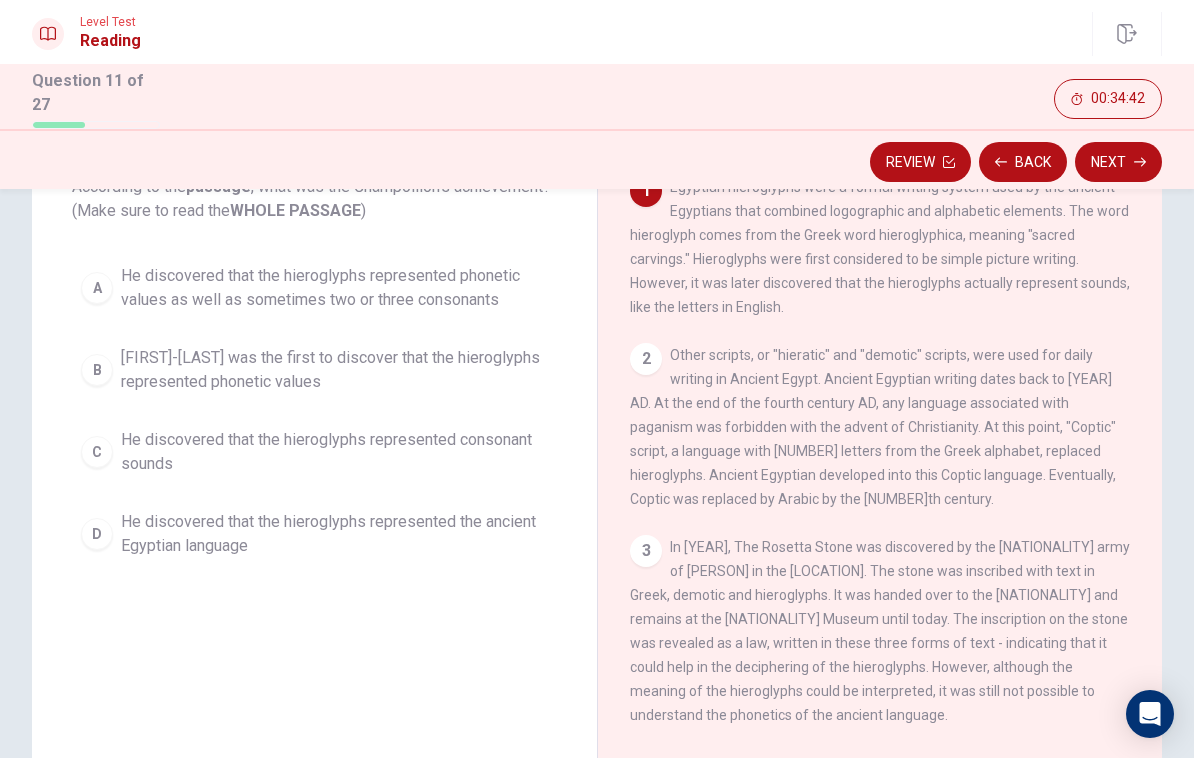 click on "He discovered that the hieroglyphs represented phonetic values as well as sometimes two or three consonants" at bounding box center [334, 288] 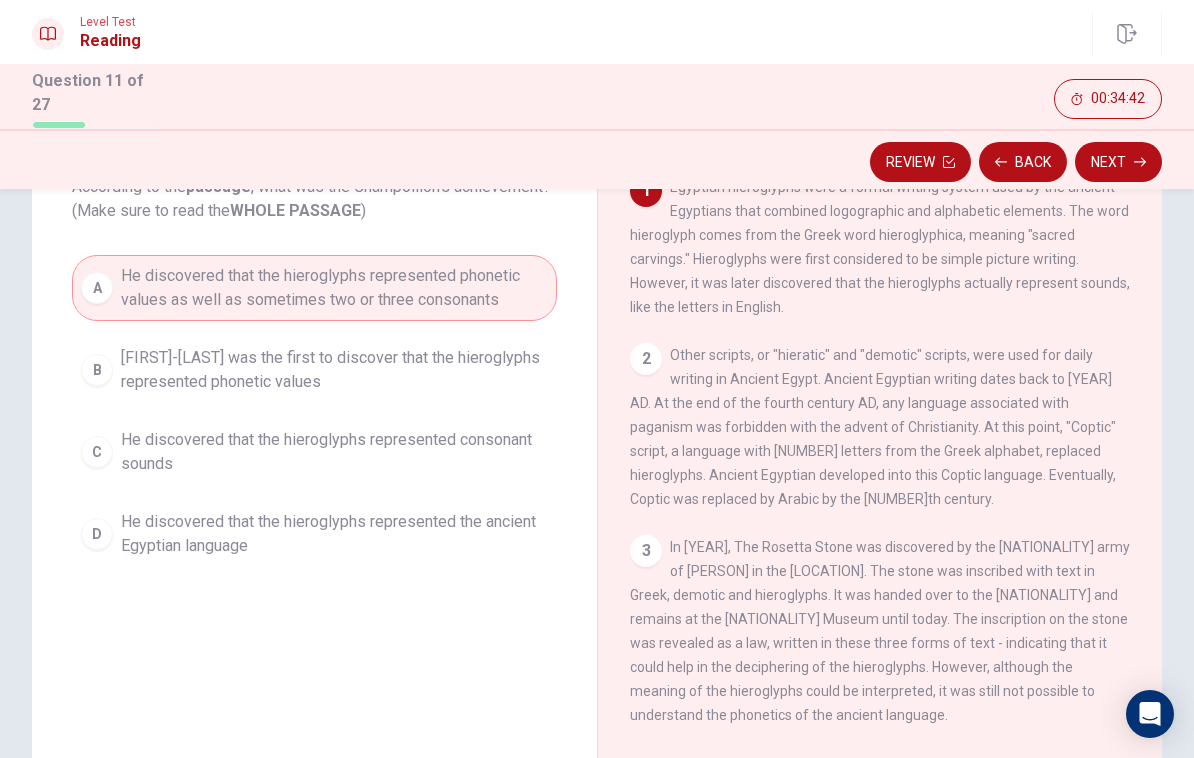 click on "Next" at bounding box center [1118, 162] 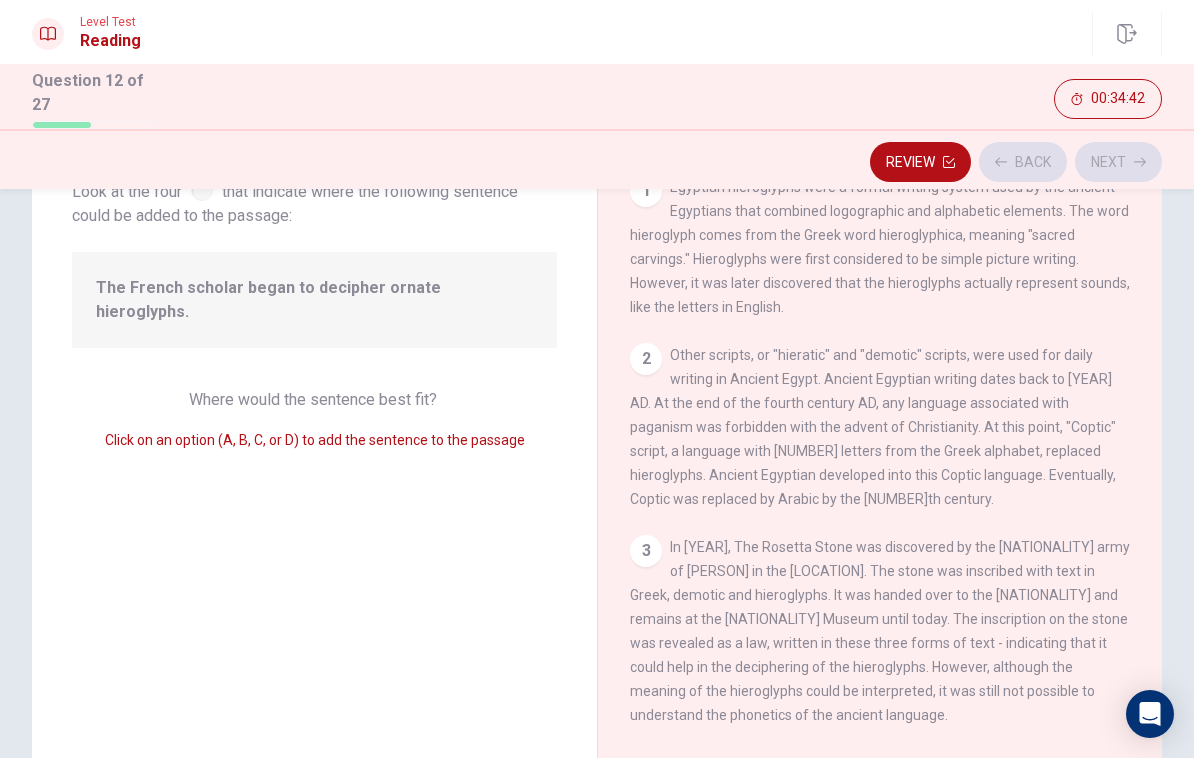 scroll, scrollTop: 885, scrollLeft: 0, axis: vertical 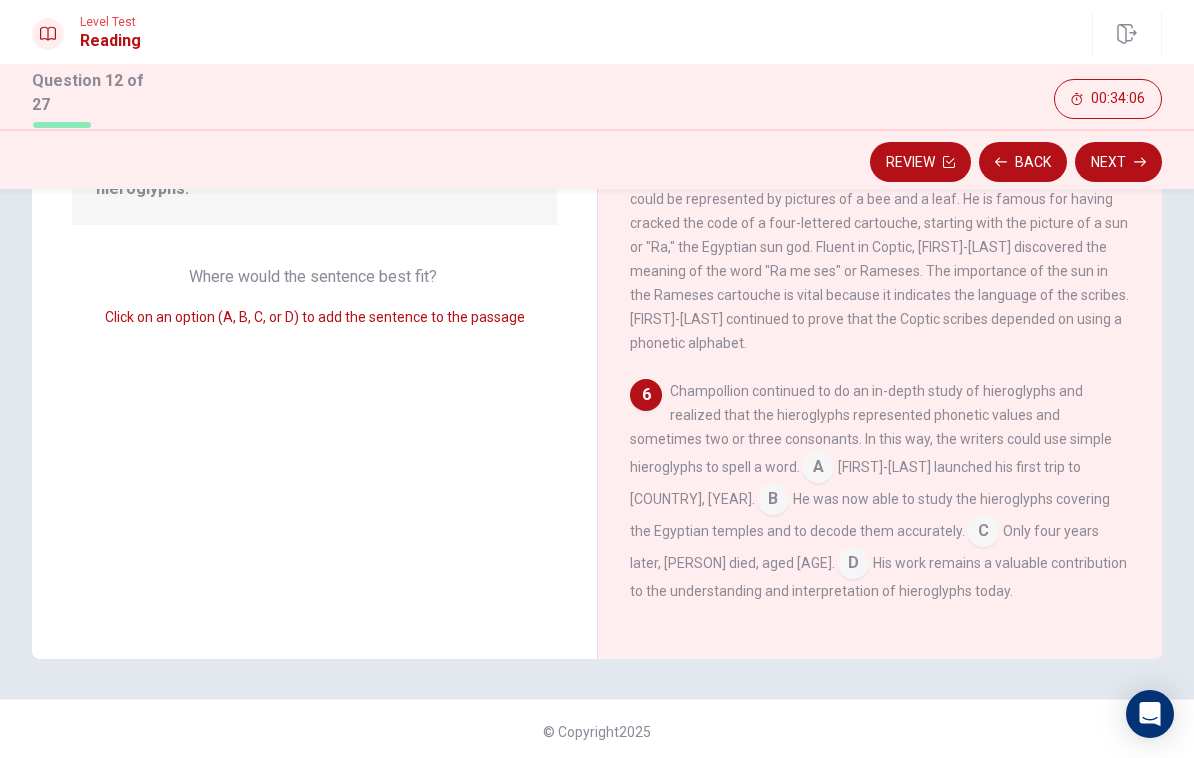 click at bounding box center [818, 469] 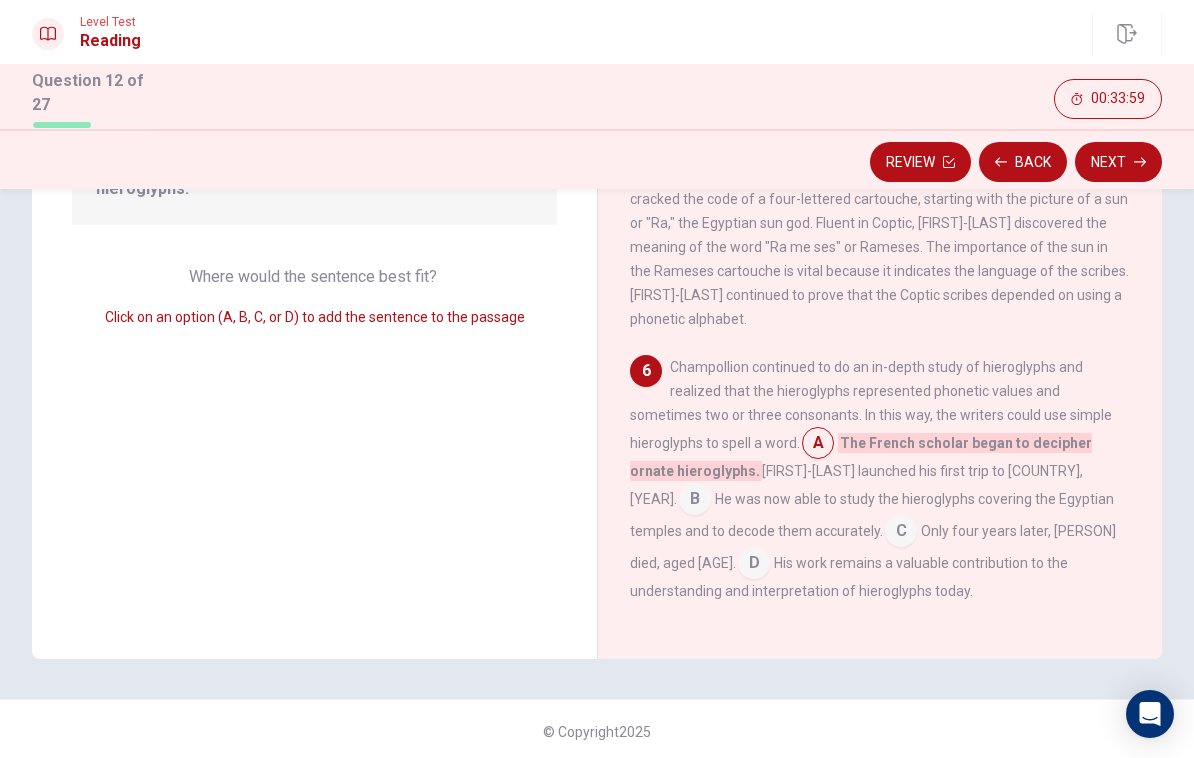 click at bounding box center (818, 445) 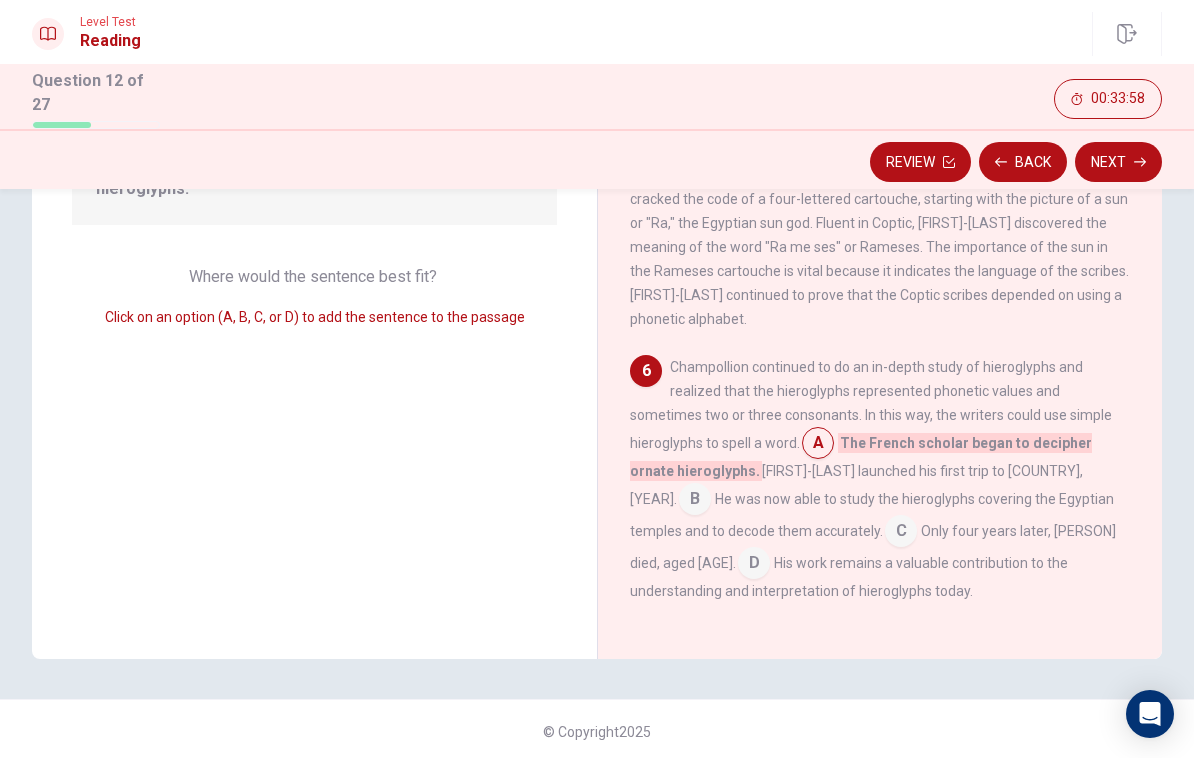 click at bounding box center (818, 445) 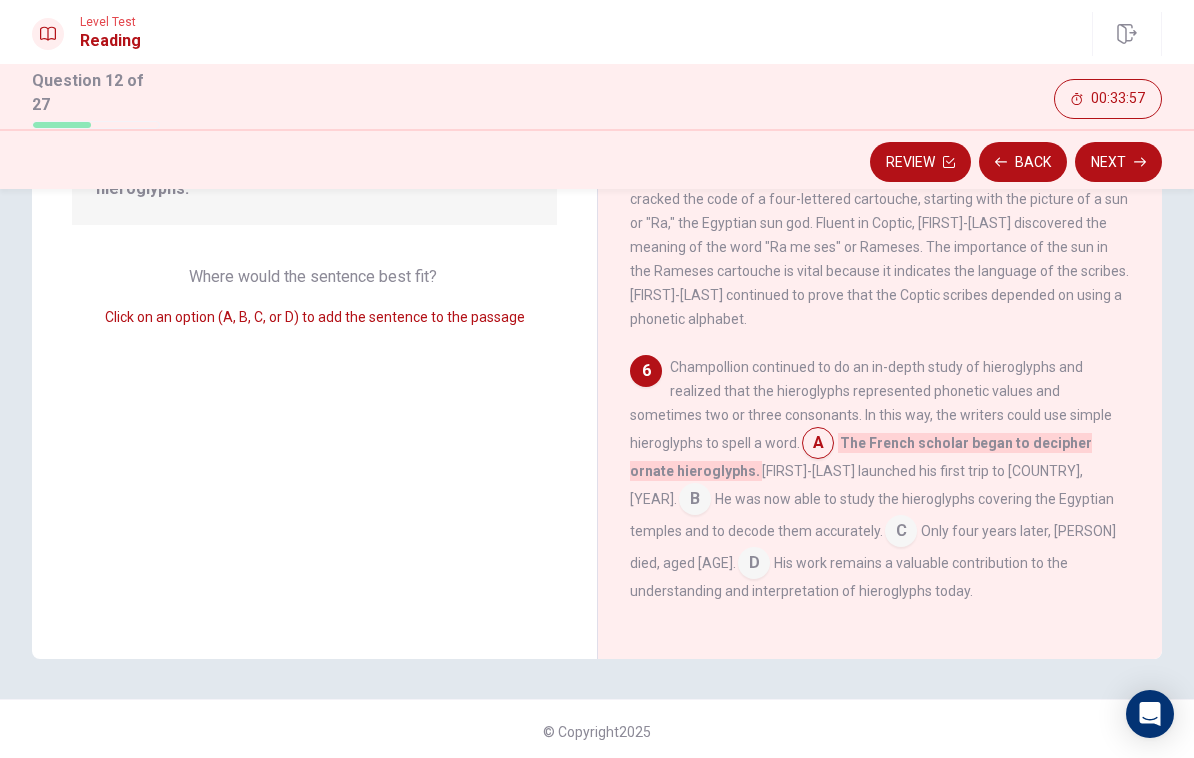 click on "The French scholar began to decipher ornate hieroglyphs." at bounding box center [861, 457] 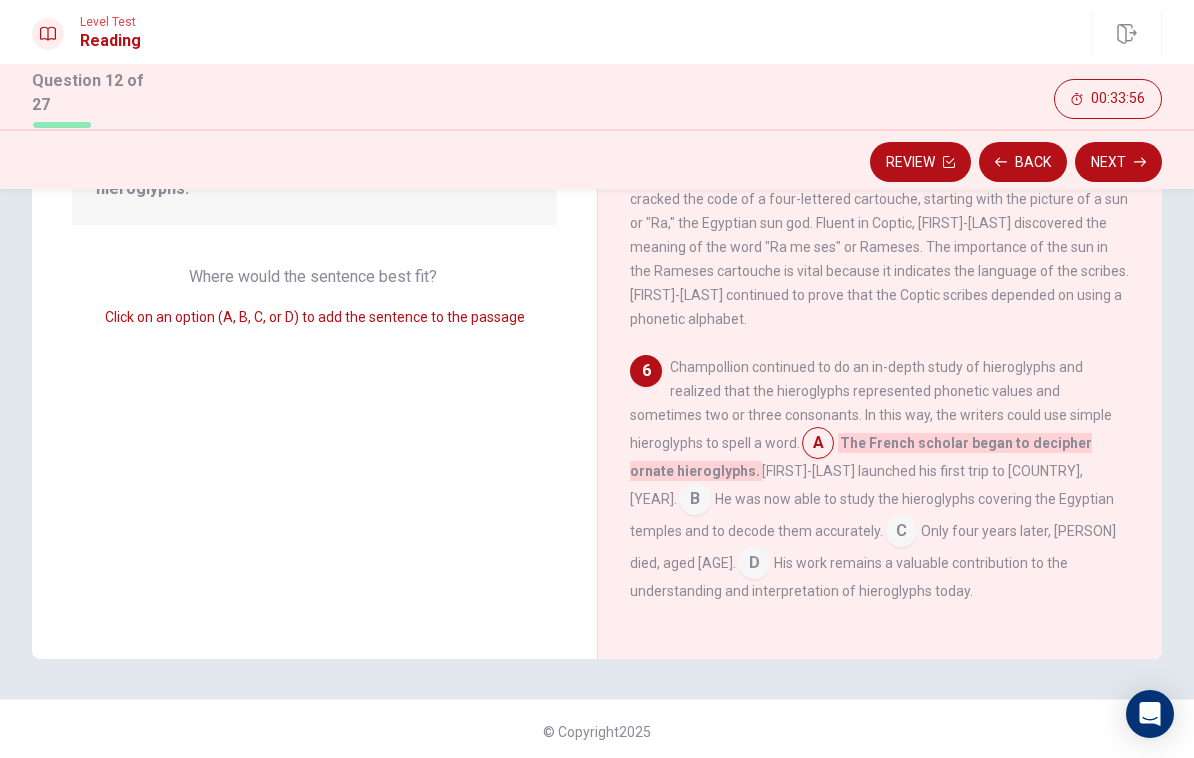 click at bounding box center [901, 533] 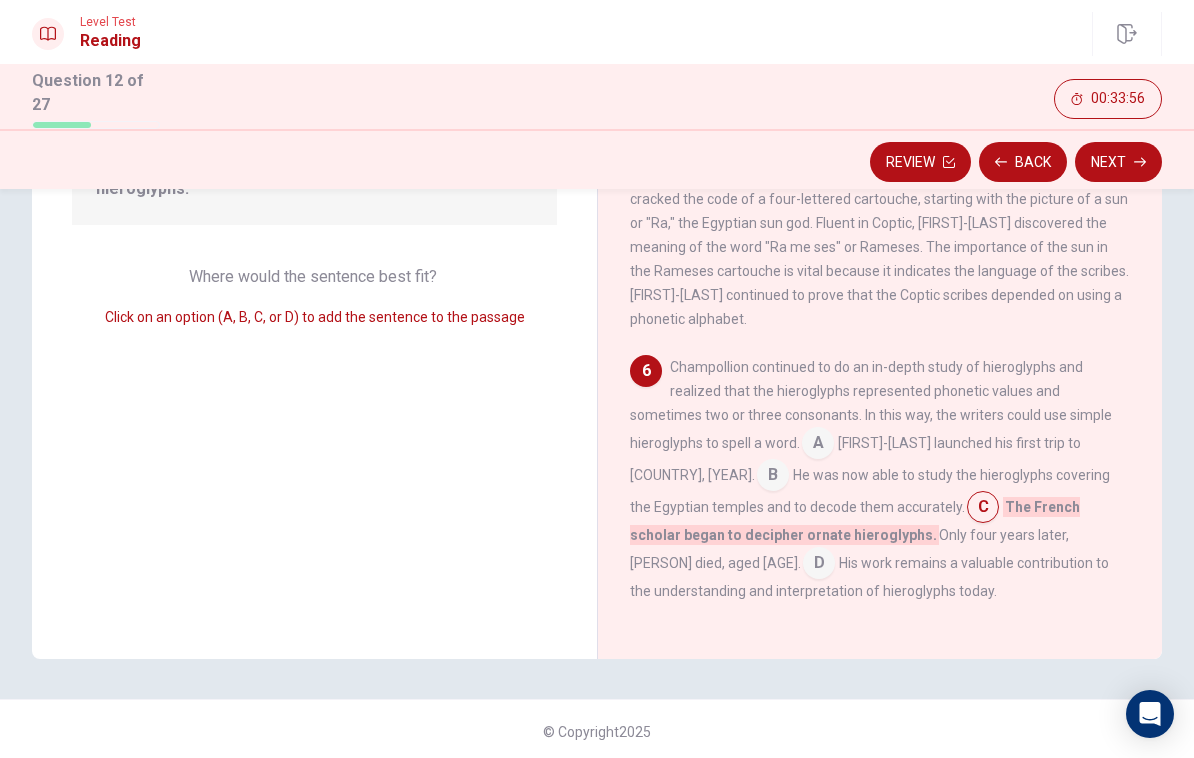 click at bounding box center [983, 509] 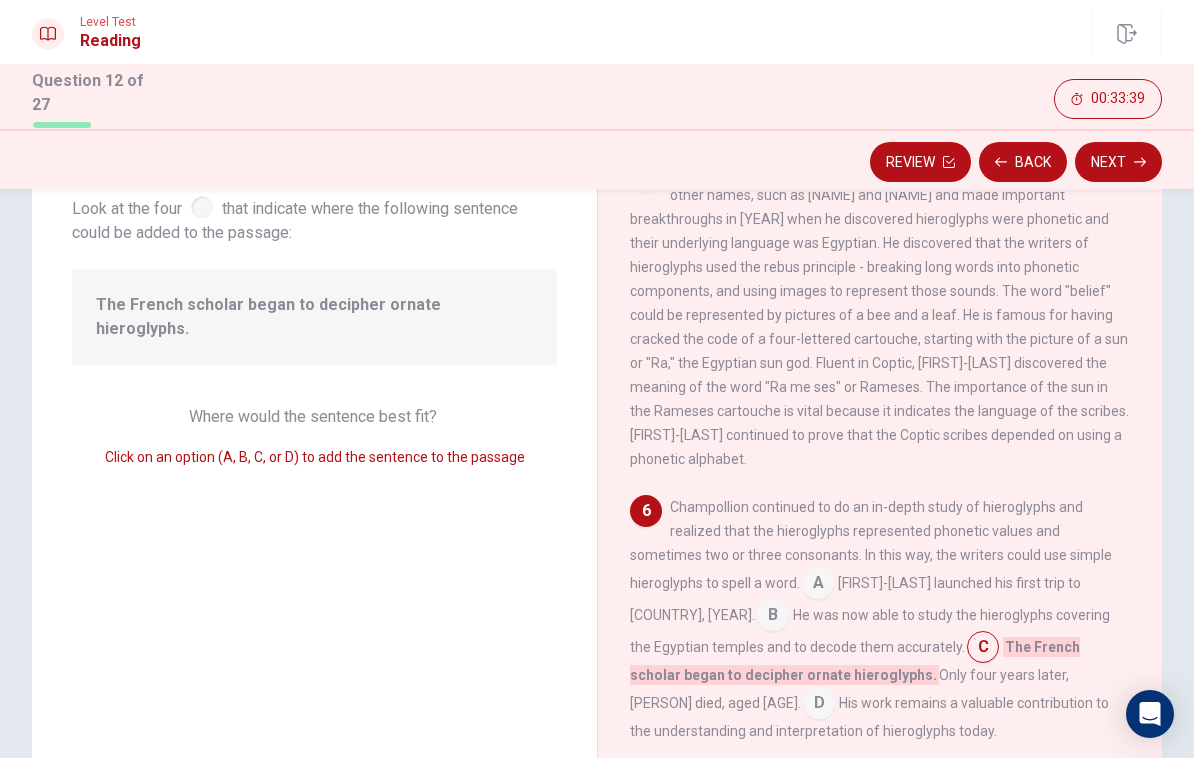 scroll, scrollTop: 124, scrollLeft: 0, axis: vertical 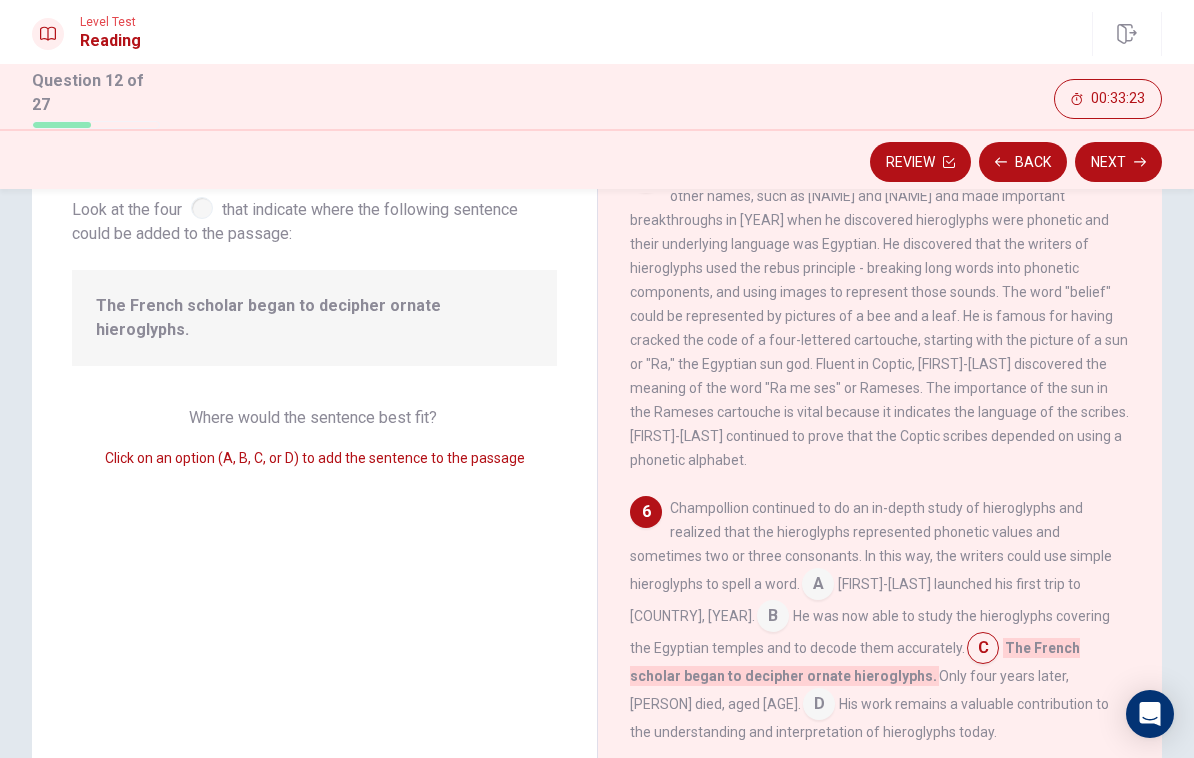 click at bounding box center (773, 618) 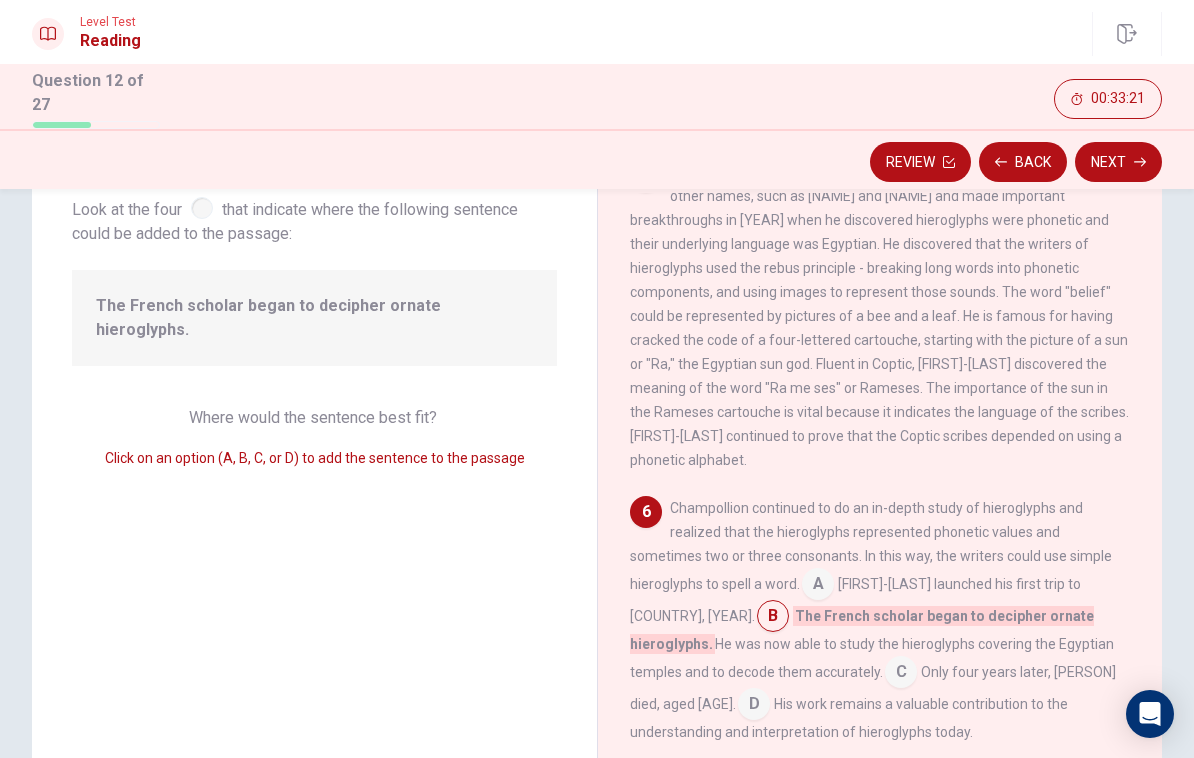 click on "Next" at bounding box center [1118, 162] 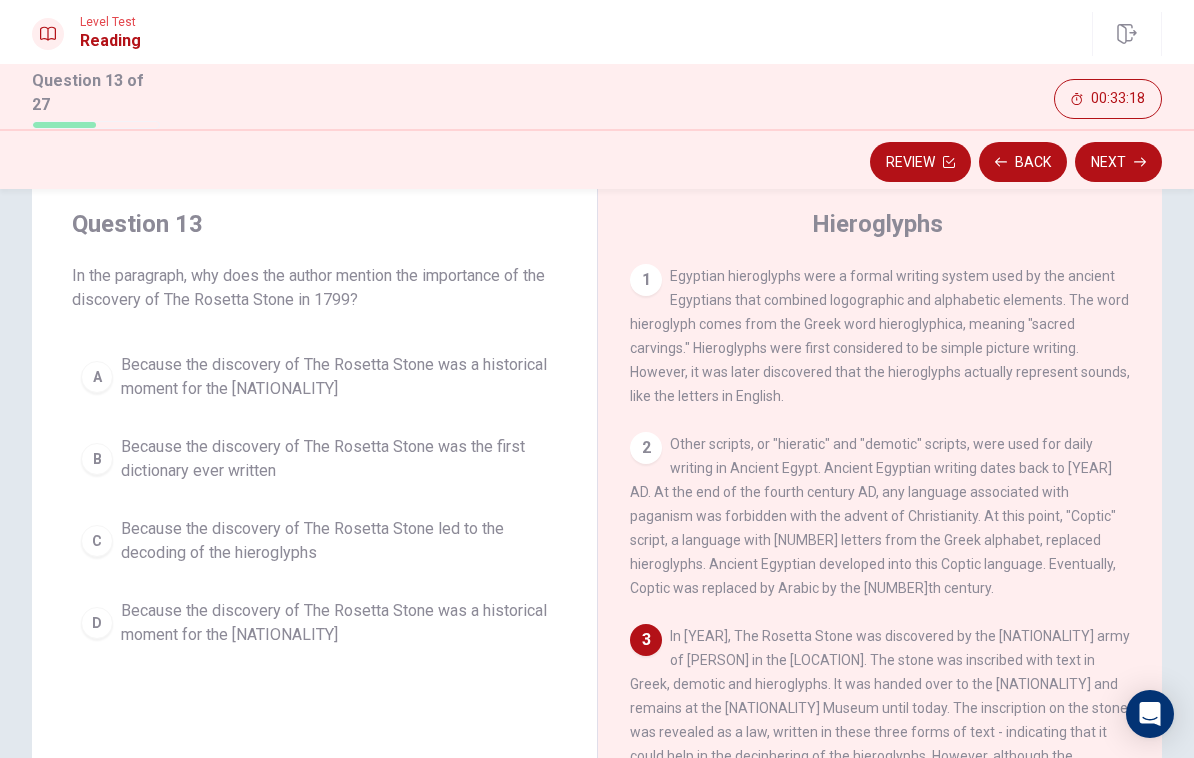 scroll, scrollTop: 54, scrollLeft: 0, axis: vertical 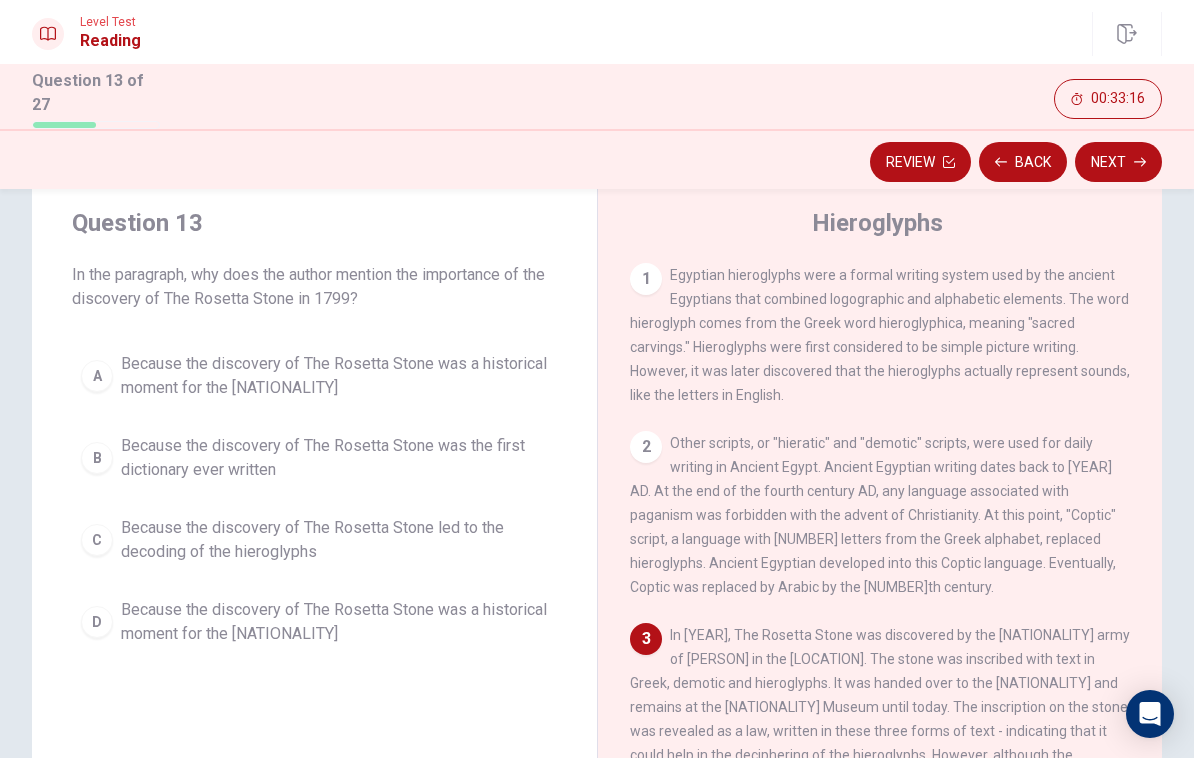 click on "D Because the discovery of The Rosetta Stone was a historical moment for the French" at bounding box center (314, 622) 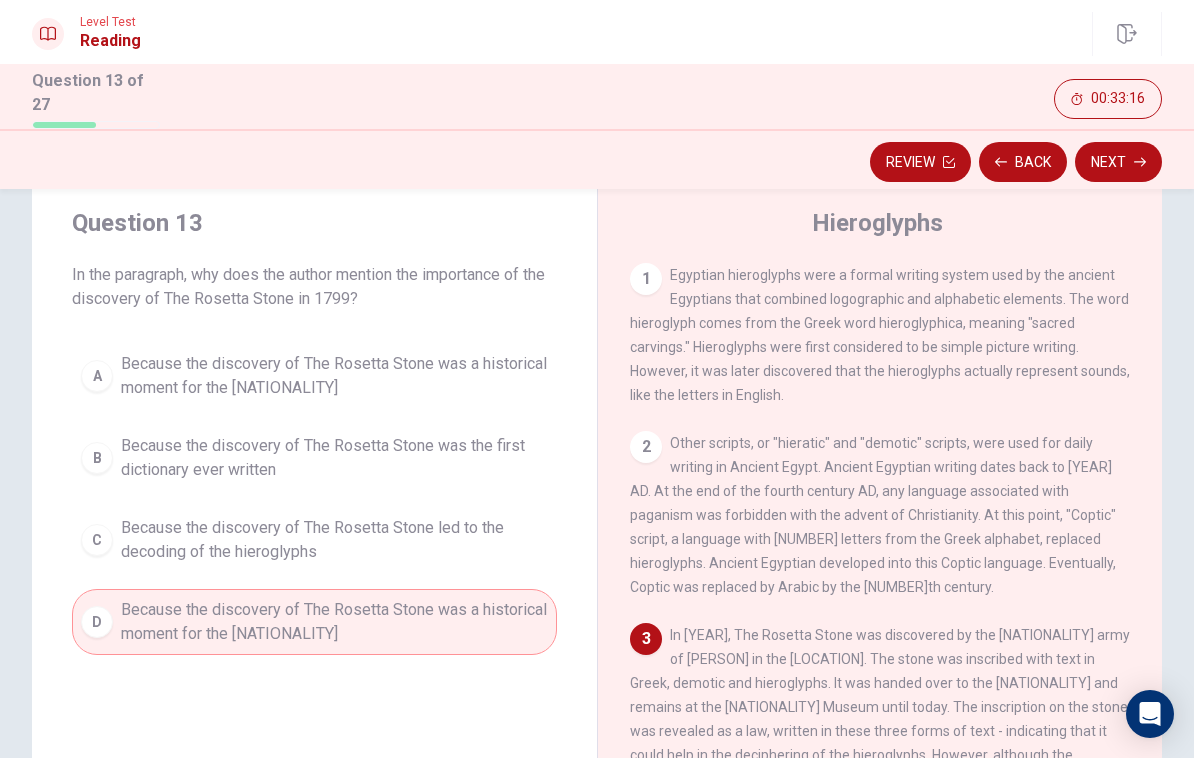 click on "Next" at bounding box center (1118, 162) 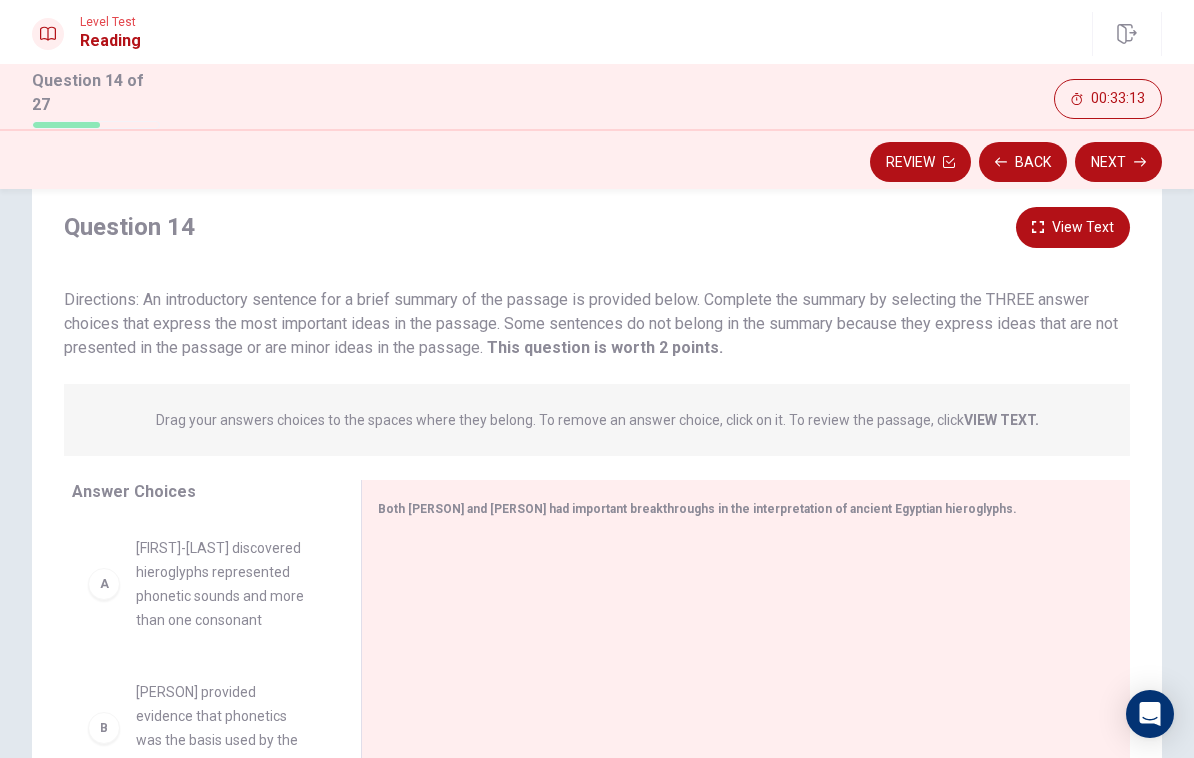 scroll, scrollTop: -2, scrollLeft: 0, axis: vertical 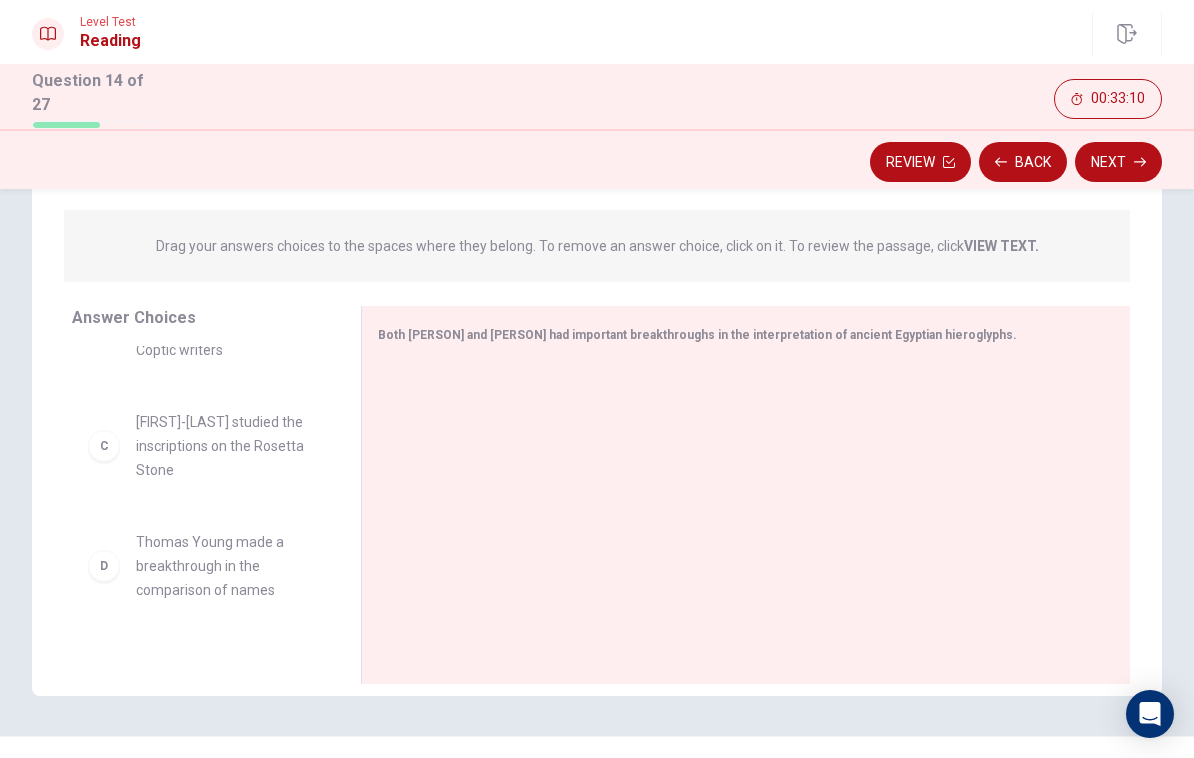 click on "Answer Choices A [PERSON] discovered hieroglyphs represented phonetic sounds and more than one consonant B [PERSON] provided evidence that phonetics was the basis used by the Coptic writers C [PERSON] studied the inscriptions on the Rosetta Stone D [PERSON] made a breakthrough in the comparison of names E [PERSON] and [PERSON] worked together on the interpretation of the Egyptian hieroglyphs F [PERSON] discovered the hieroglyphs represented two or more consonants" at bounding box center [196, 500] 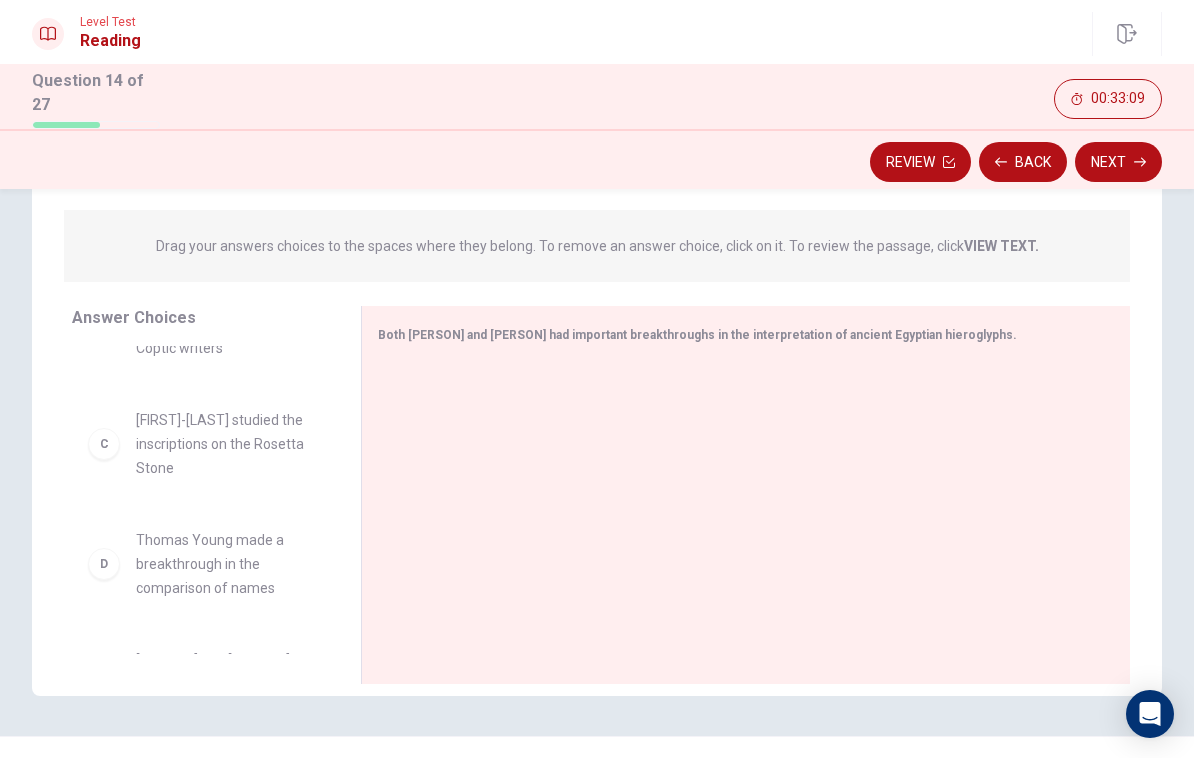 click on "C" at bounding box center (104, 444) 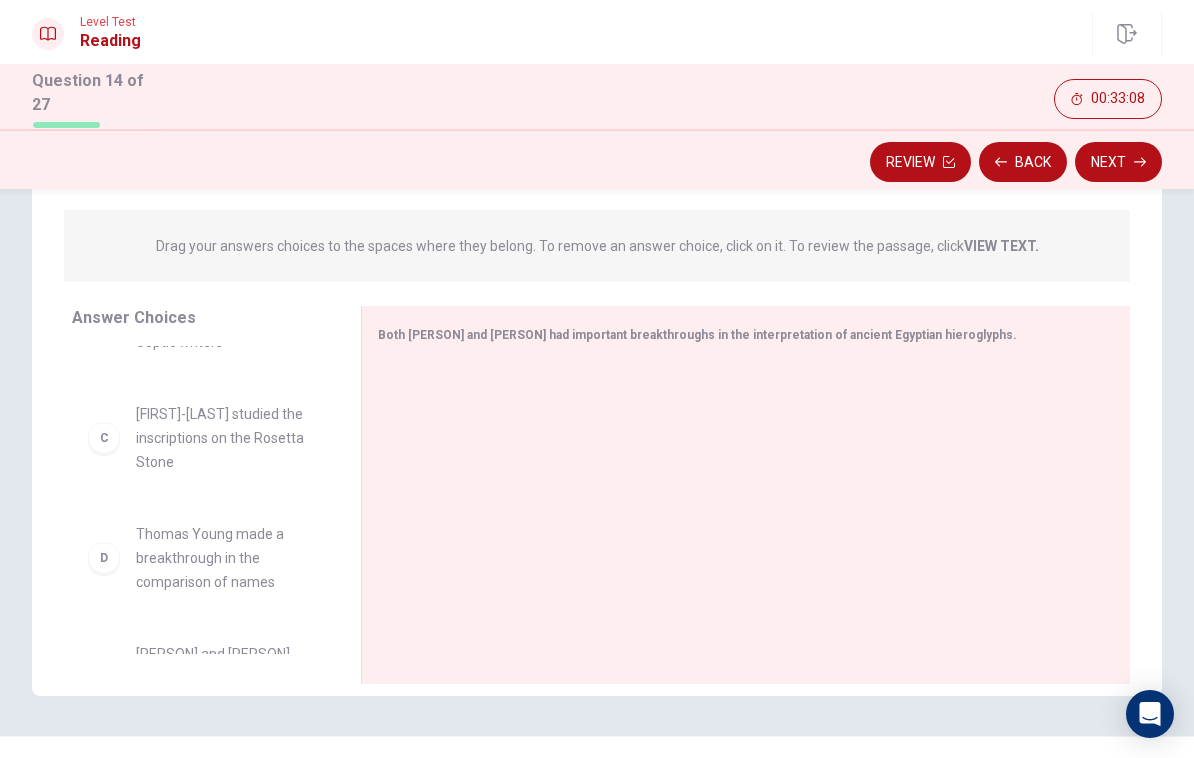 scroll, scrollTop: 245, scrollLeft: 0, axis: vertical 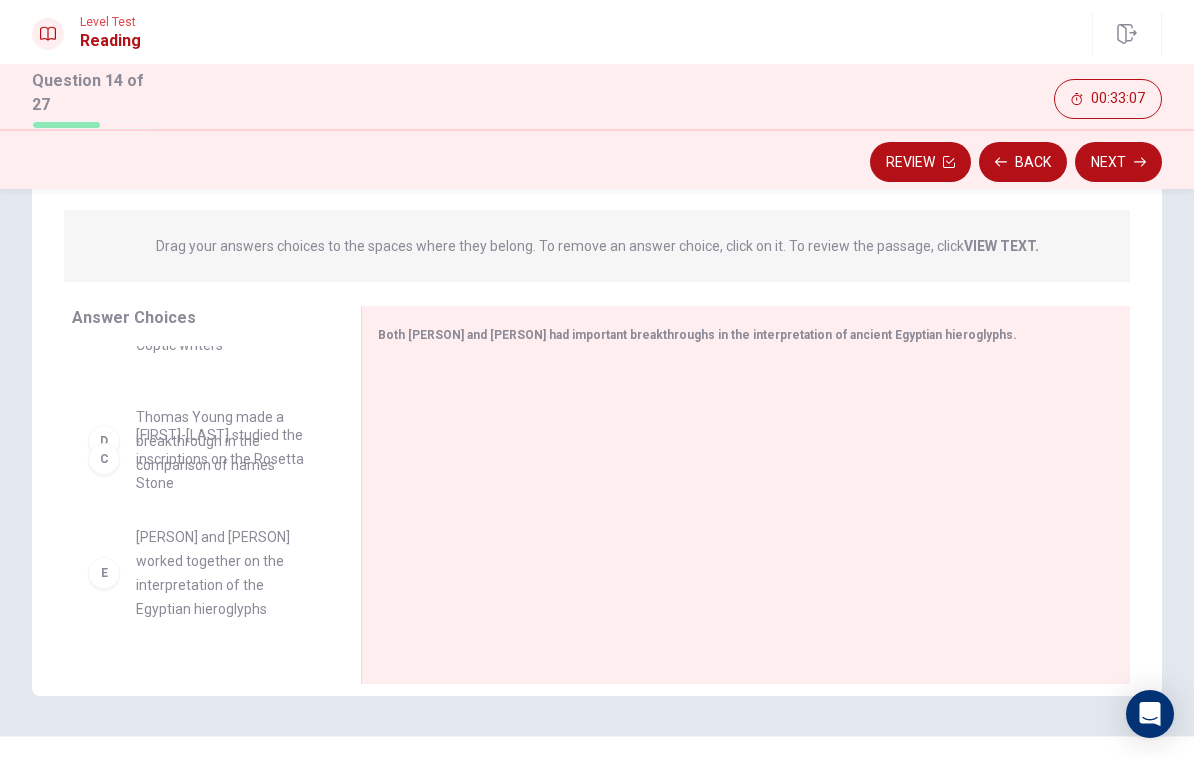 click on "A [PERSON] discovered hieroglyphs represented phonetic sounds and more than one consonant B [PERSON] provided evidence that phonetics was the basis used by the Coptic writers D [PERSON] made a breakthrough in the comparison of names E [PERSON] and [PERSON] worked together on the interpretation of the Egyptian hieroglyphs F [PERSON] discovered the hieroglyphs represented two or more consonants" at bounding box center (208, 500) 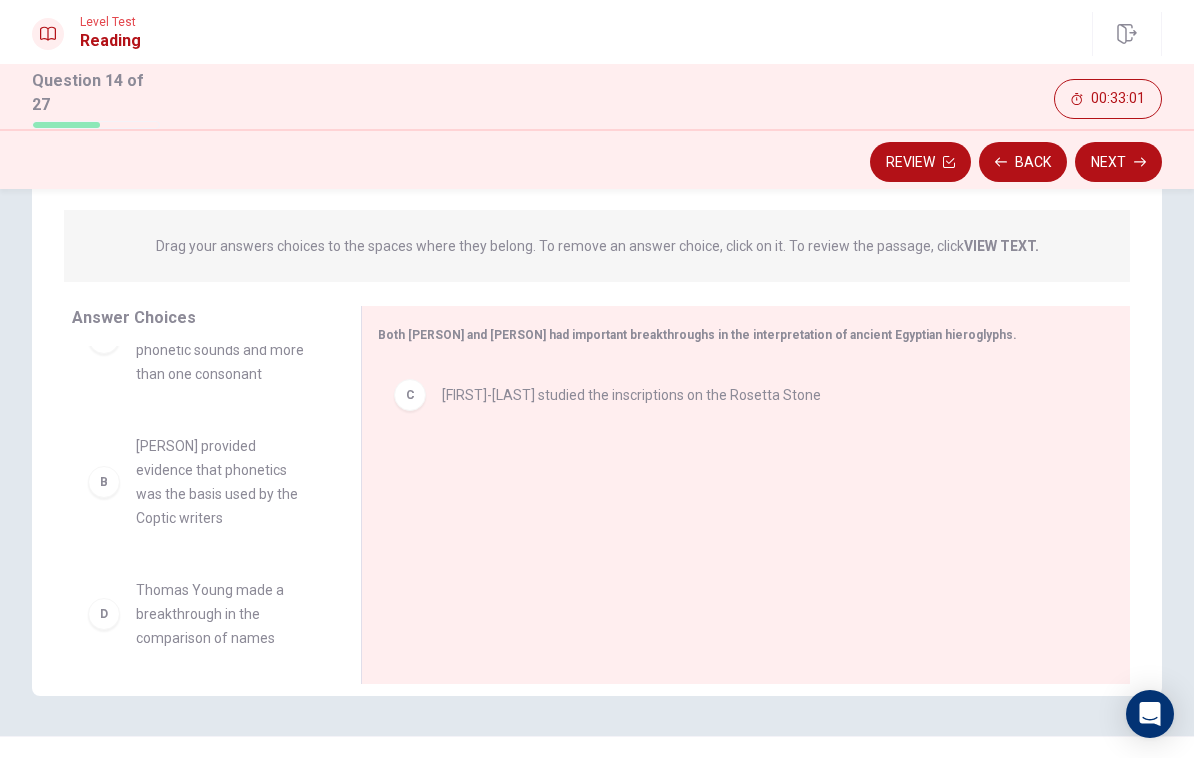 scroll, scrollTop: 80, scrollLeft: 0, axis: vertical 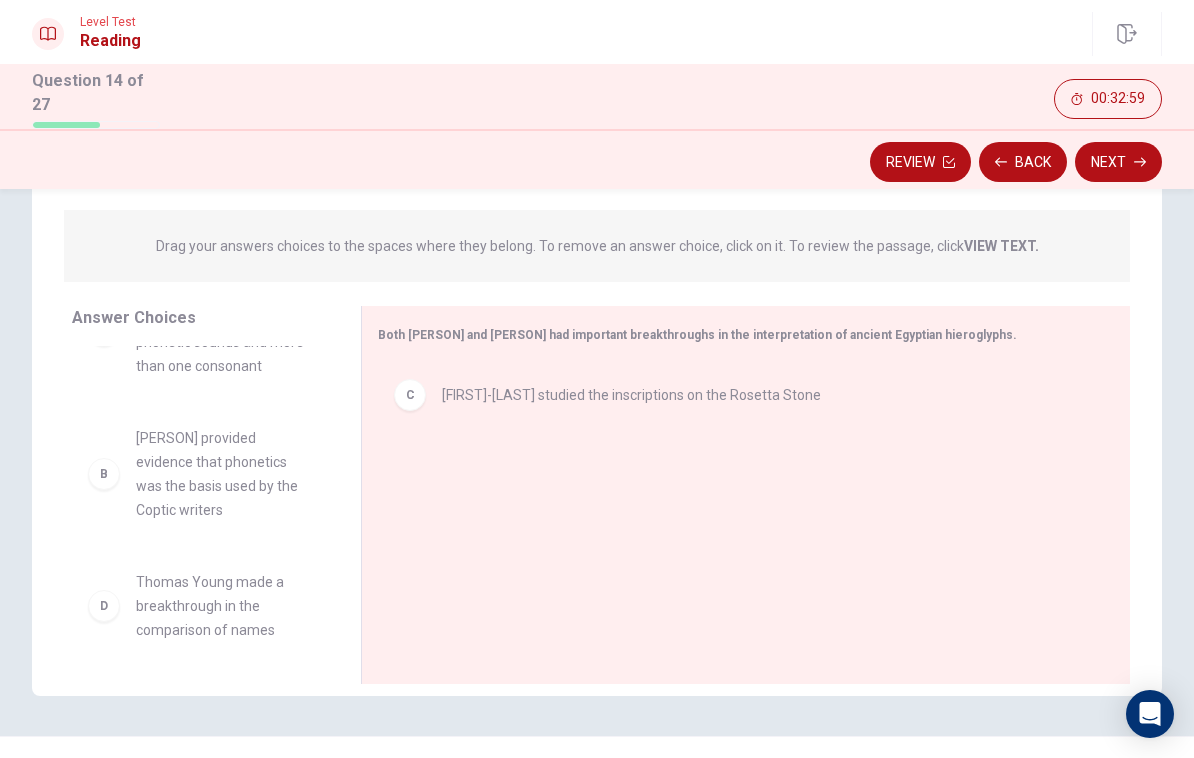click on "[PERSON] provided evidence that phonetics was the basis used by the Coptic writers" at bounding box center (224, 474) 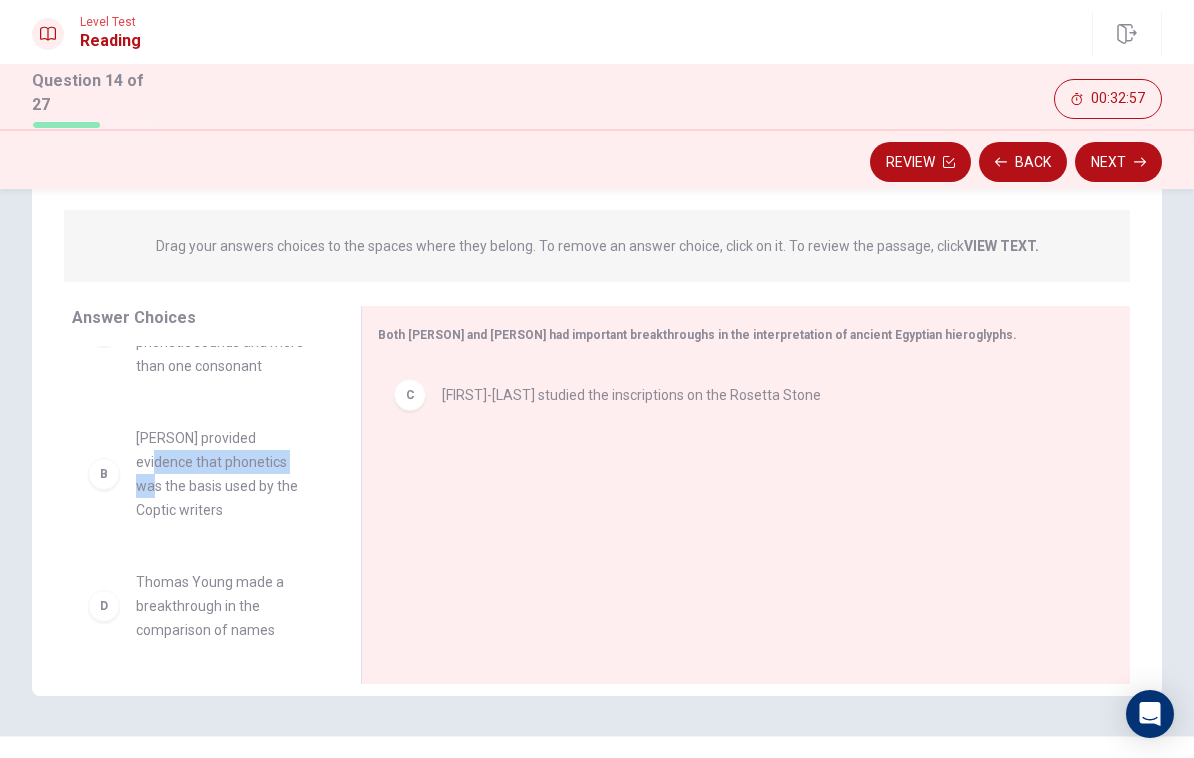 click on "[FIRST]-[LAST] discovered hieroglyphs represented phonetic sounds and more than one consonant" at bounding box center [224, 330] 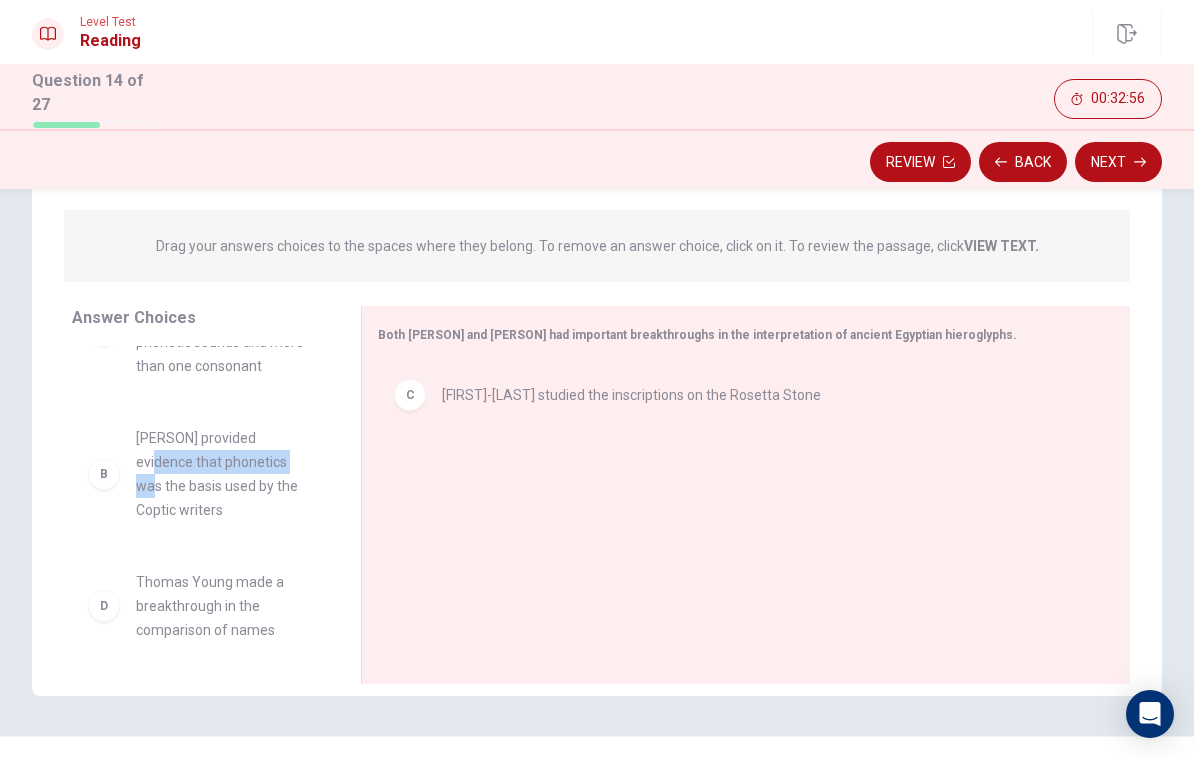 click on "D Thomas Young made a breakthrough in the comparison of names" at bounding box center (200, 606) 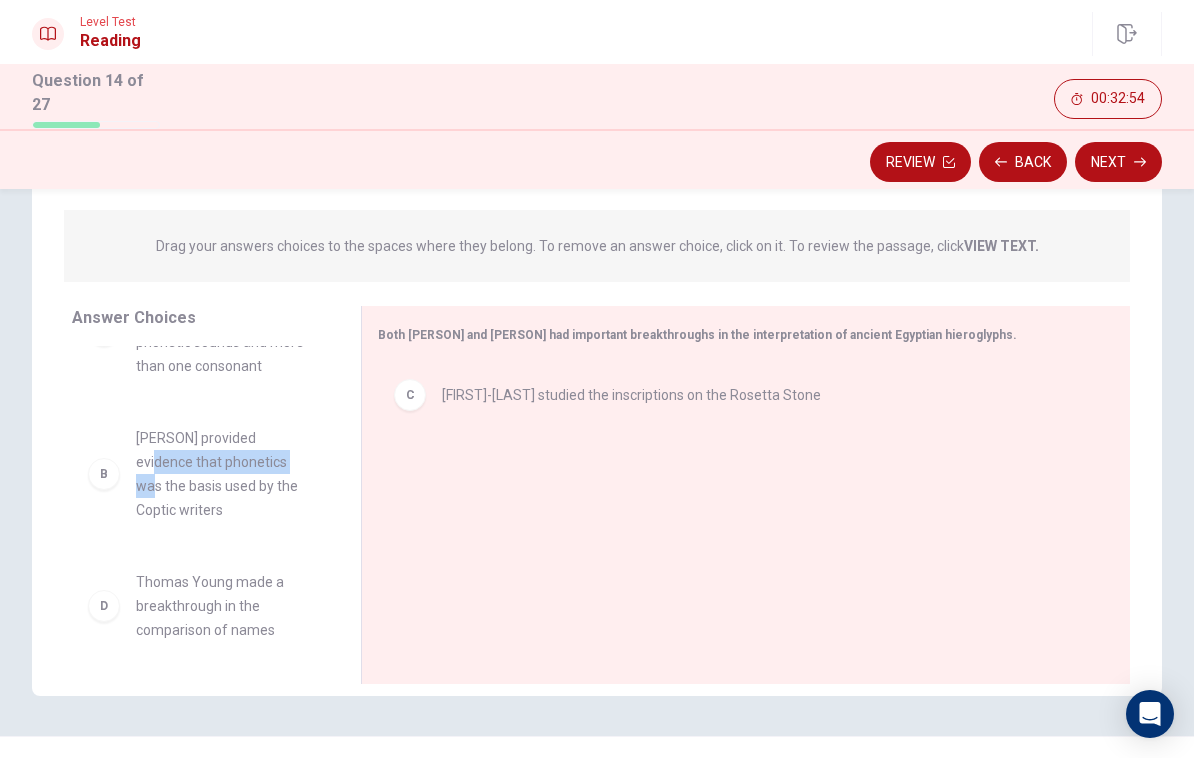click on "[PERSON] provided evidence that phonetics was the basis used by the Coptic writers" at bounding box center (224, 474) 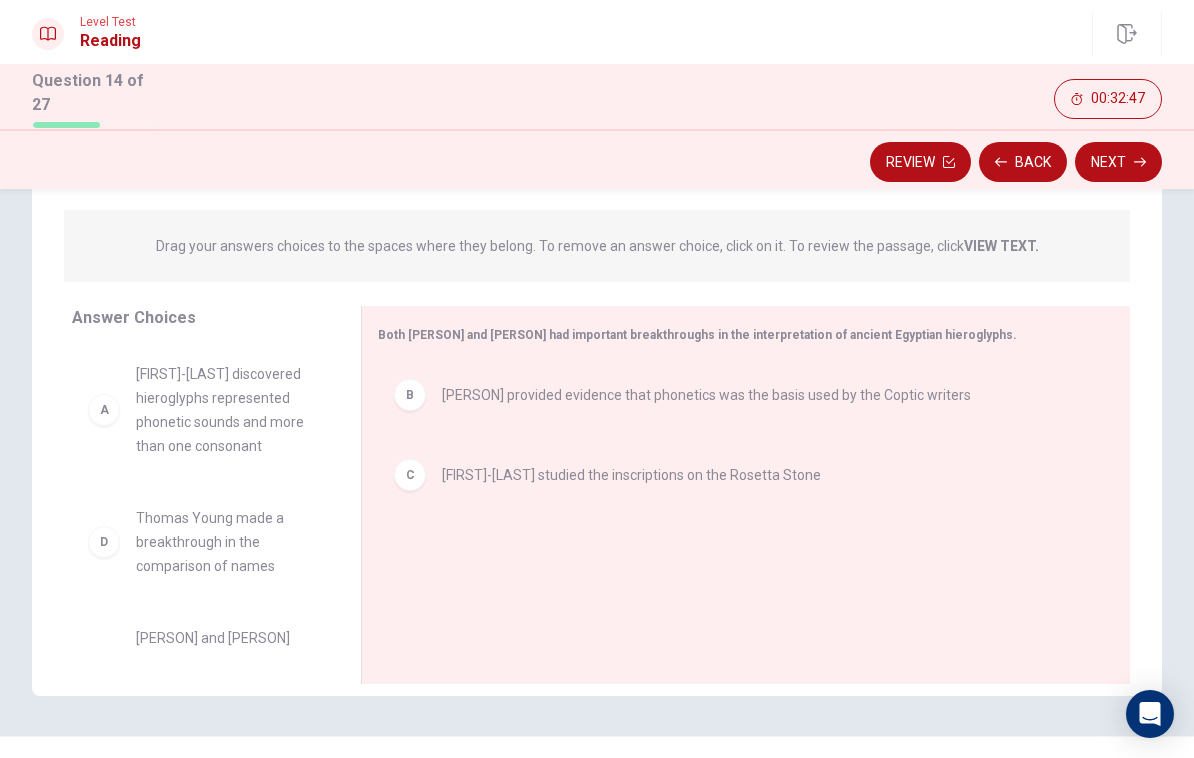 scroll, scrollTop: 0, scrollLeft: 0, axis: both 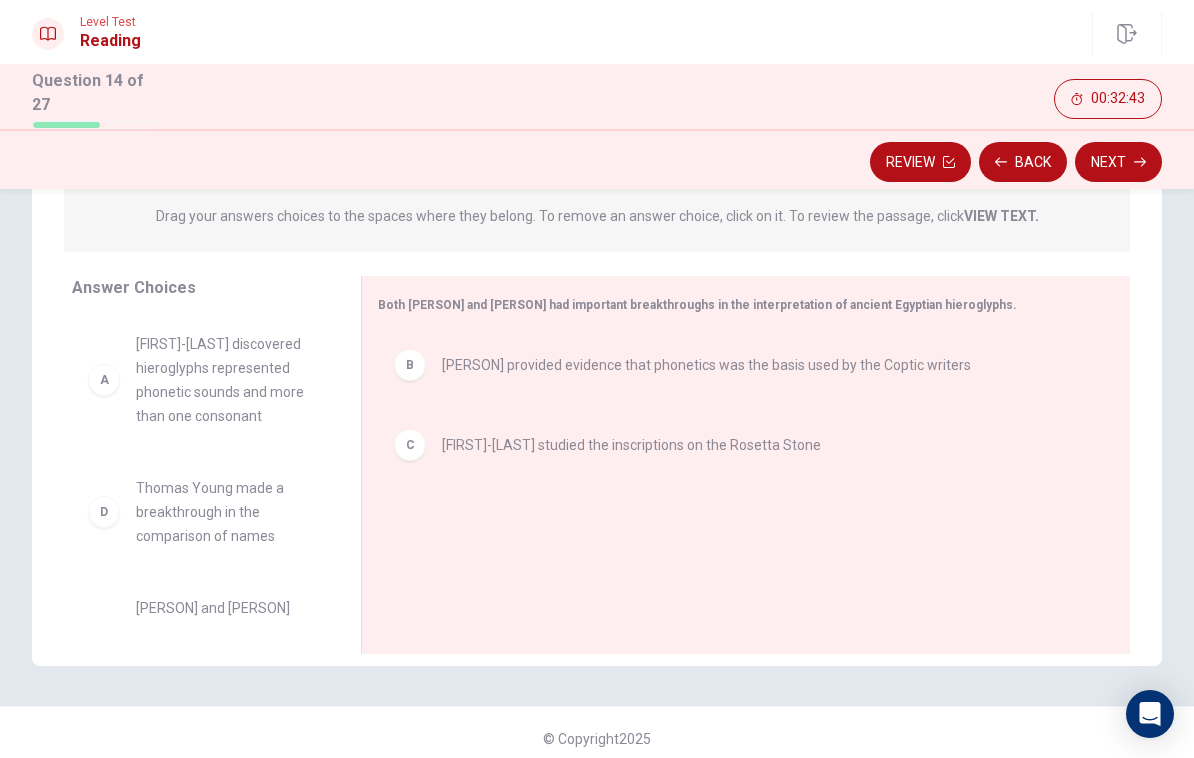 click on "D Thomas Young made a breakthrough in the comparison of names" at bounding box center (200, 512) 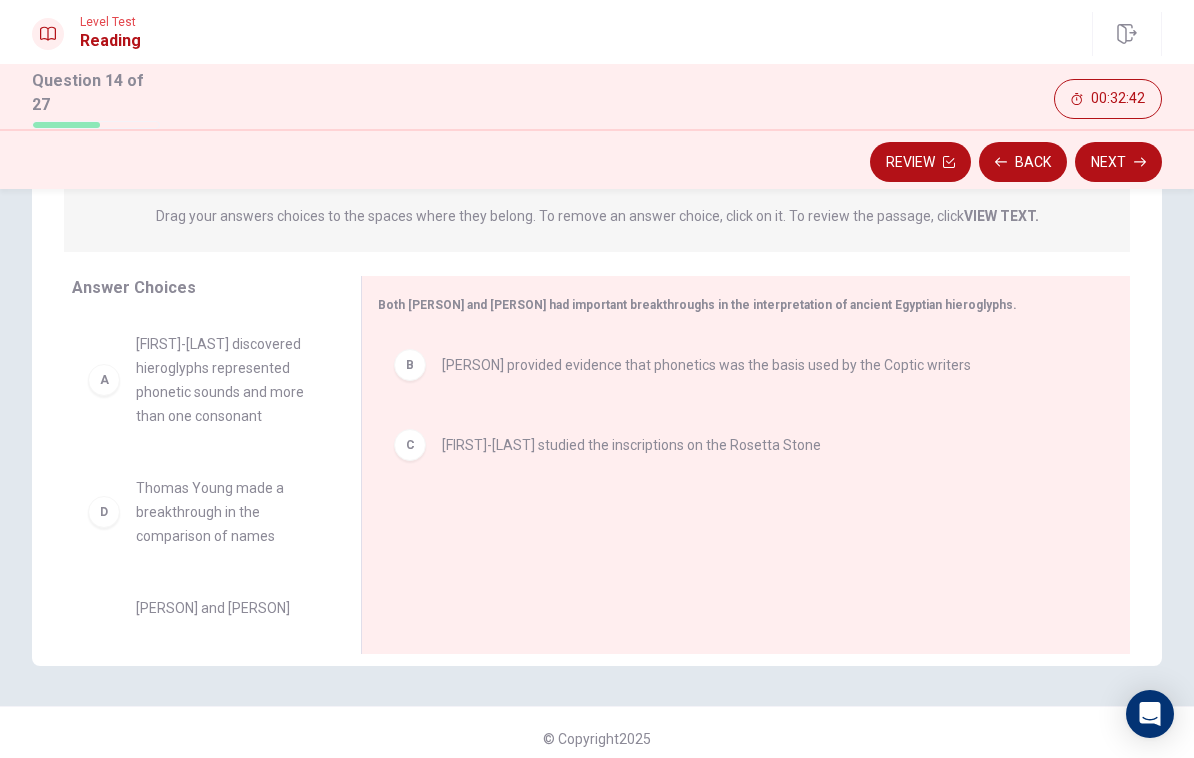 click on "B Champollion provided evidence that phonetics was the basis used by the Coptic writers C Jean-Francois Champollion studied the inscriptions on the Rosetta Stone" at bounding box center [738, 467] 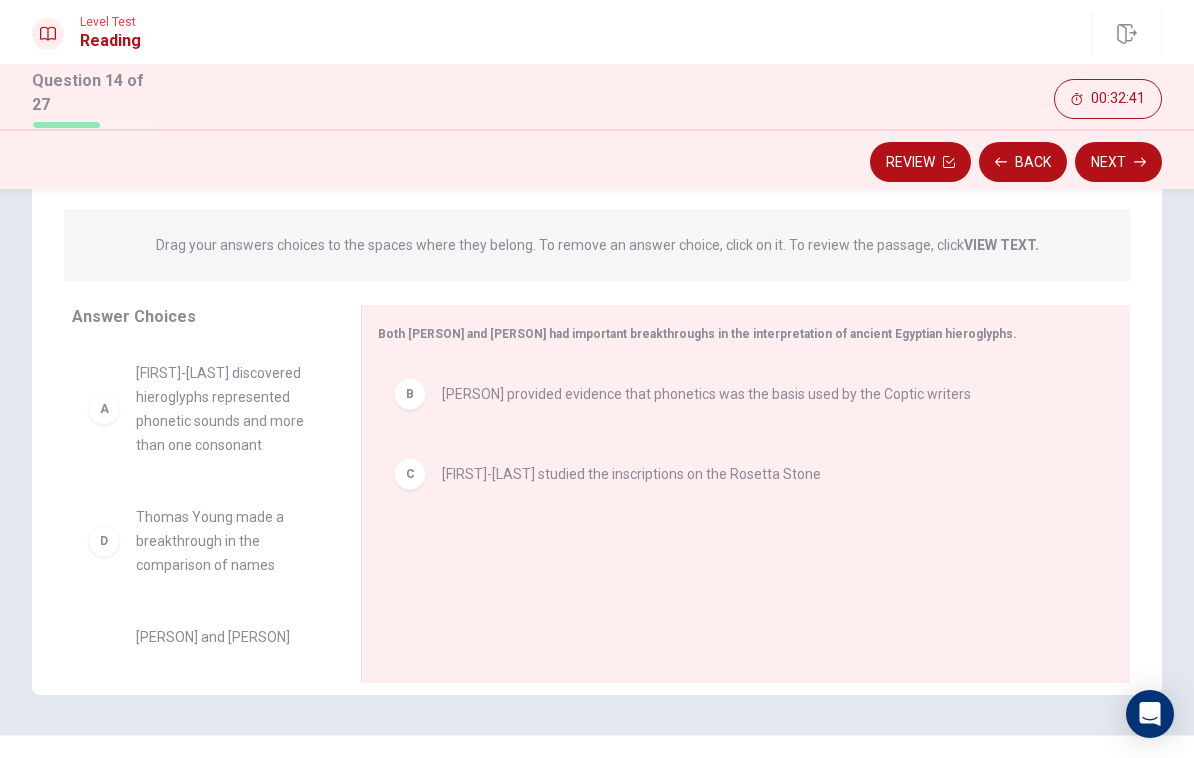 scroll, scrollTop: 214, scrollLeft: 0, axis: vertical 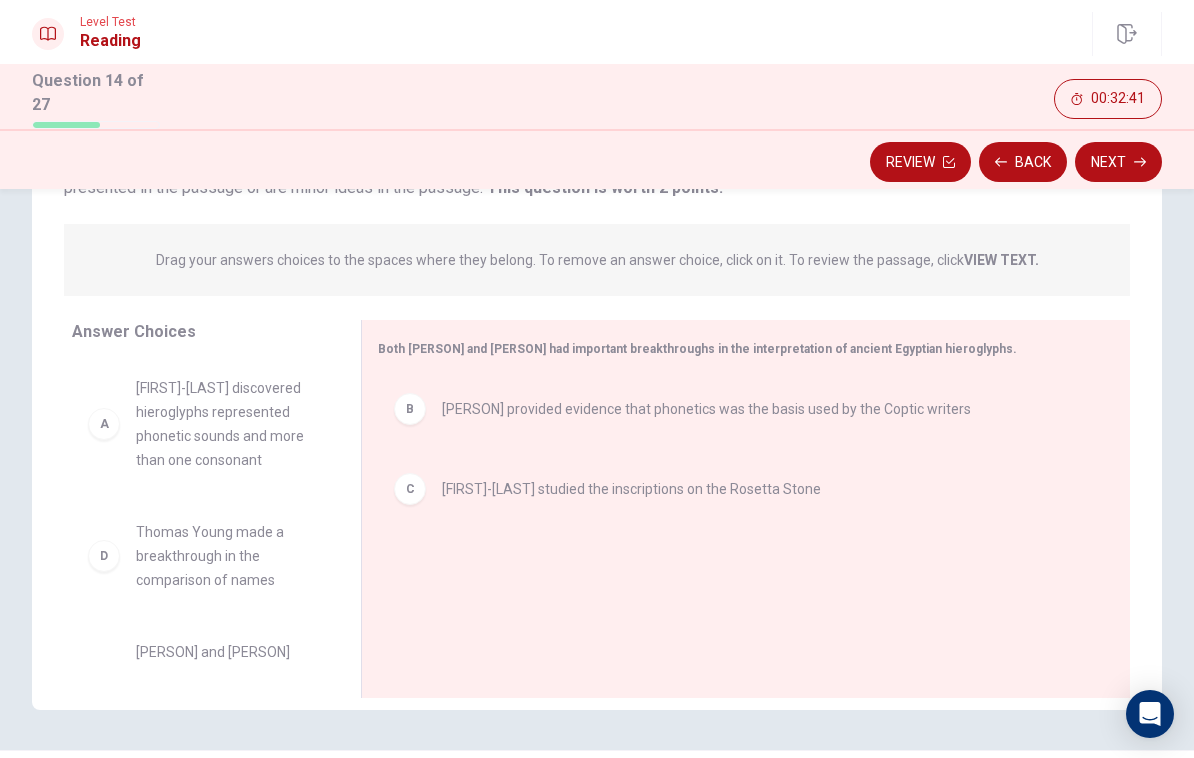 click on "A" at bounding box center [104, 424] 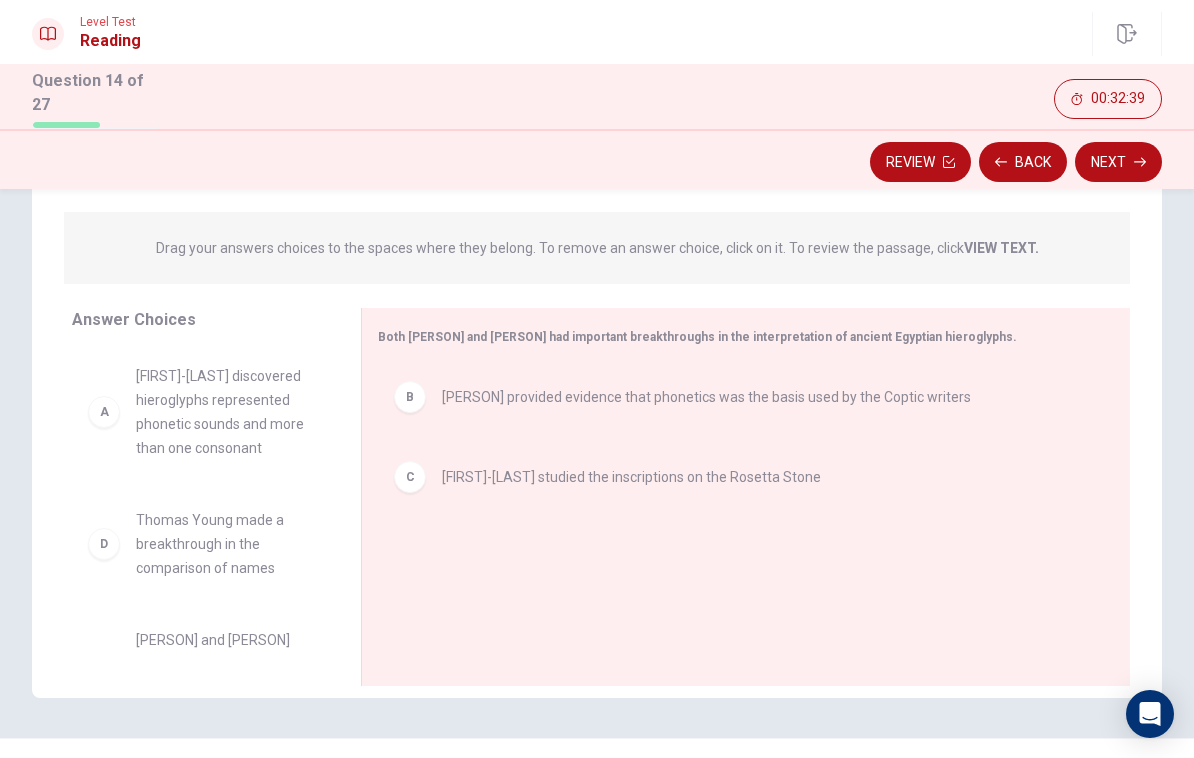 scroll, scrollTop: 241, scrollLeft: 0, axis: vertical 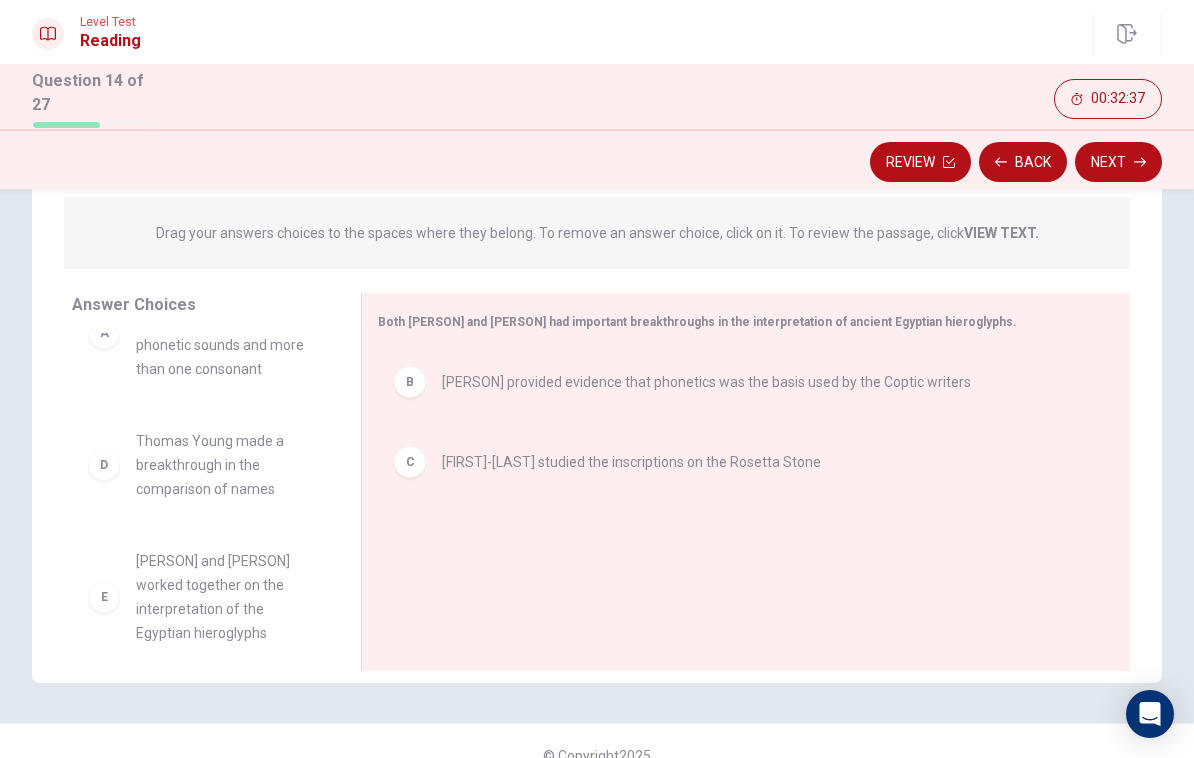 click on "D Thomas Young made a breakthrough in the comparison of names" at bounding box center [200, 465] 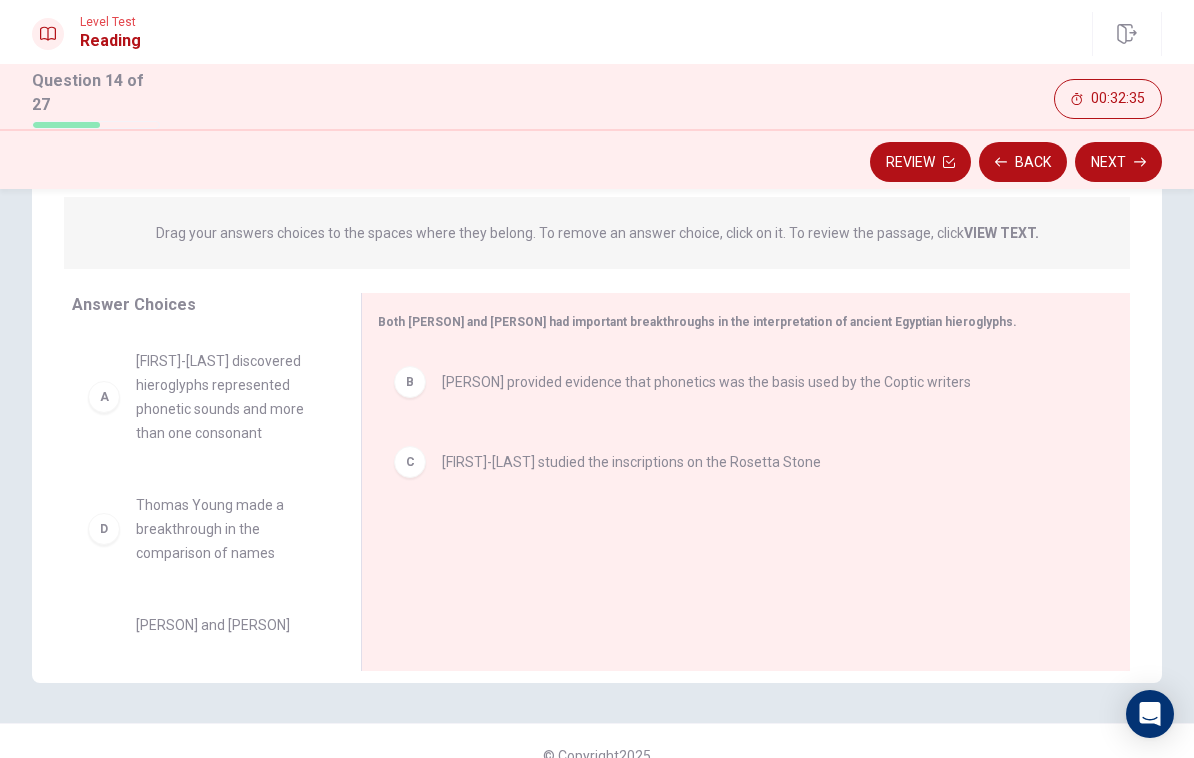 scroll, scrollTop: 0, scrollLeft: 0, axis: both 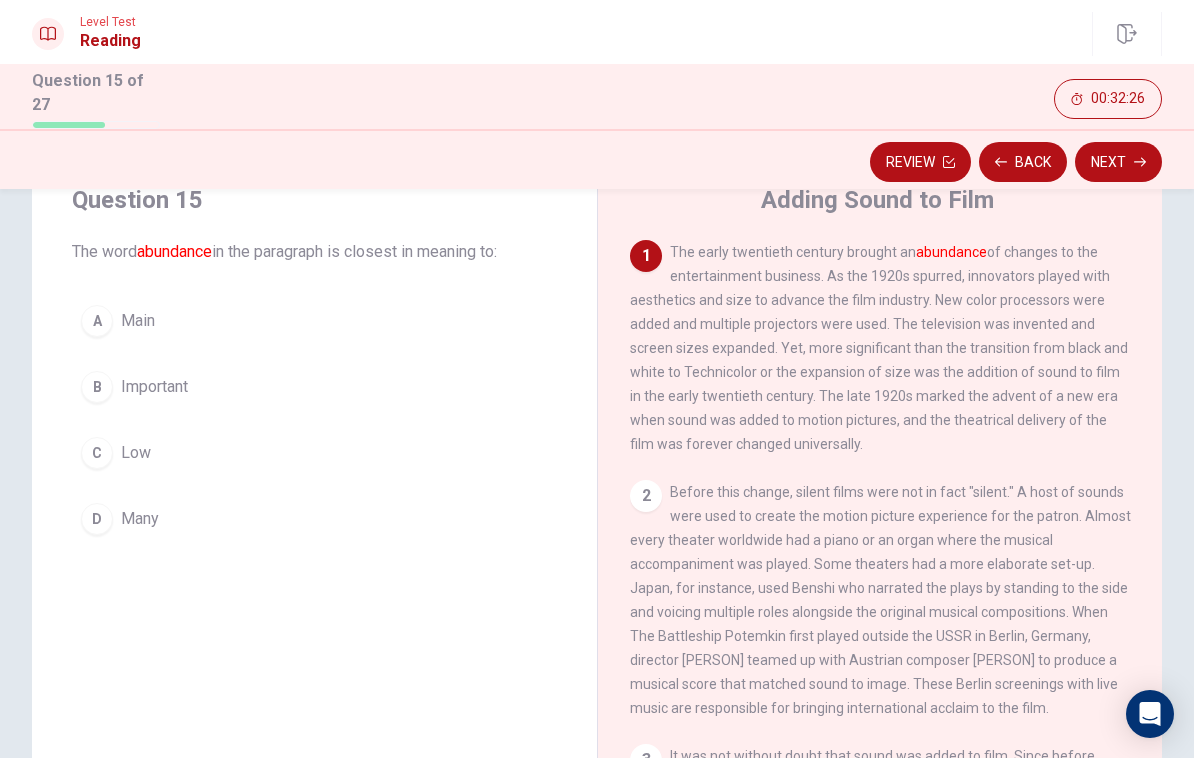 click on "Important" at bounding box center (154, 387) 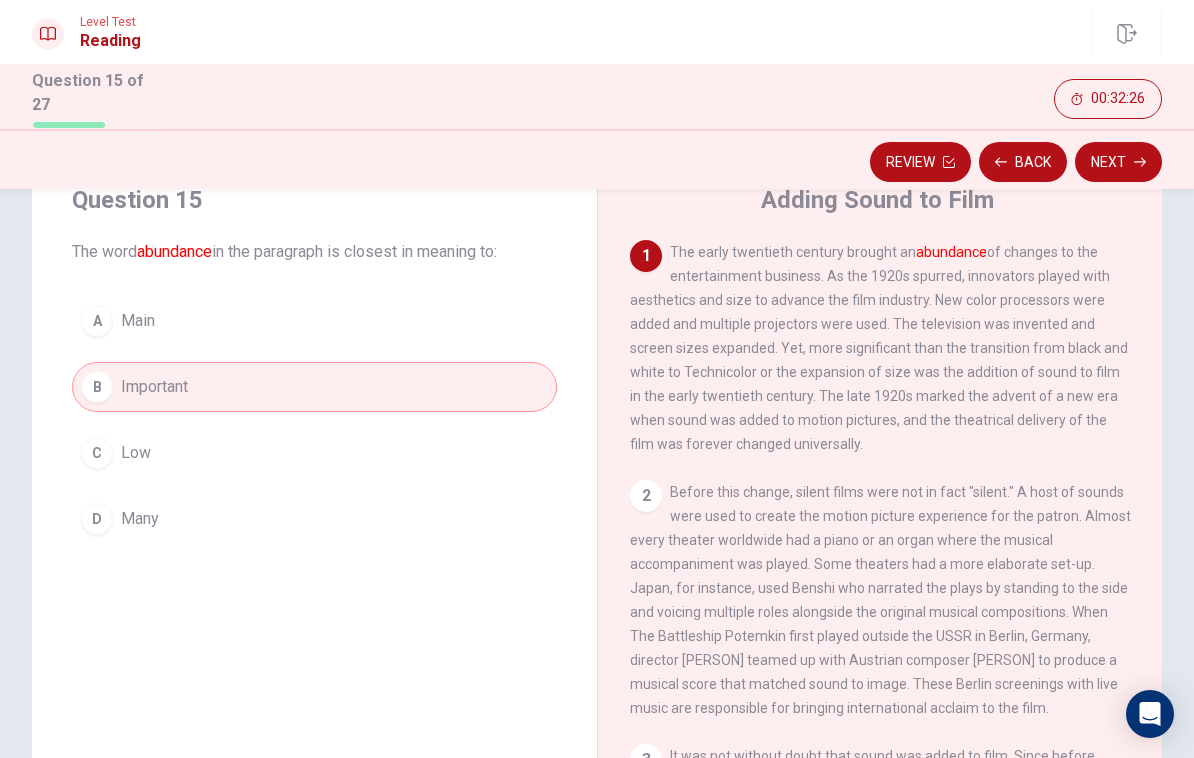 click on "Next" at bounding box center [1118, 162] 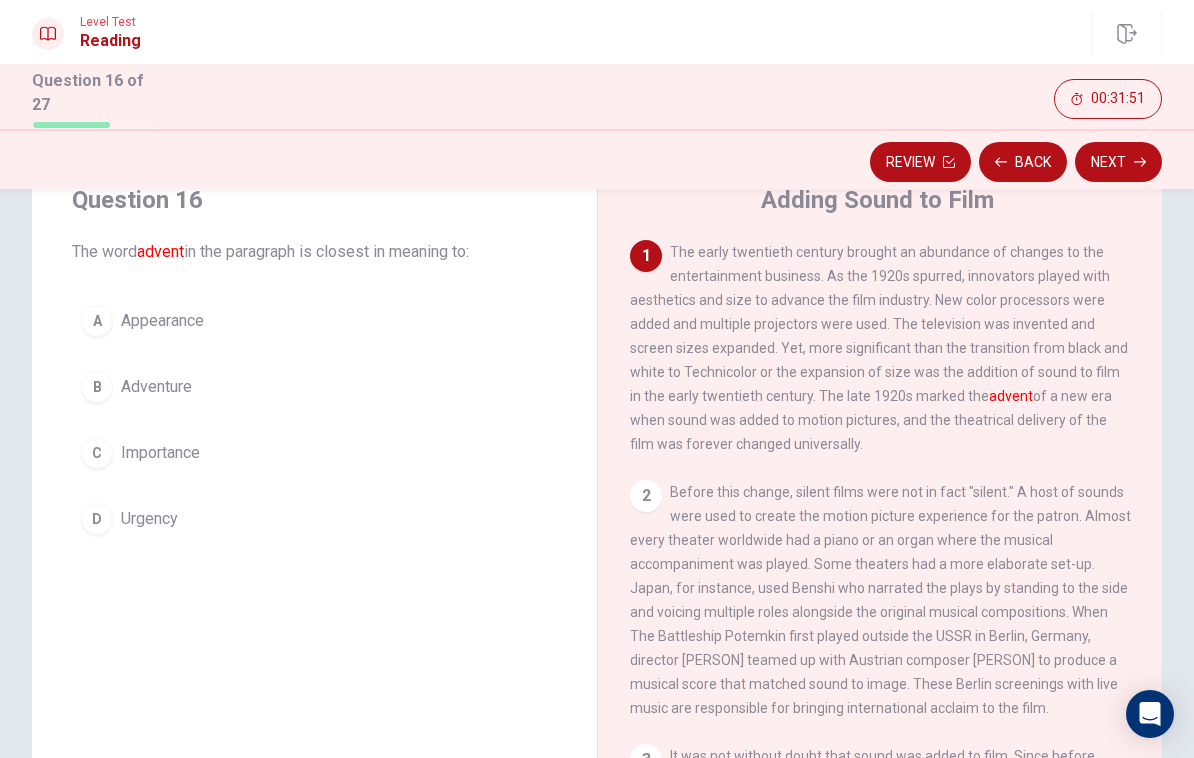 click on "A Appearance" at bounding box center (314, 321) 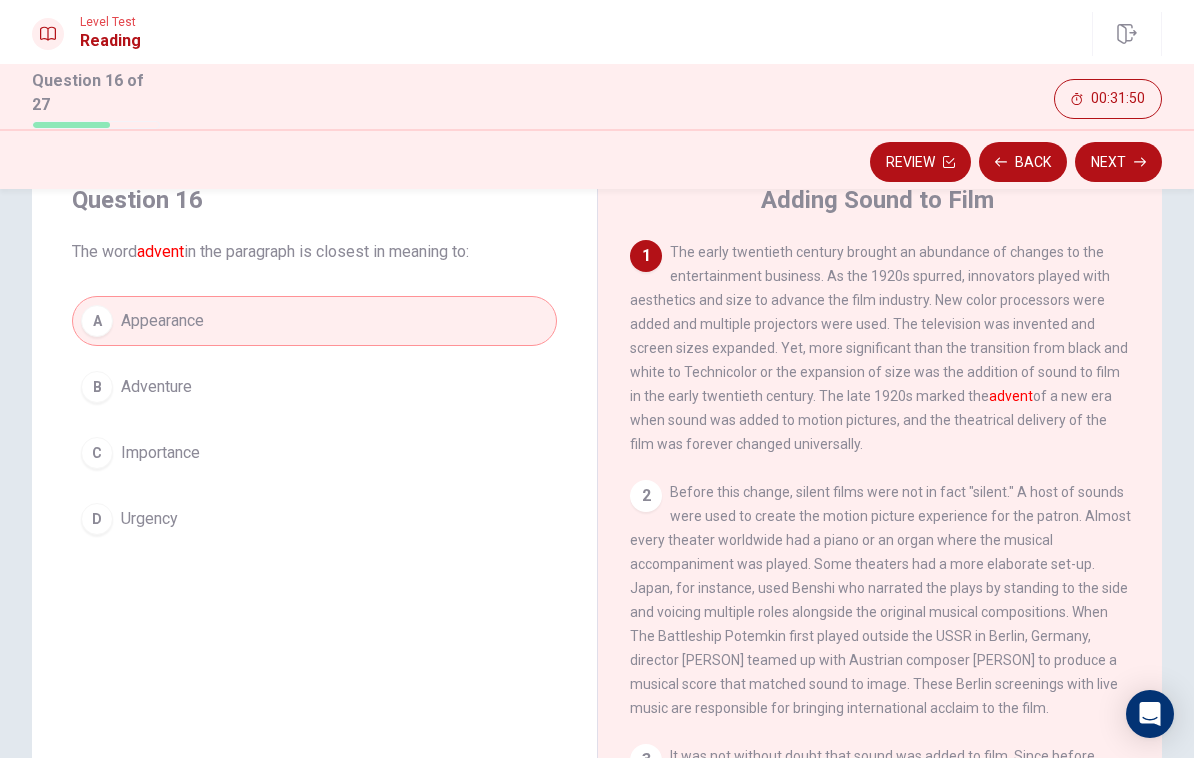 click on "Next" at bounding box center (1118, 162) 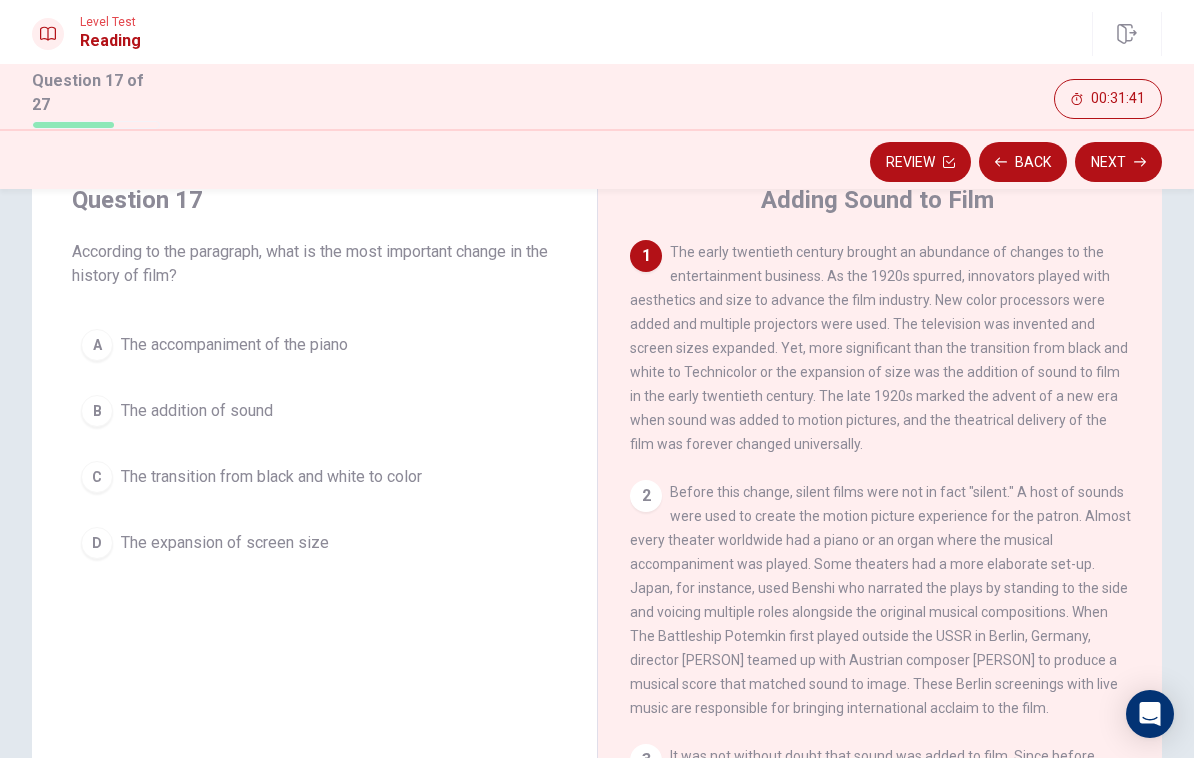 click on "The transition from black and white to color" at bounding box center (271, 477) 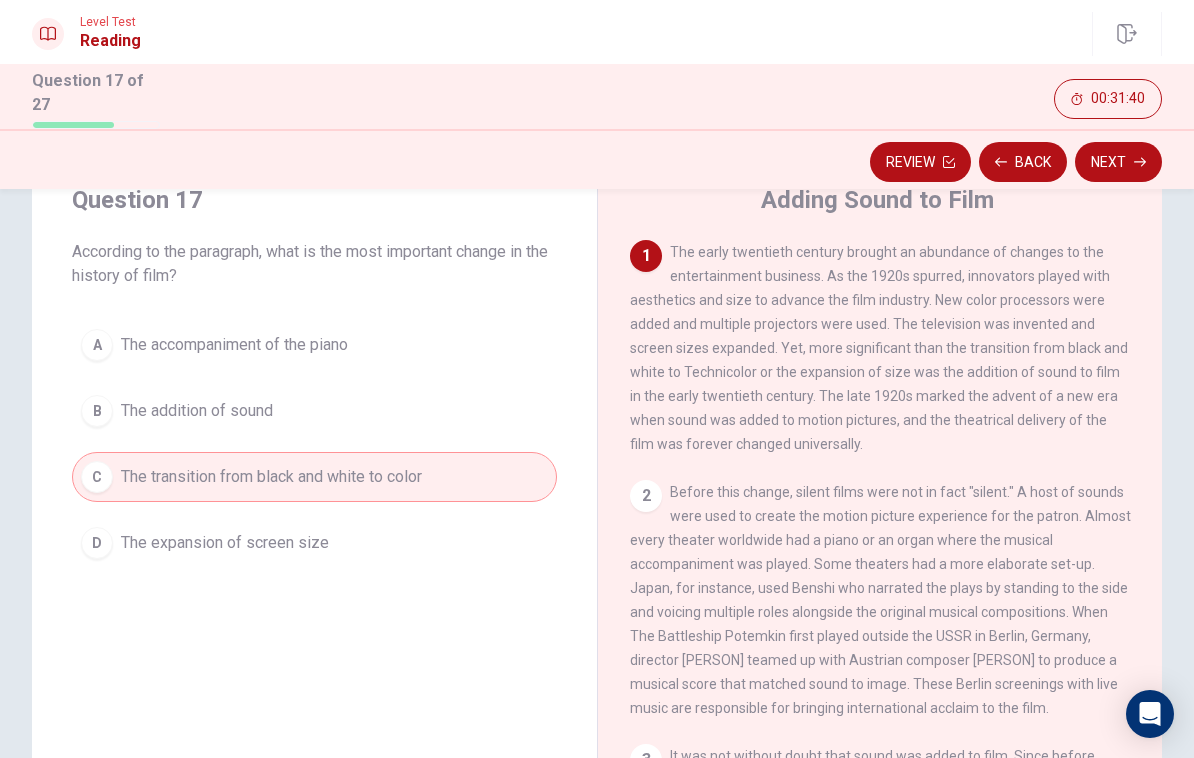click on "Next" at bounding box center [1118, 162] 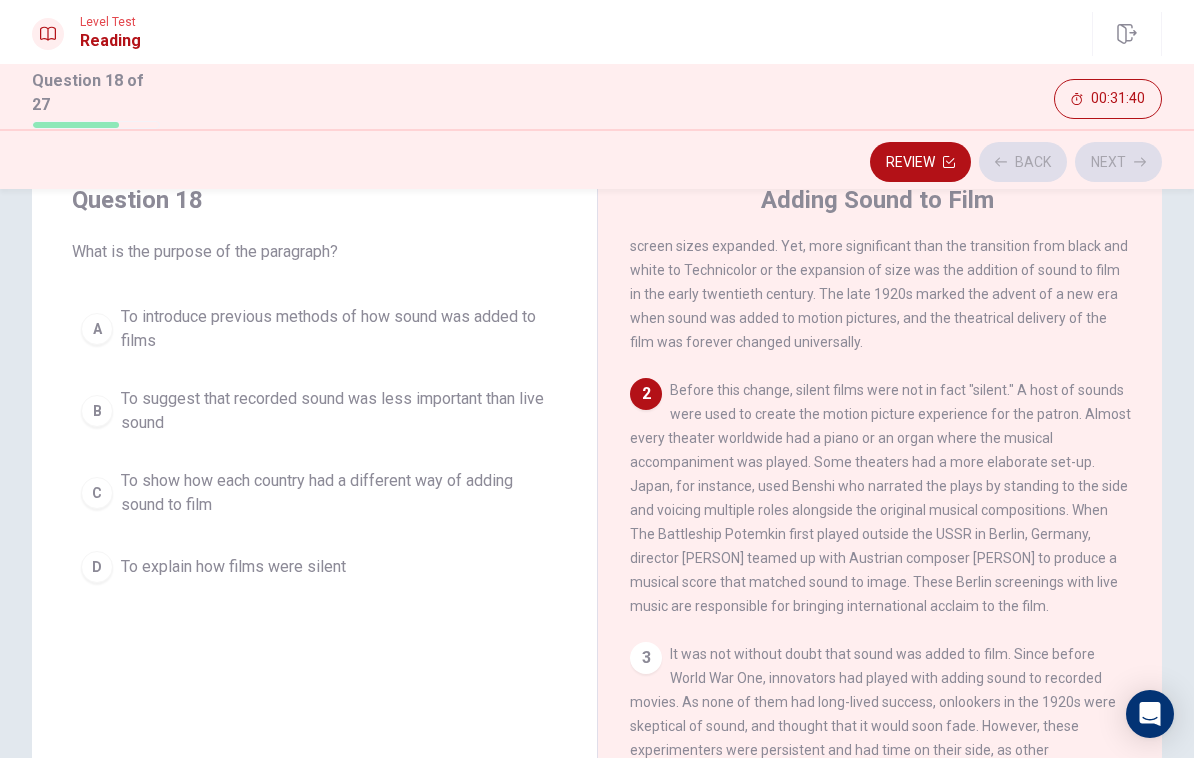 scroll, scrollTop: 124, scrollLeft: 0, axis: vertical 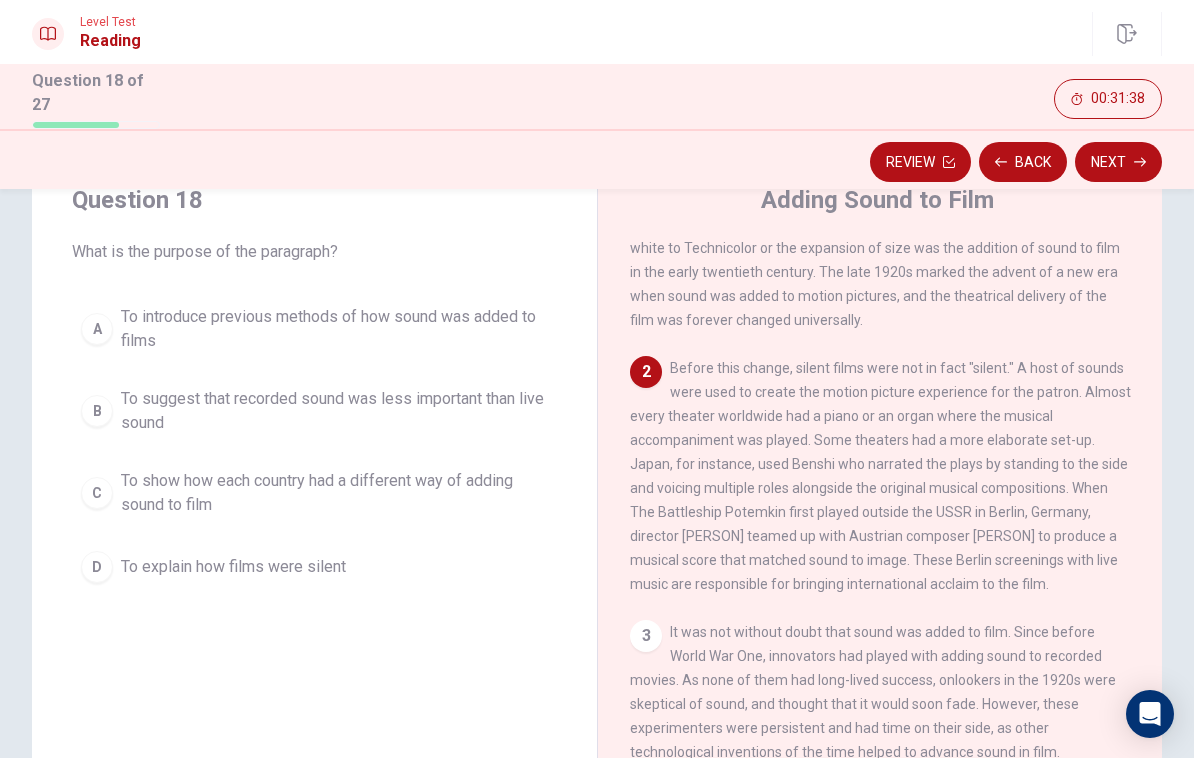 click on "To show how each country had a different way of adding sound to film" at bounding box center (334, 493) 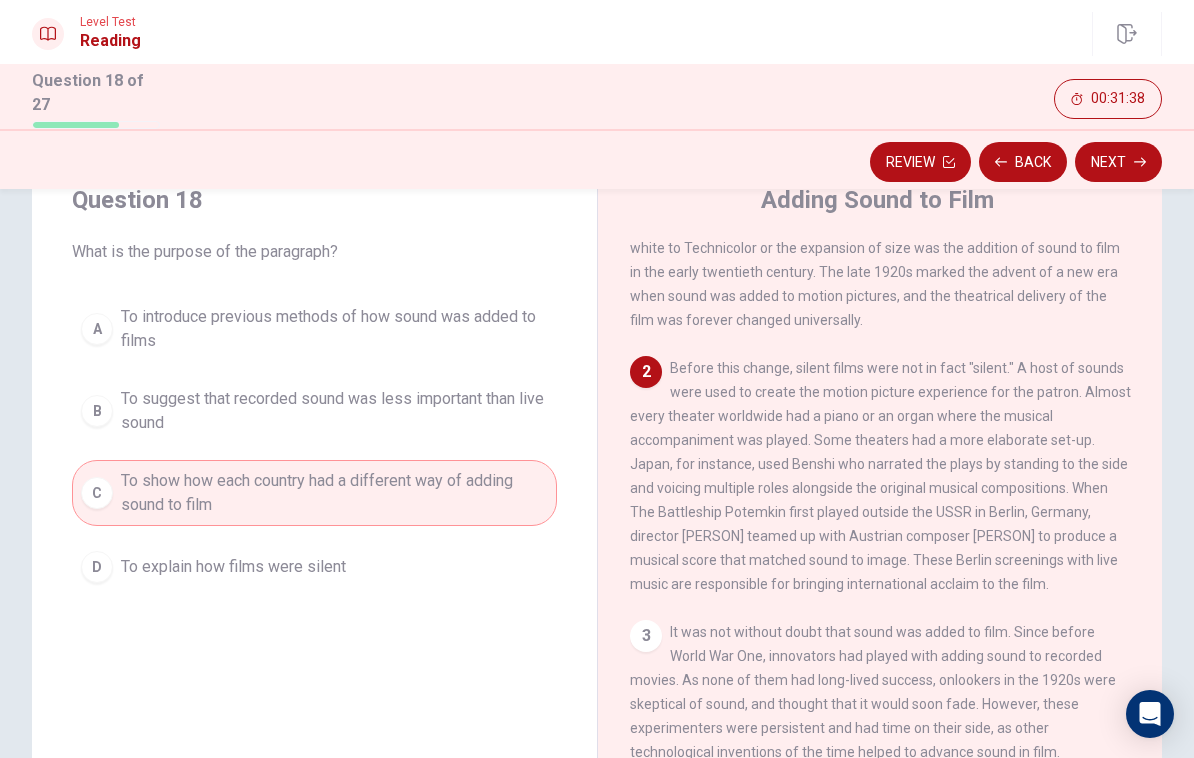 click on "Next" at bounding box center [1118, 162] 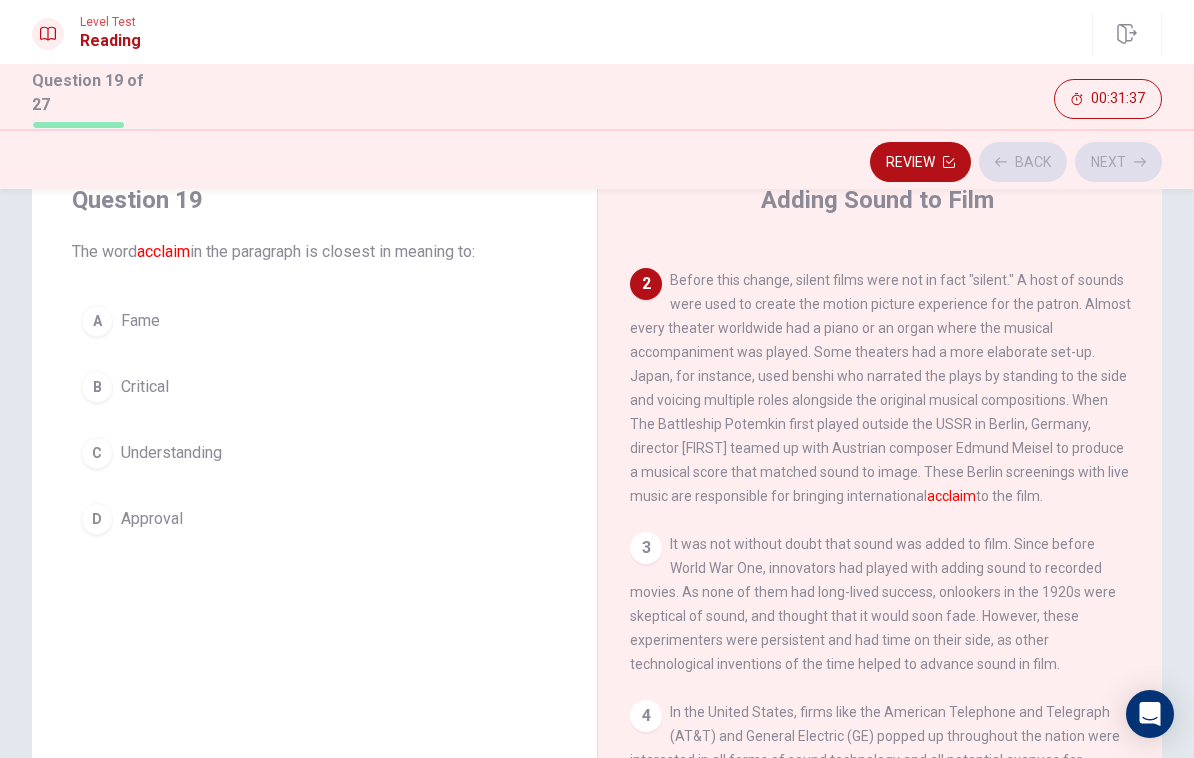 scroll, scrollTop: 249, scrollLeft: 0, axis: vertical 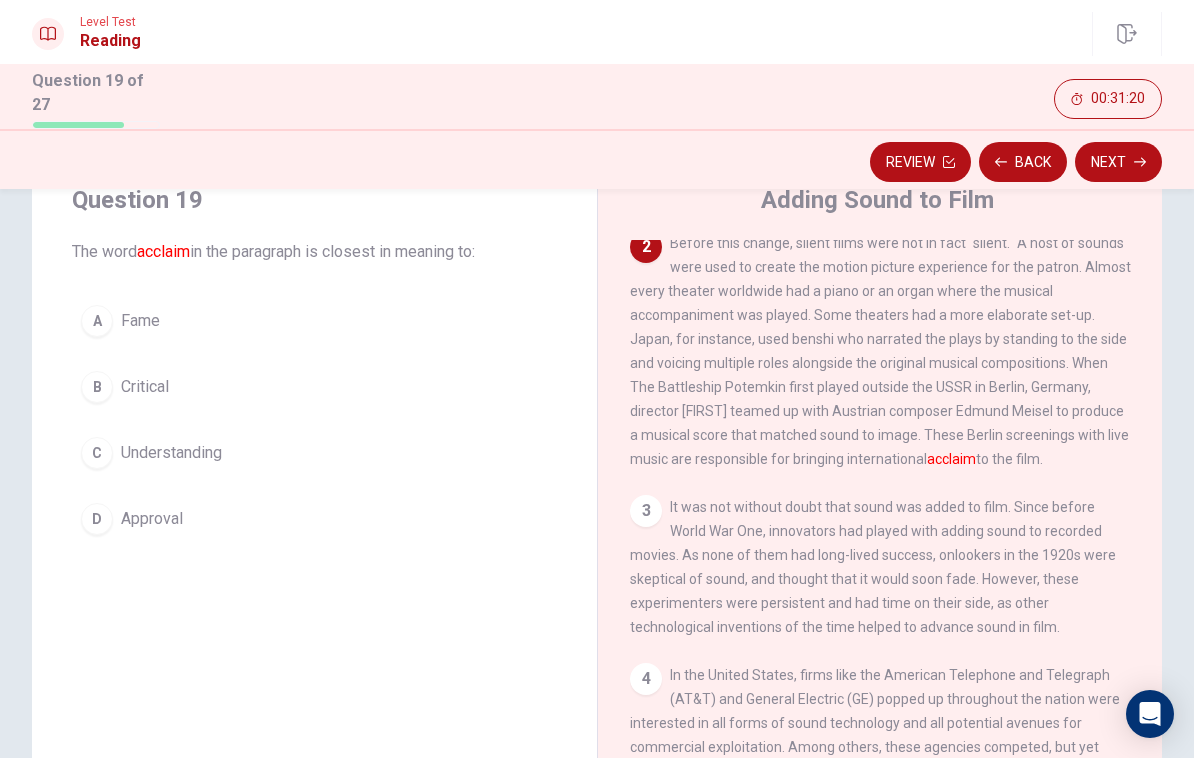 click on "A" at bounding box center [97, 321] 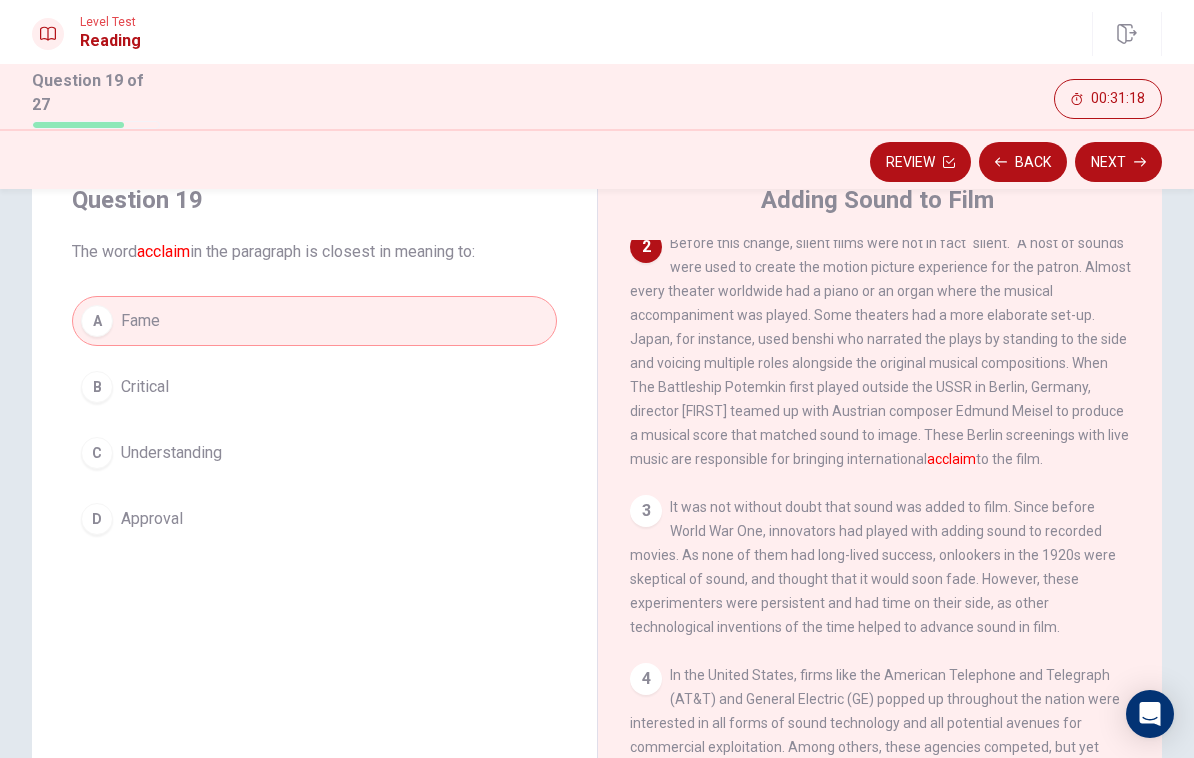 click 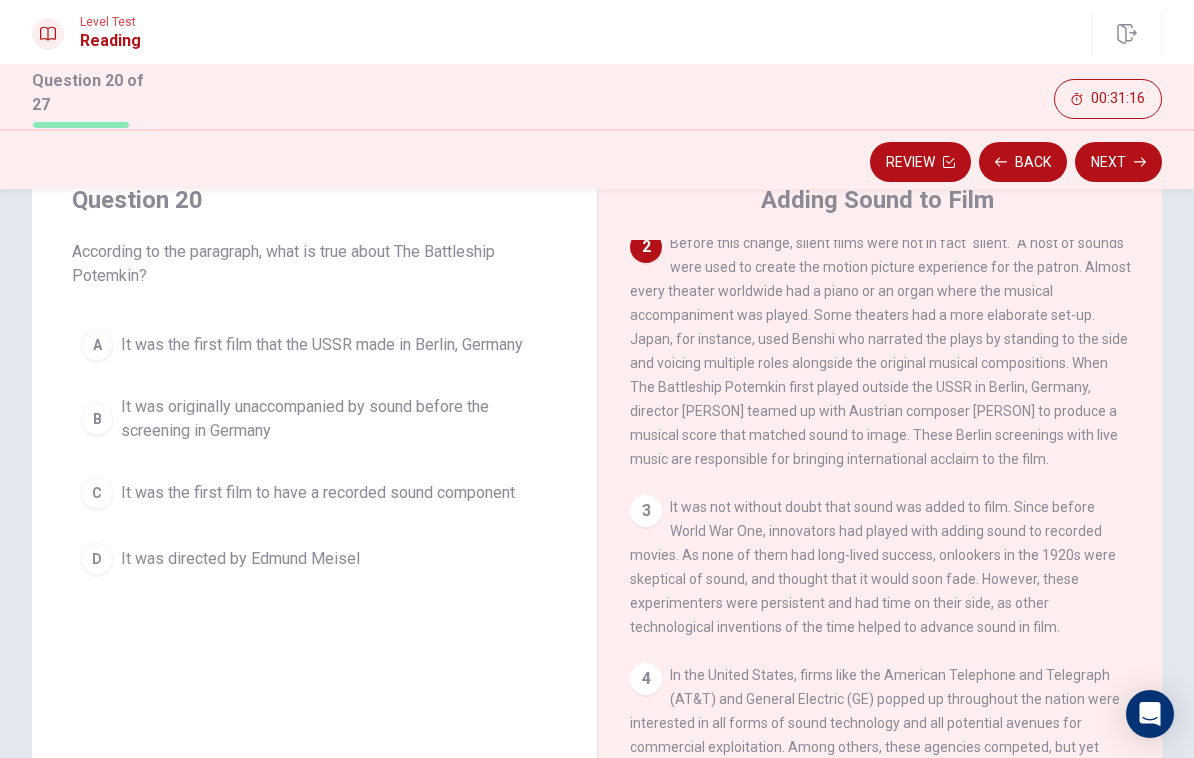 click on "It was originally unaccompanied by sound before the screening in Germany" at bounding box center [334, 419] 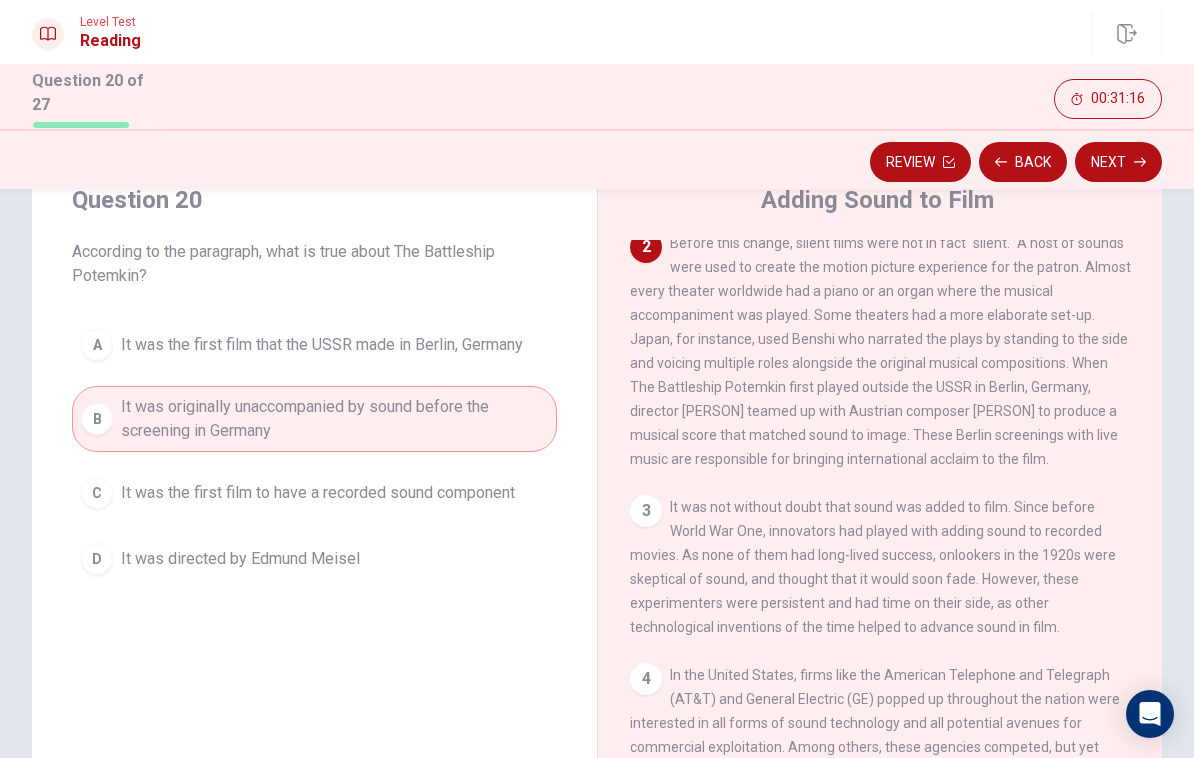 click on "Next" at bounding box center (1118, 162) 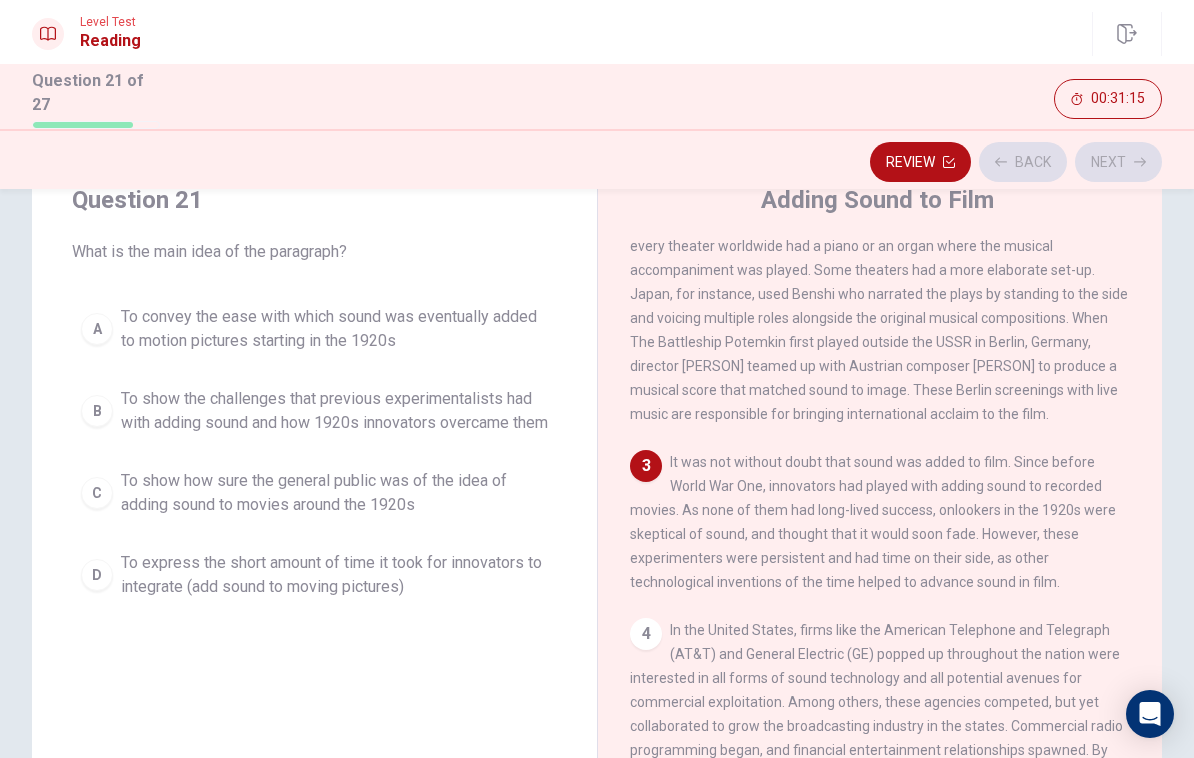 scroll, scrollTop: 298, scrollLeft: 0, axis: vertical 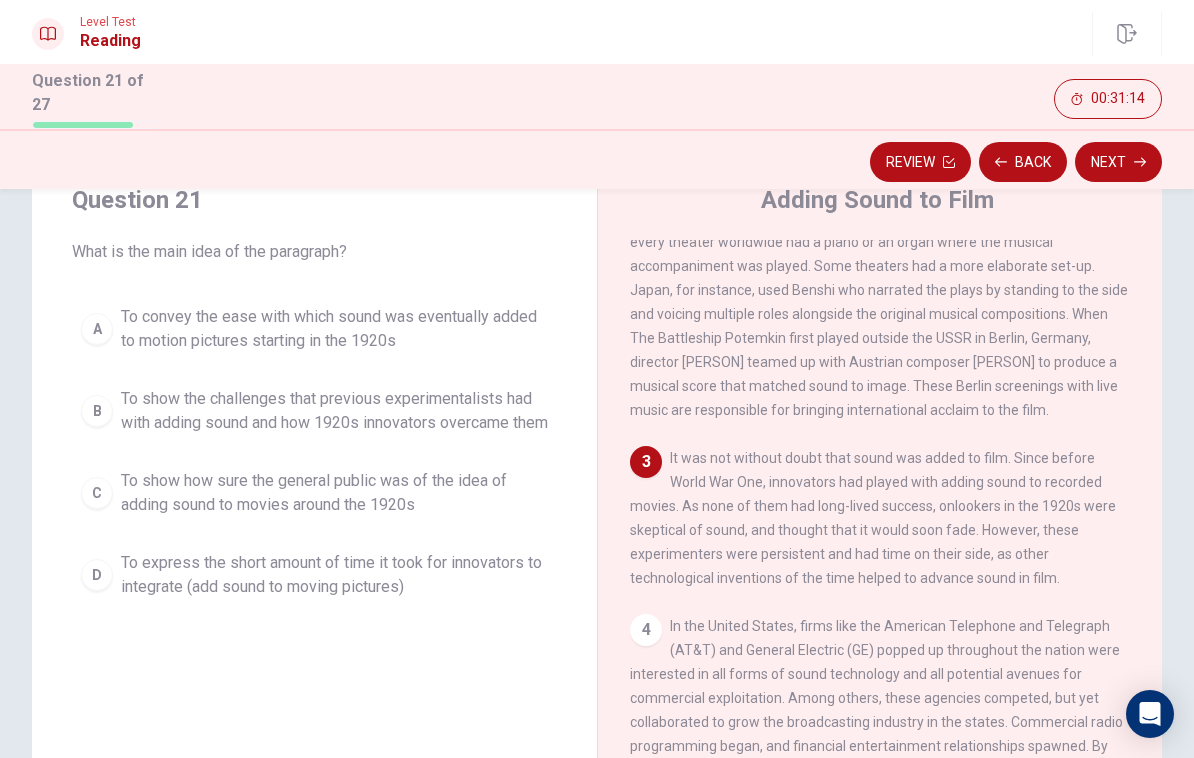 click on "To show the challenges that previous experimentalists had with adding sound and how 1920s innovators overcame them" at bounding box center [334, 411] 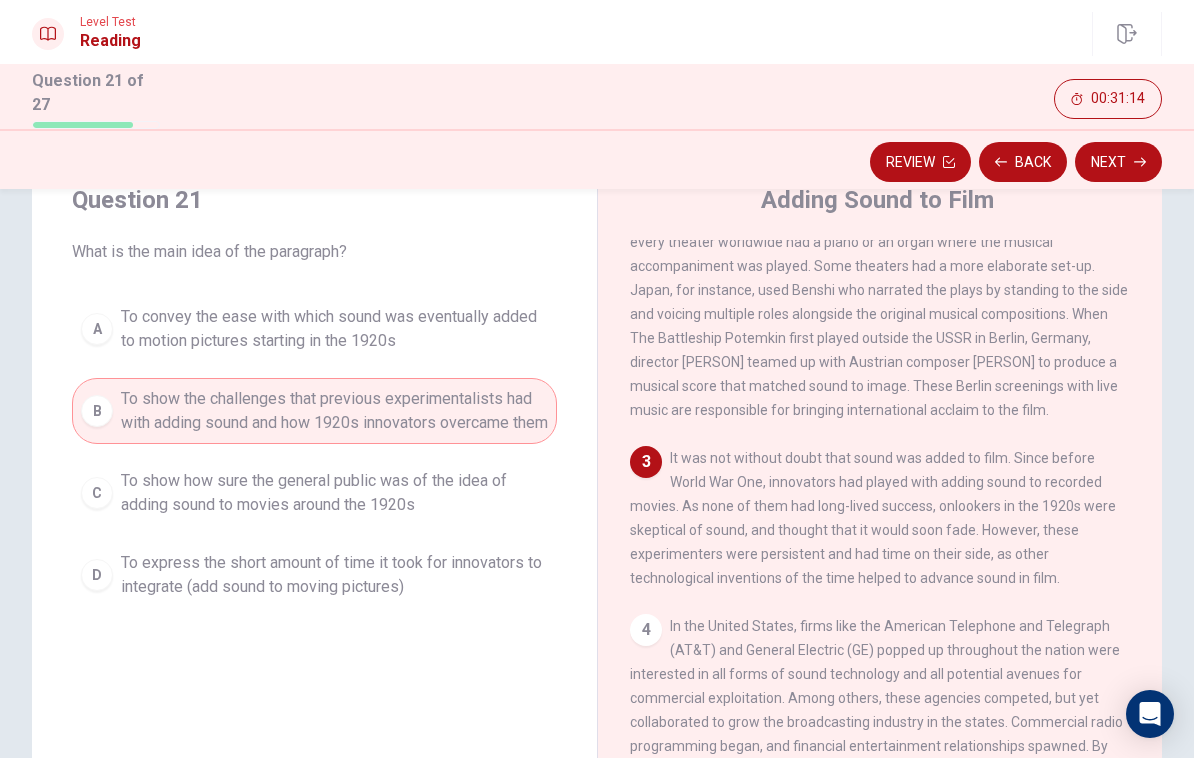 click on "Next" at bounding box center (1118, 162) 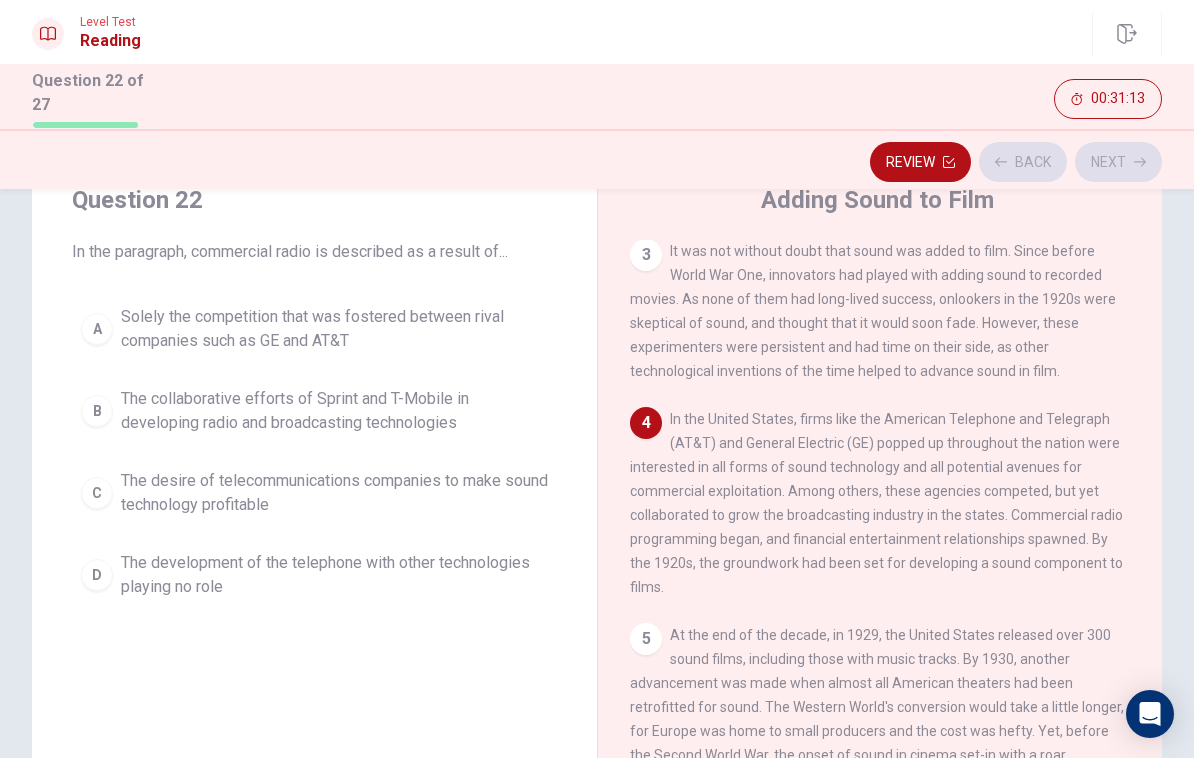 scroll, scrollTop: 572, scrollLeft: 0, axis: vertical 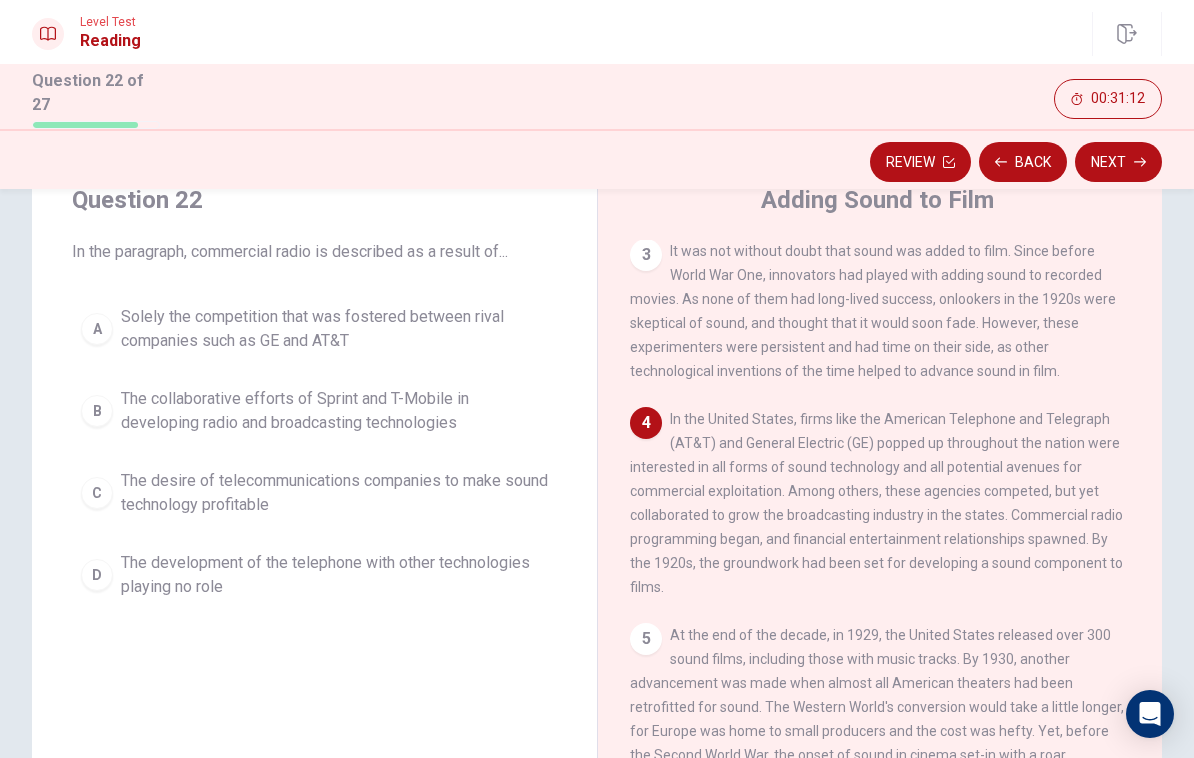 click on "The collaborative efforts of Sprint and T-Mobile in developing radio and broadcasting technologies" at bounding box center [334, 411] 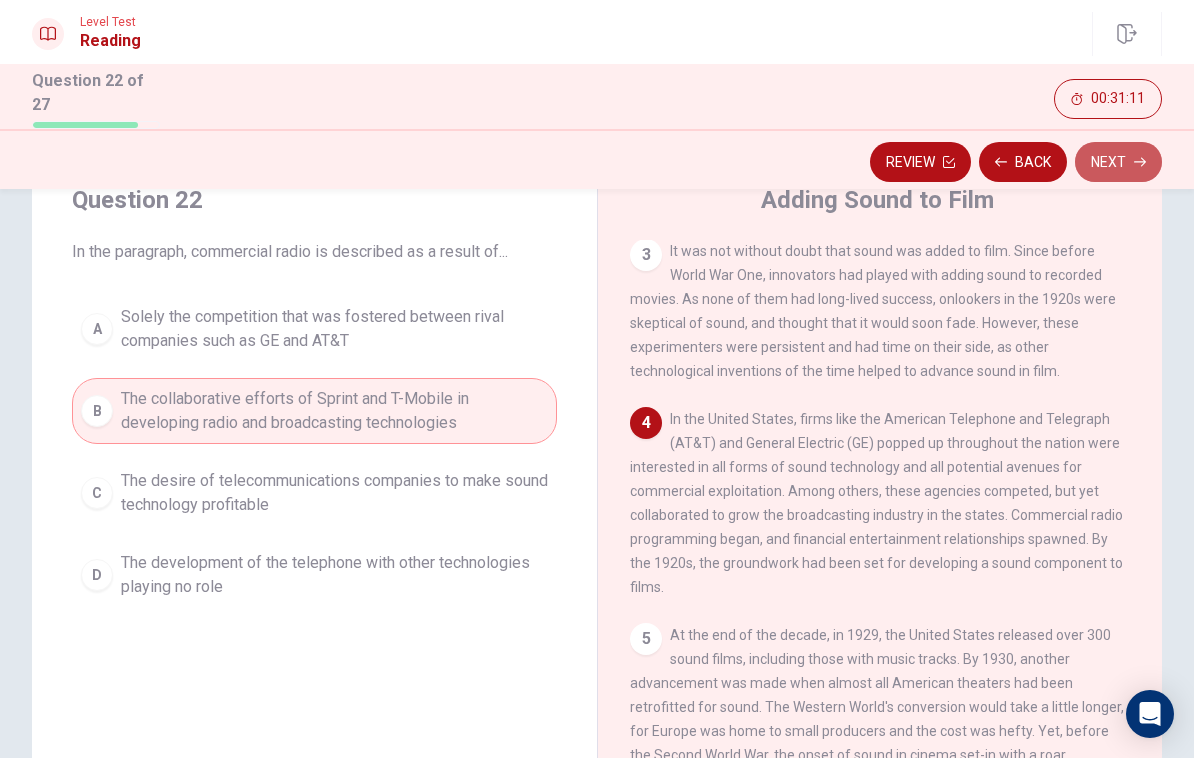click on "Next" at bounding box center [1118, 162] 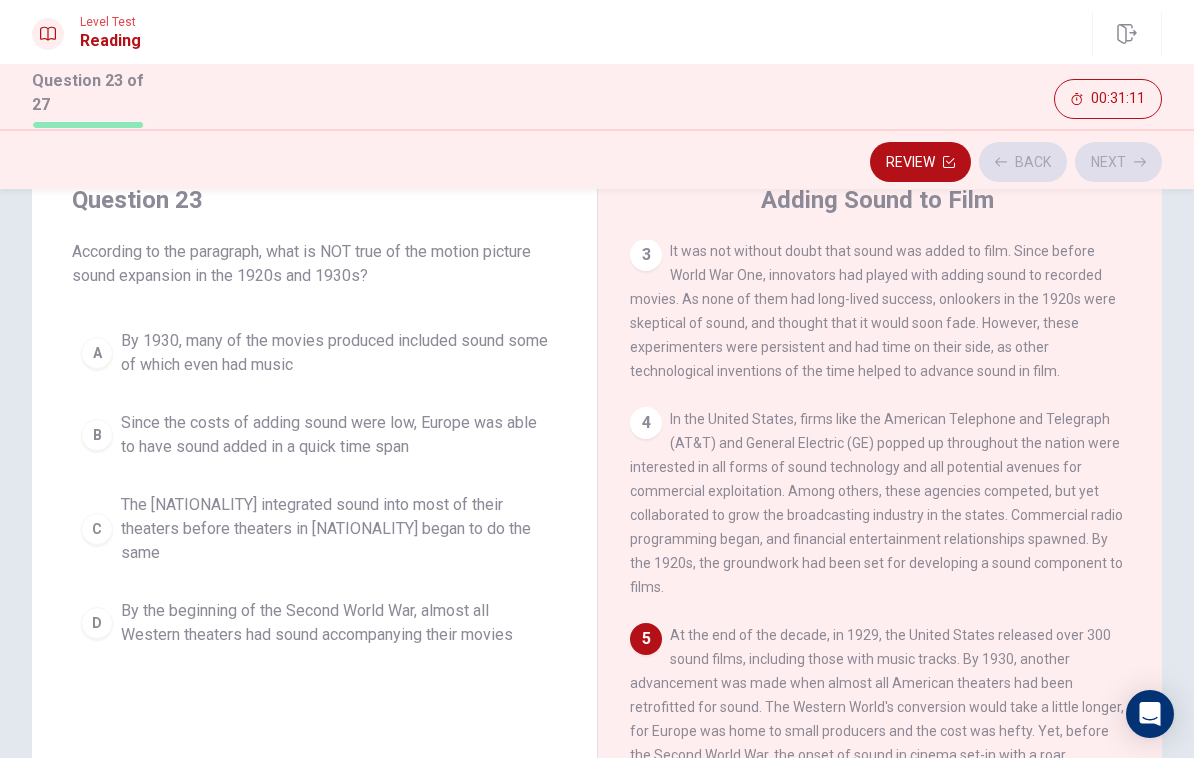 scroll, scrollTop: 595, scrollLeft: 0, axis: vertical 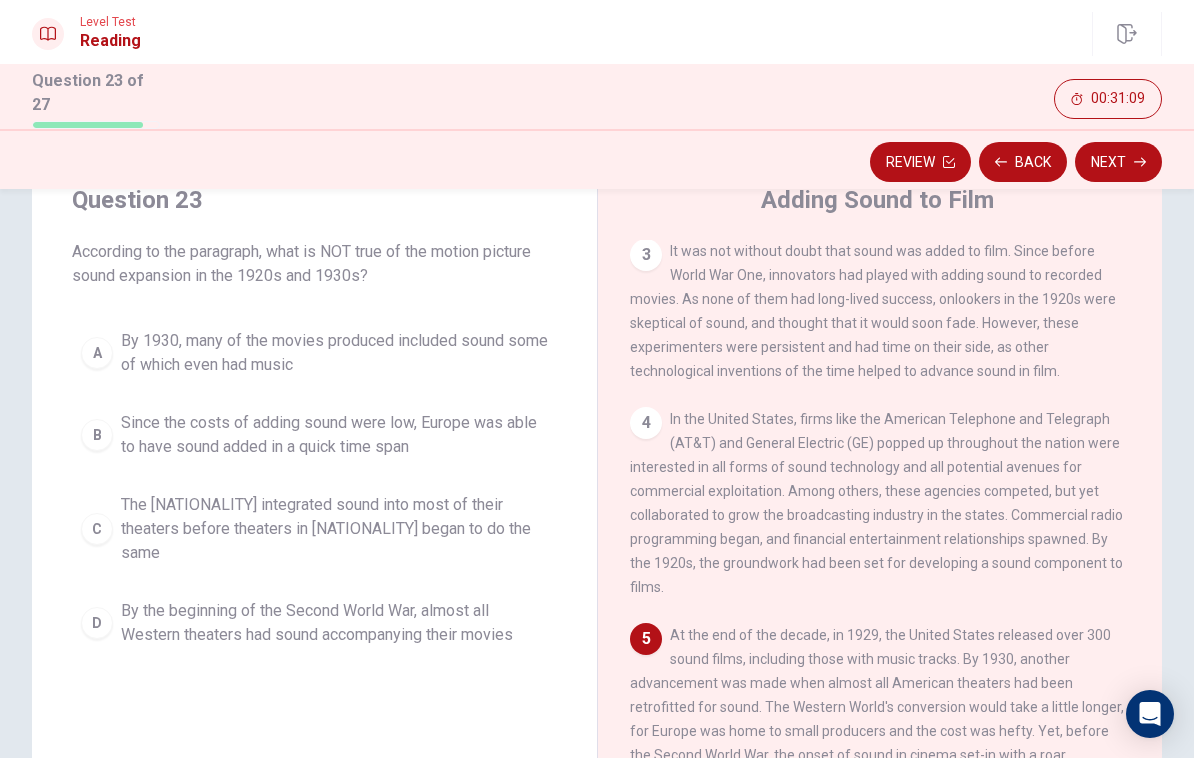 click on "The [NATIONALITY] integrated sound into most of their theaters before theaters in [NATIONALITY] began to do the same" at bounding box center [334, 529] 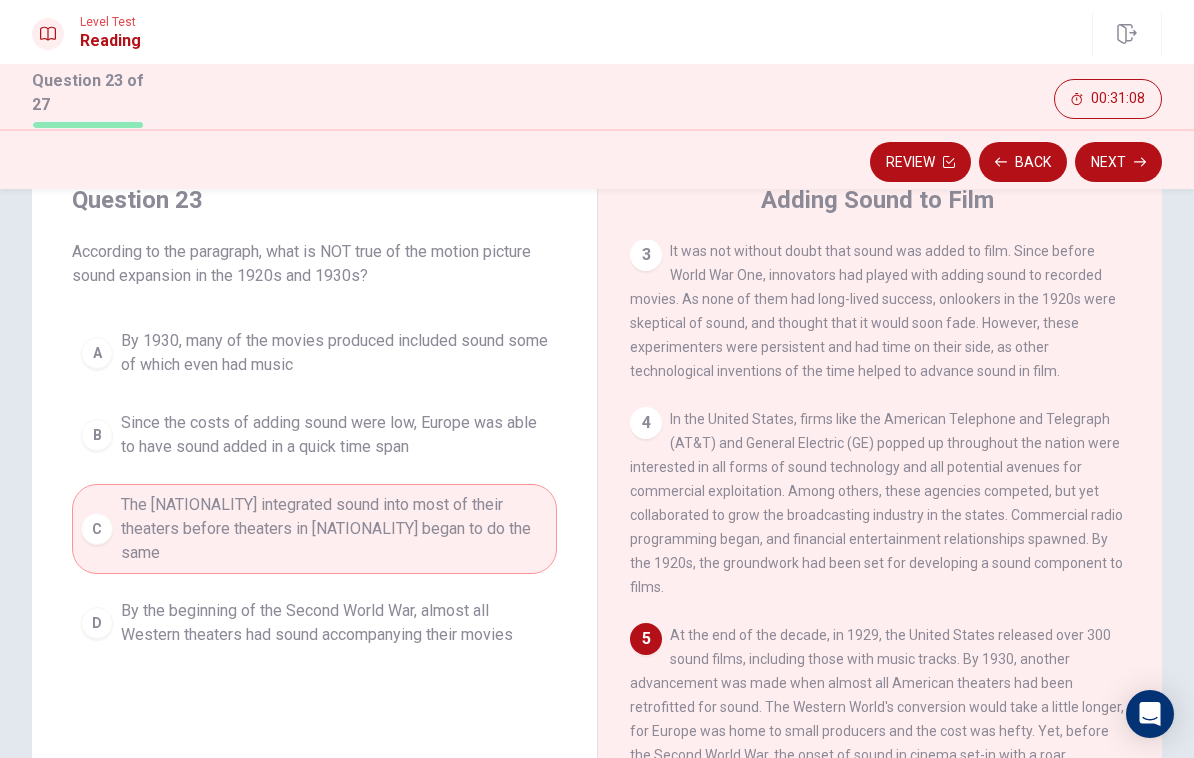 click on "Next" at bounding box center (1118, 162) 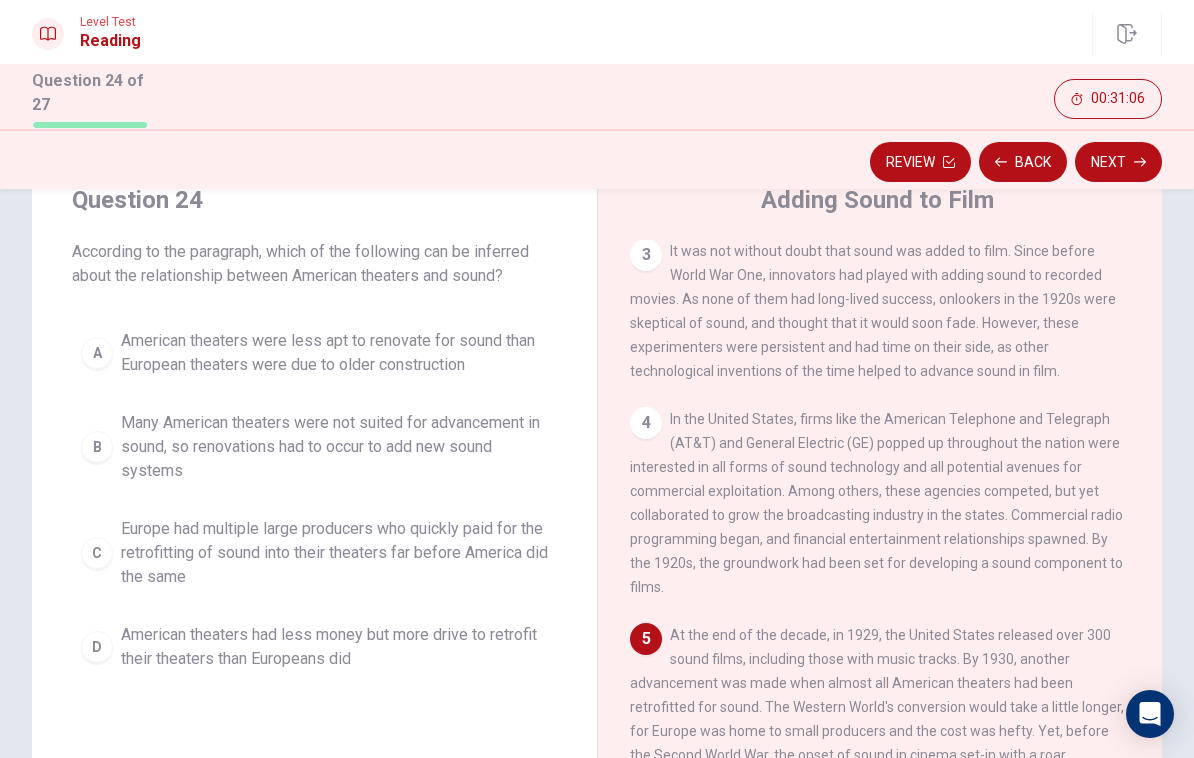click on "Many American theaters were not suited for advancement in sound, so renovations had to occur to add new sound systems" at bounding box center (334, 447) 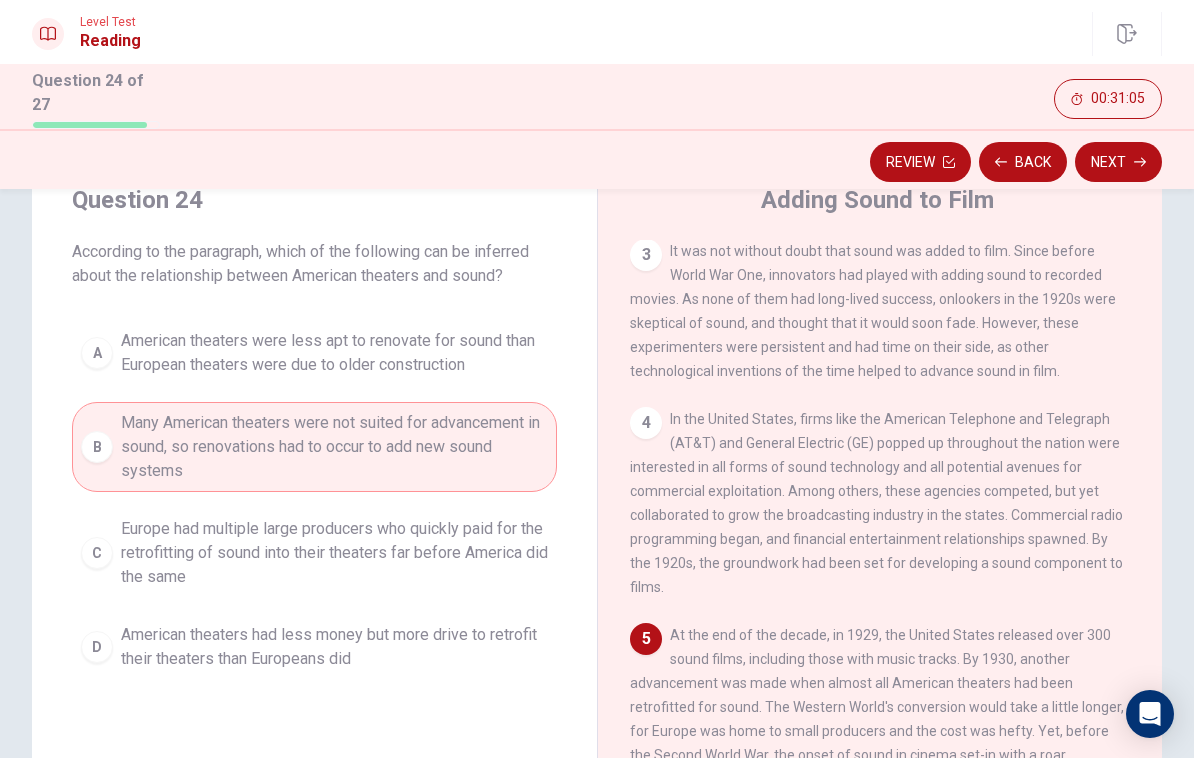 click on "Europe had multiple large producers who quickly paid for the retrofitting of sound into their theaters far before America did the same" at bounding box center [334, 553] 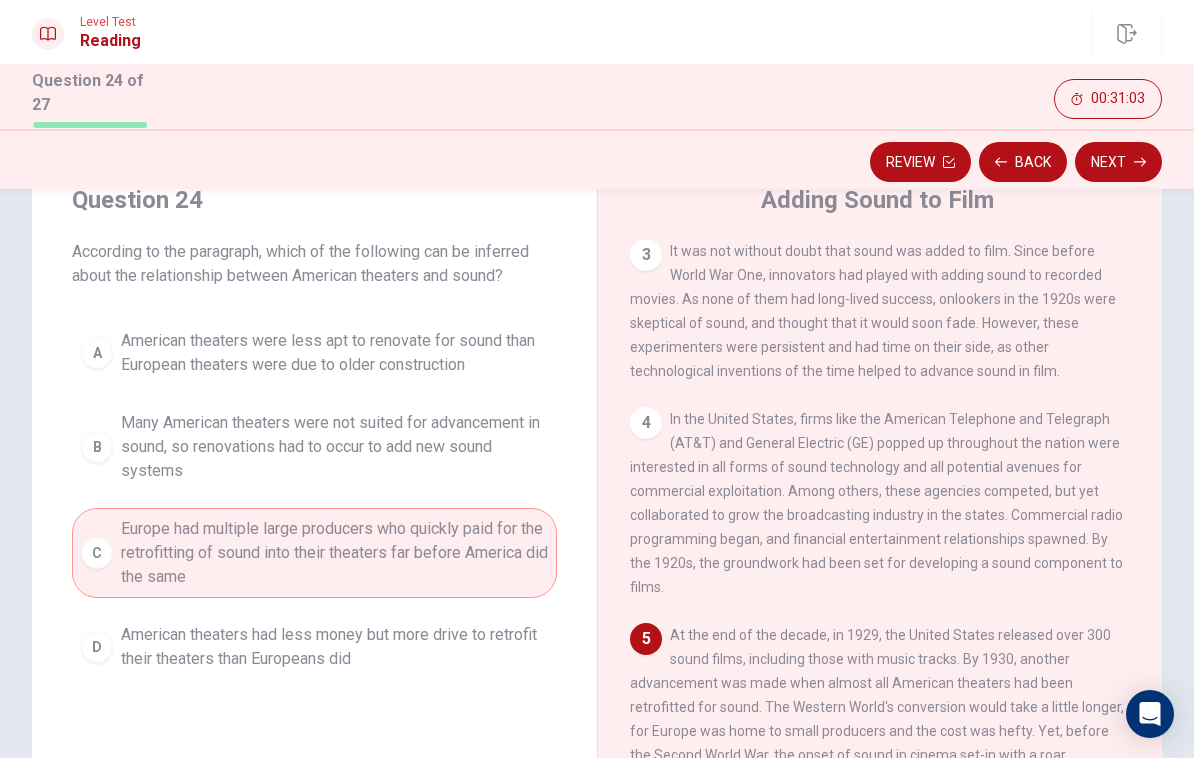 click on "Next" at bounding box center [1118, 162] 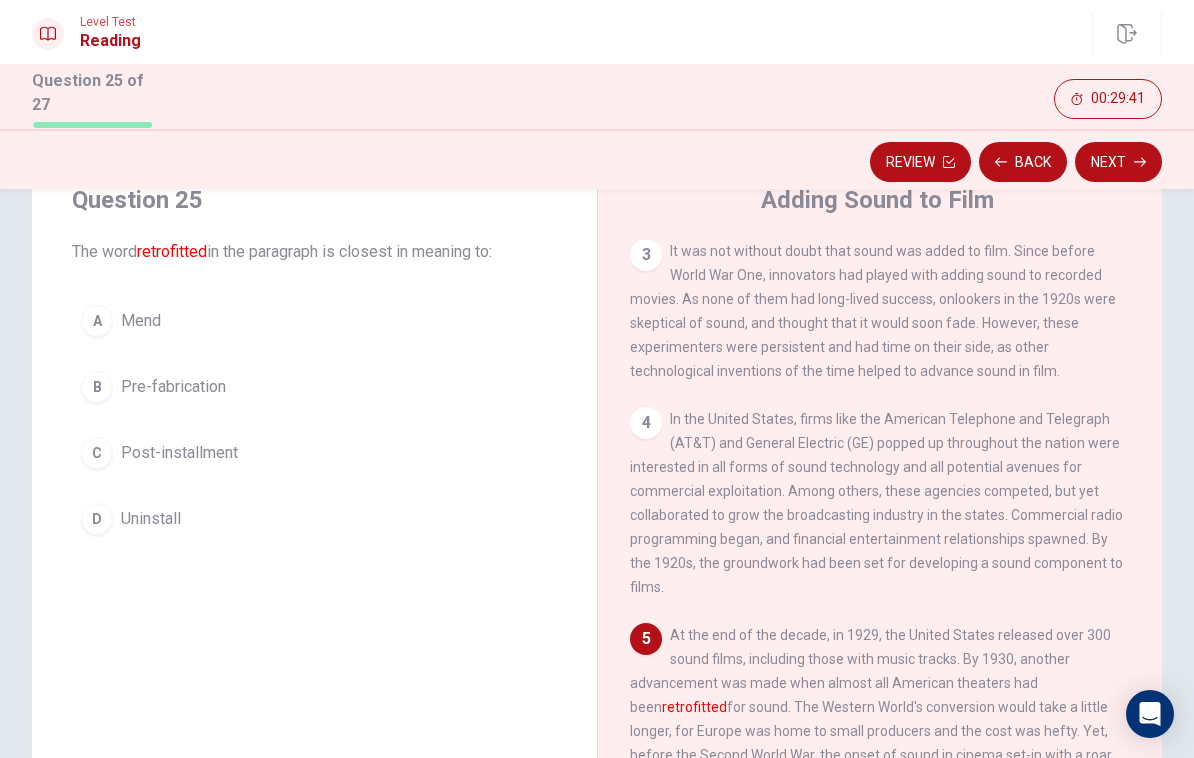 click on "Pre-fabrication" at bounding box center (173, 387) 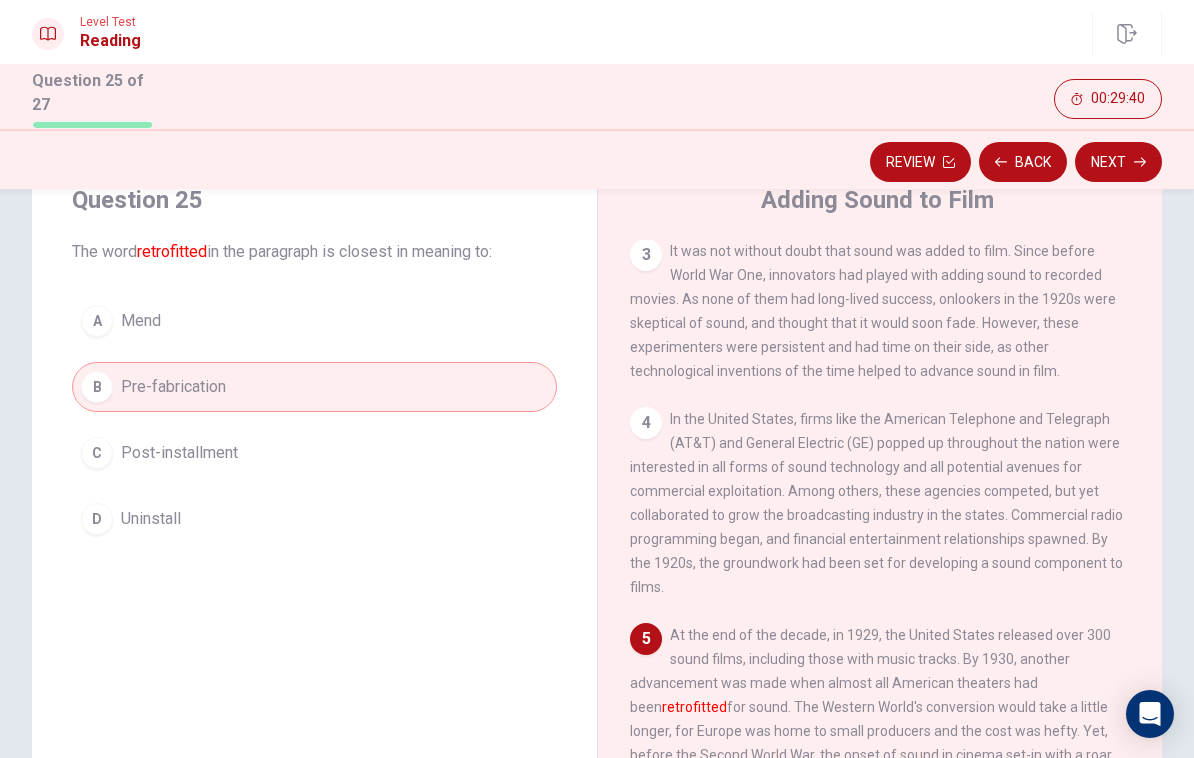 click on "Review Back Next" at bounding box center (597, 159) 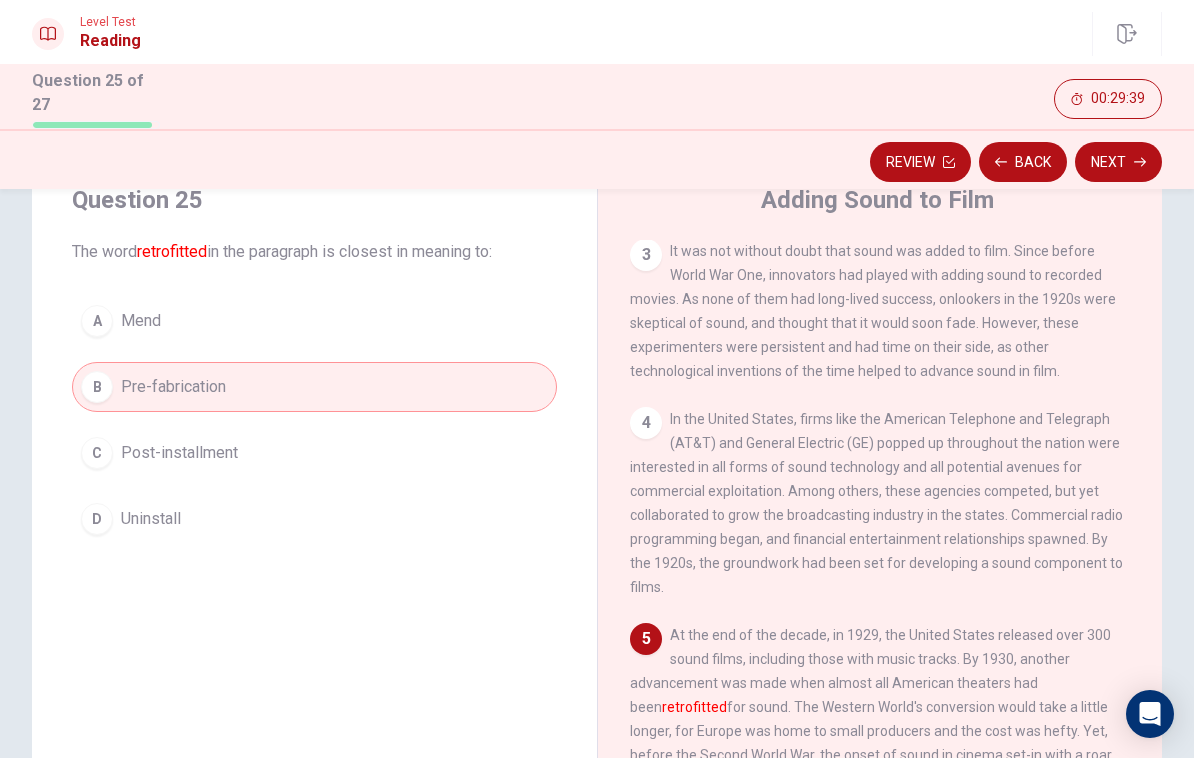click 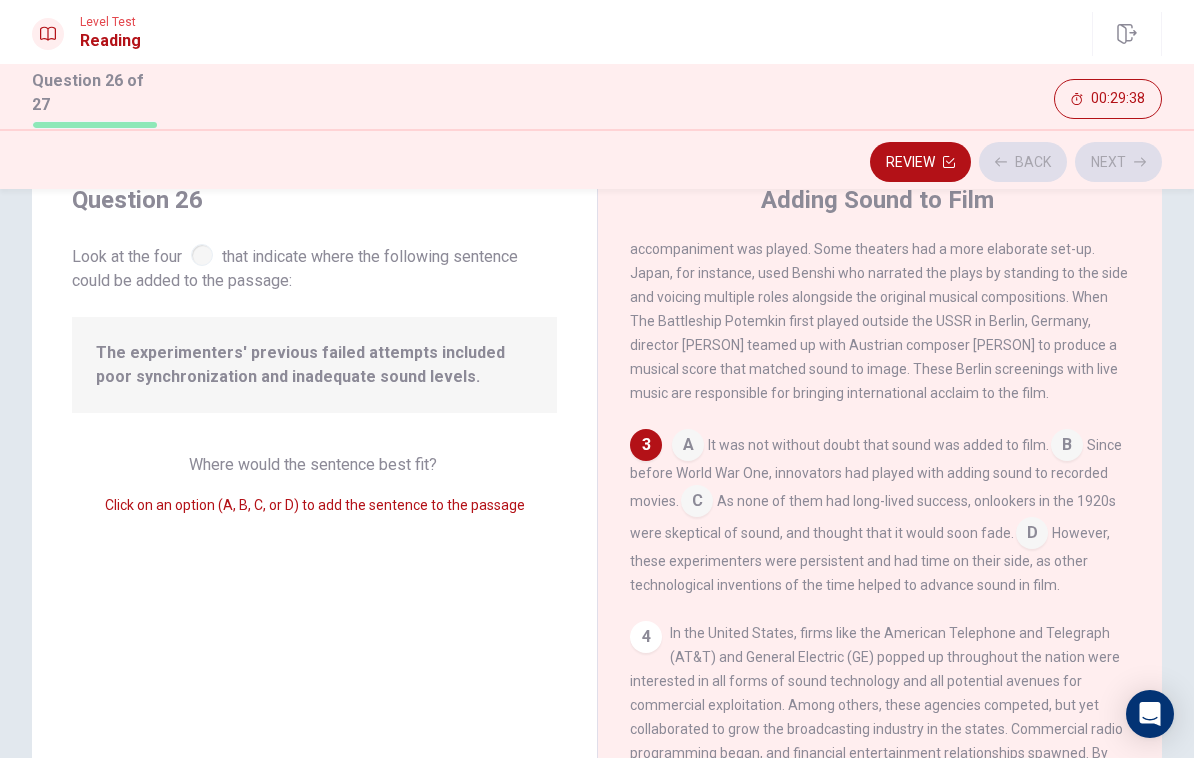 scroll, scrollTop: 316, scrollLeft: 0, axis: vertical 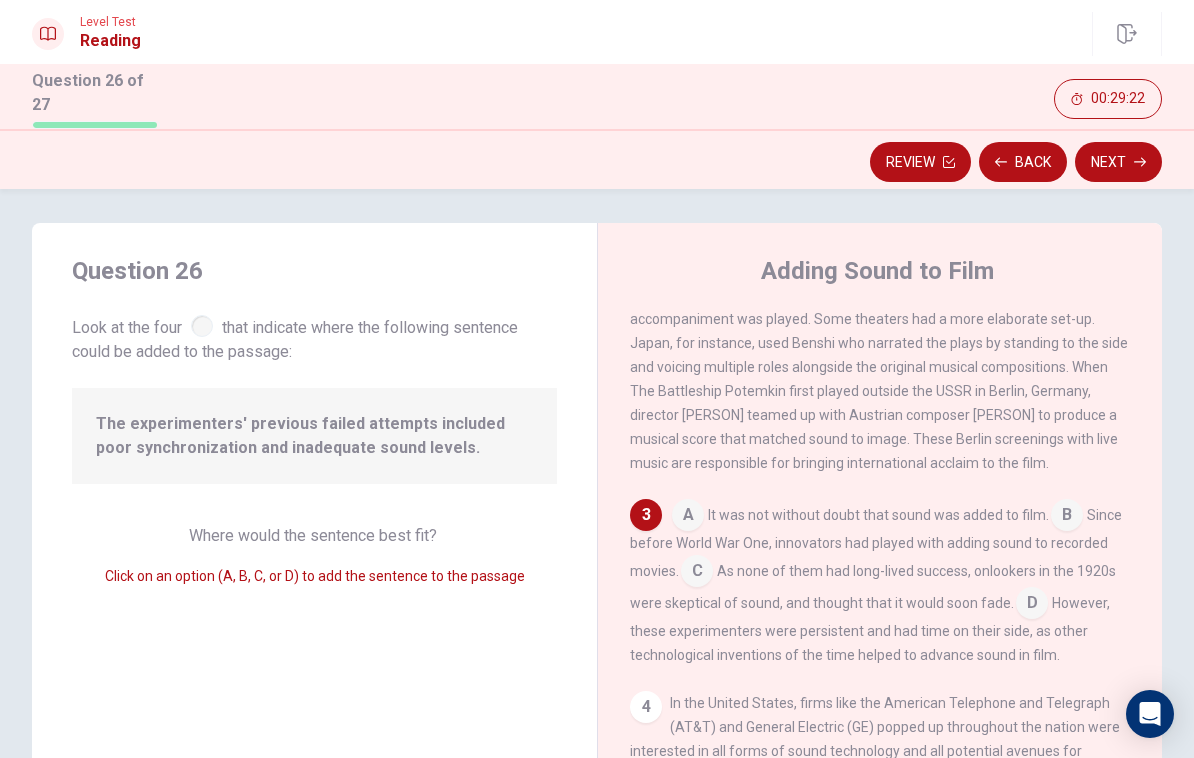 click at bounding box center [697, 573] 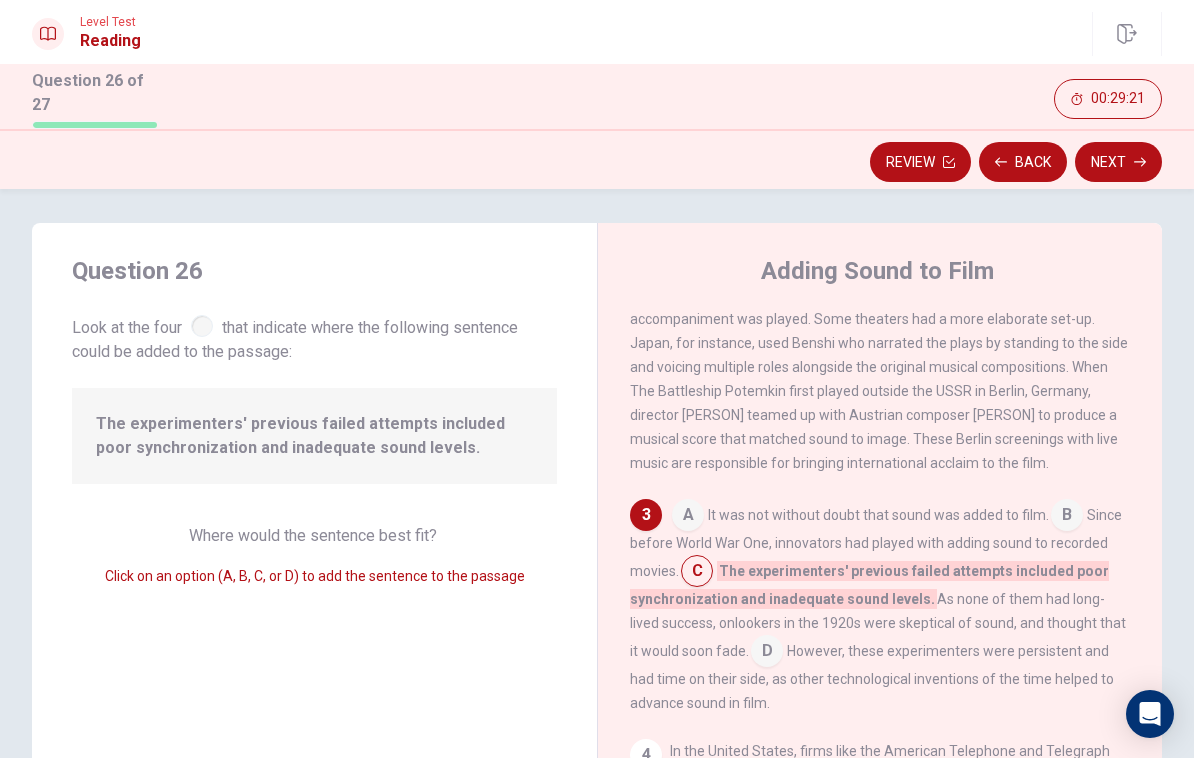 click 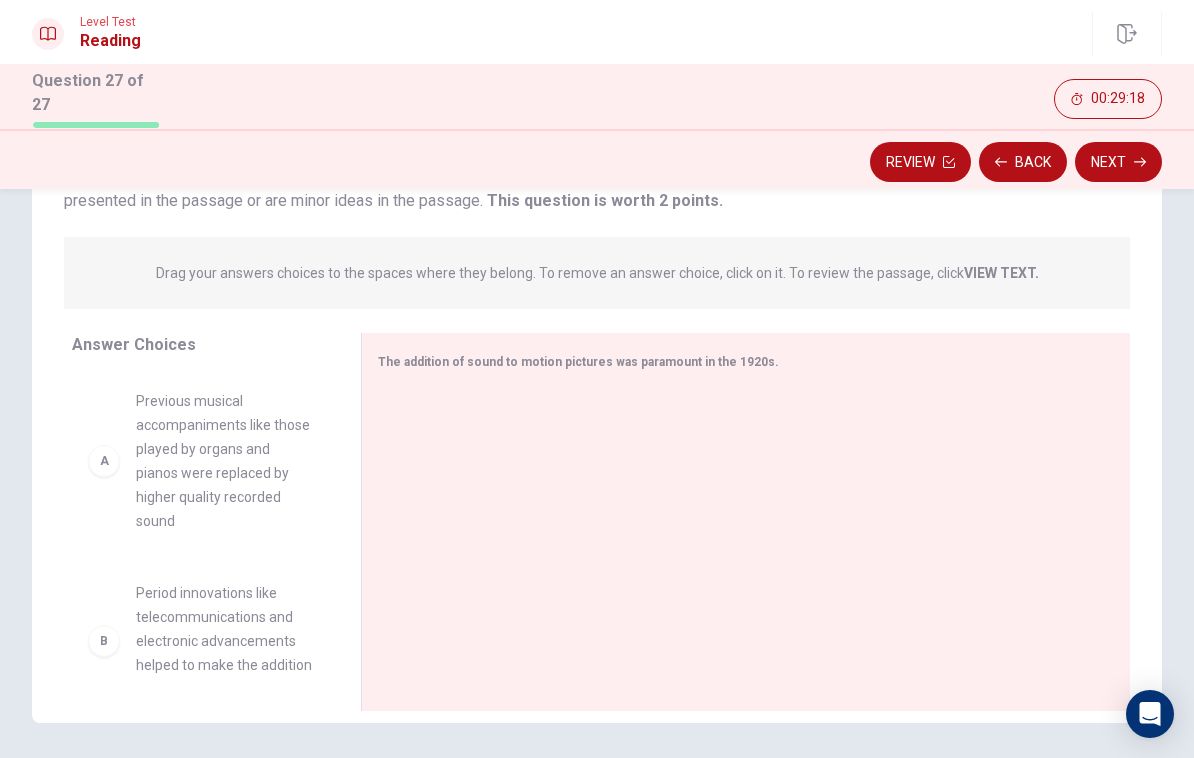 scroll, scrollTop: 216, scrollLeft: 0, axis: vertical 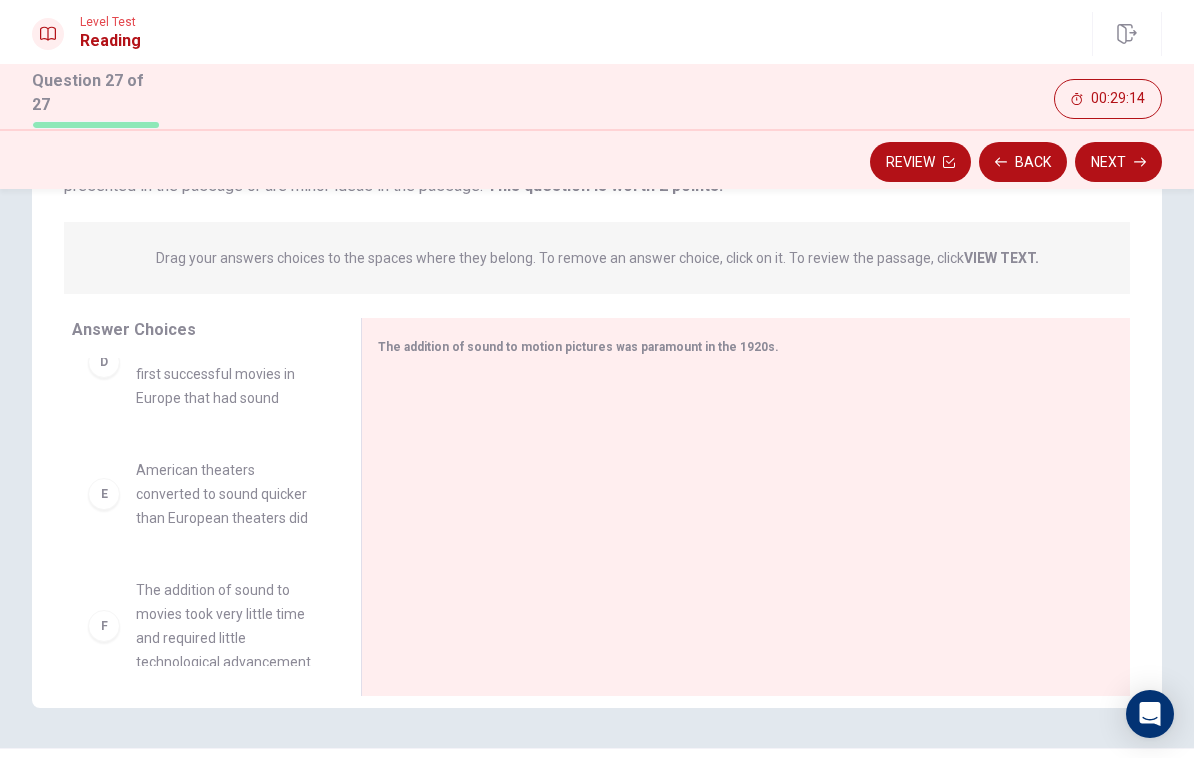 click on "A [NATIONALITY] theaters converted to sound quicker than [NATIONALITY] theaters did" at bounding box center [200, 494] 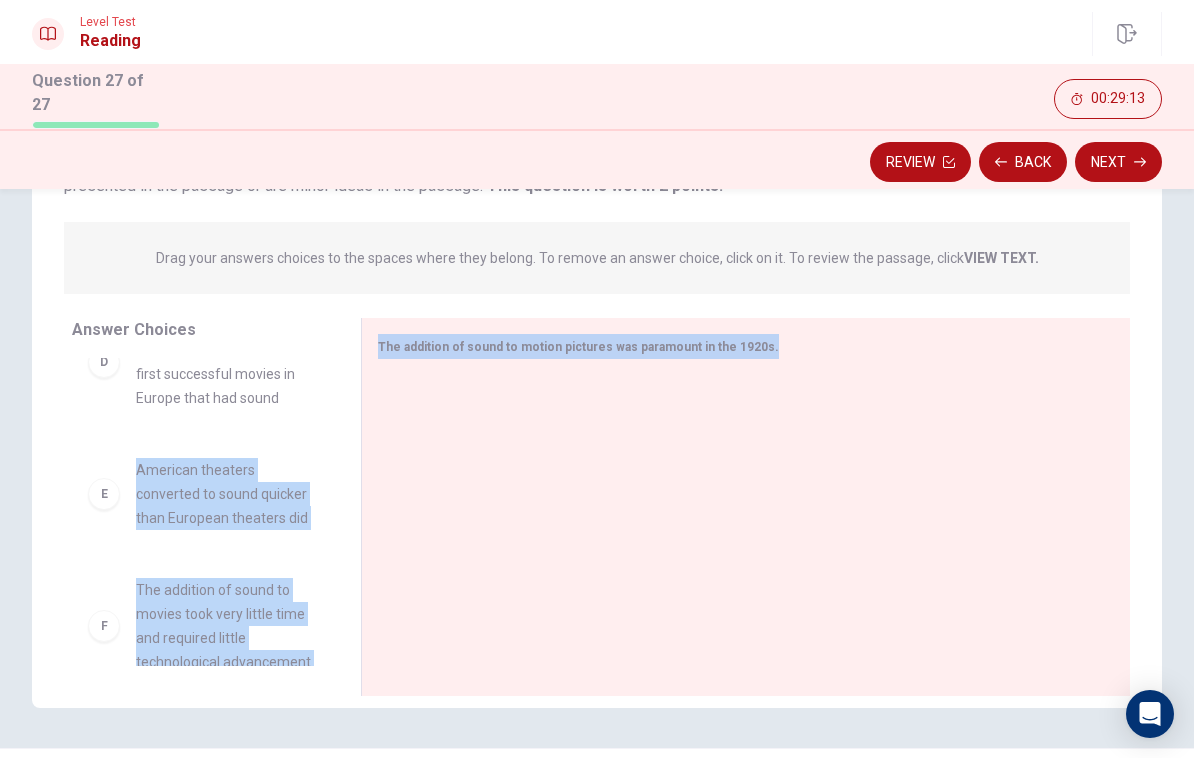 click on "A [NATIONALITY] theaters converted to sound quicker than [NATIONALITY] theaters did" at bounding box center (200, 494) 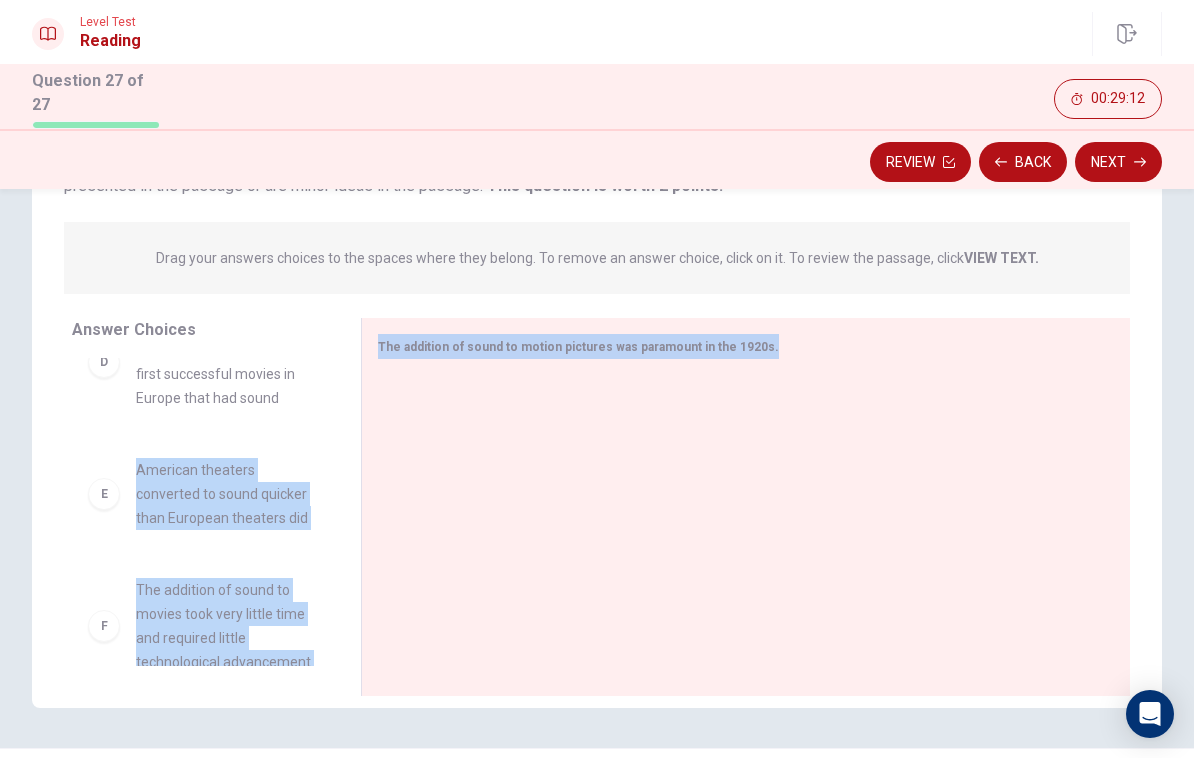 click on "A [NATIONALITY] theaters converted to sound quicker than [NATIONALITY] theaters did" at bounding box center (200, 494) 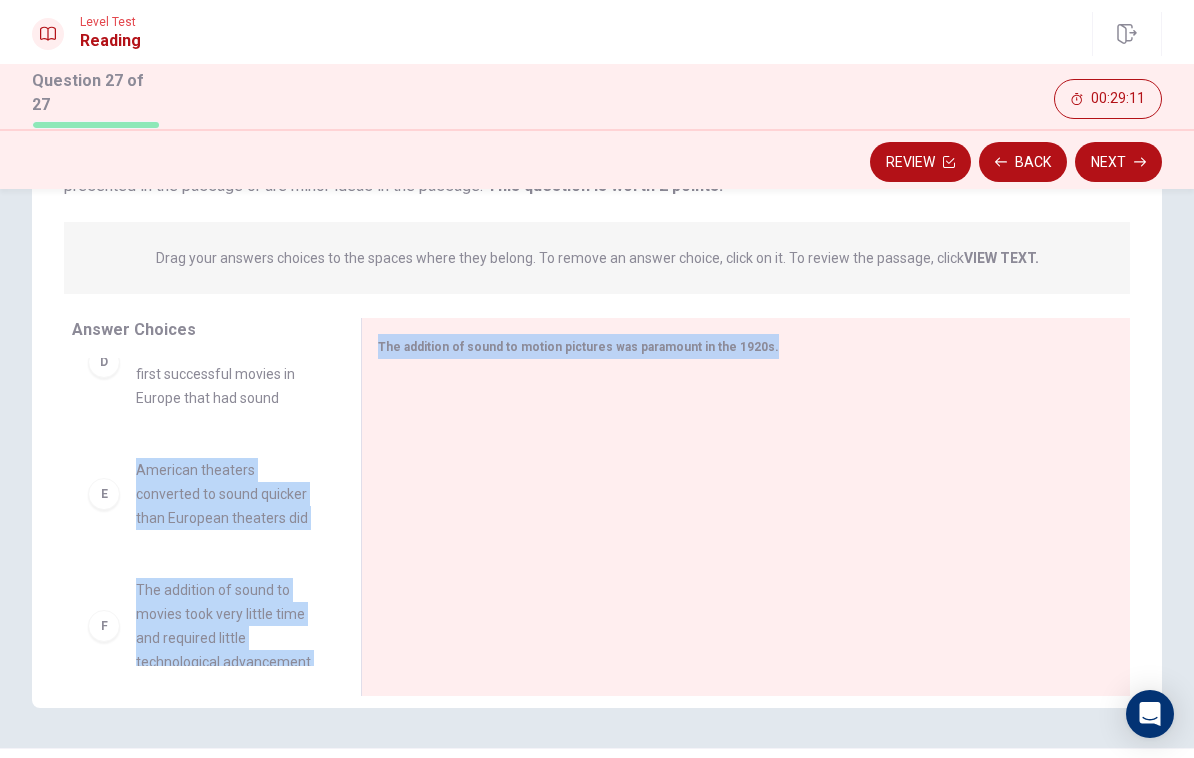 click on "Answer Choices A Previous musical accompaniments like those played by organs and pianos were replaced by higher quality recorded sound B Period innovations like telecommunications and electronic advancements helped to make the addition of sound possible C The film actors could now speak, so miming (acting out) was a thing of the past D The Battleship Potemkin was one of the biggest and first successful movies in Europe that had sound E American theaters converted to sound quicker than European theaters did F The addition of sound to movies took very little time and required little technological advancement" at bounding box center [196, 512] 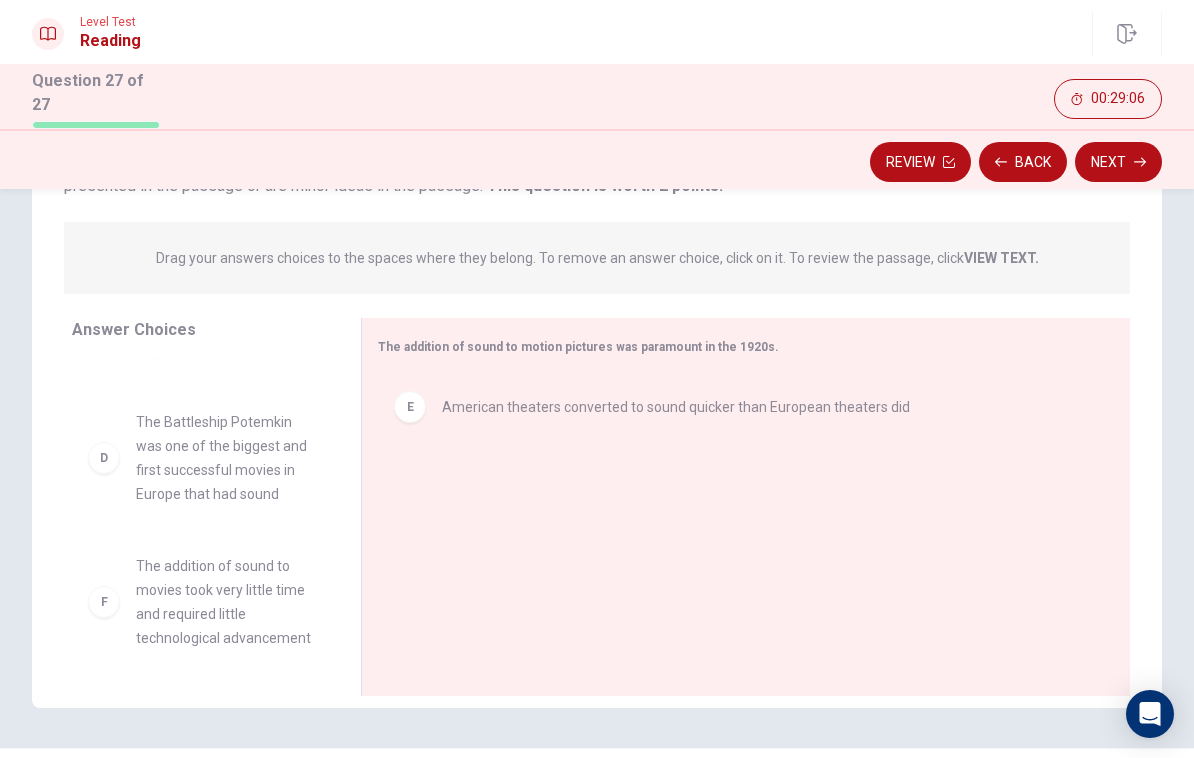 scroll, scrollTop: 420, scrollLeft: 0, axis: vertical 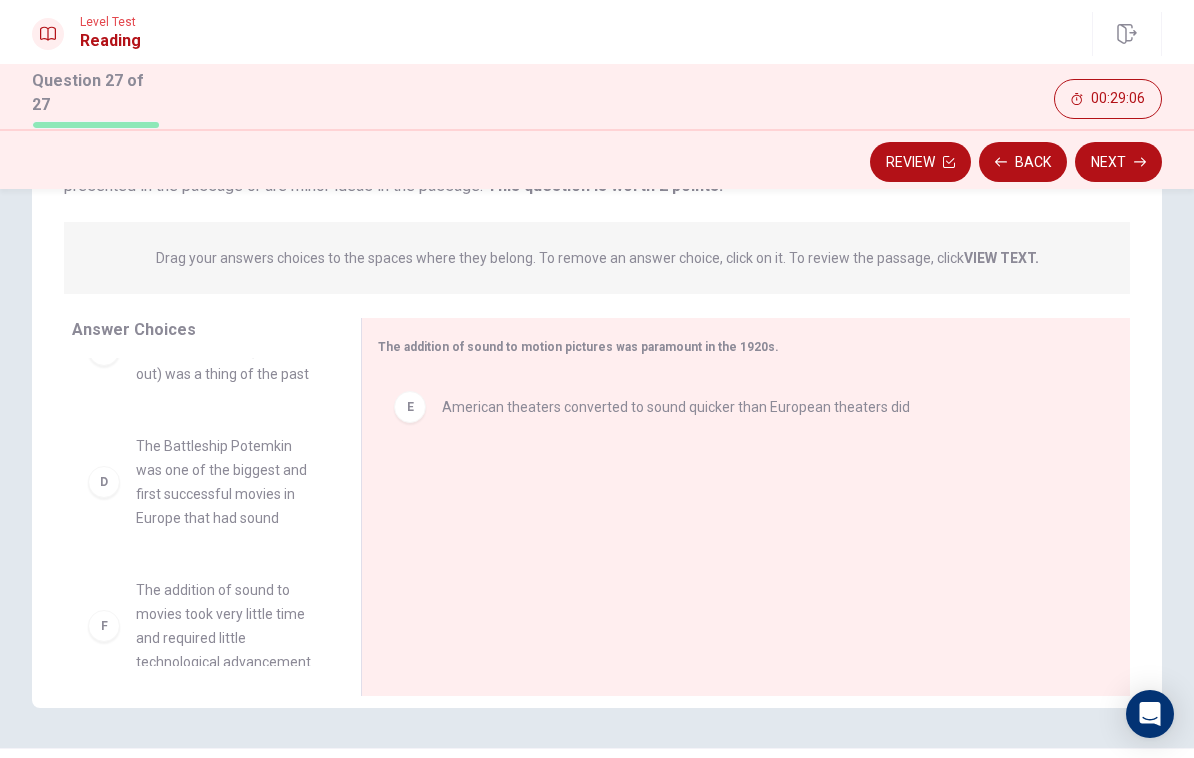 click on "D" at bounding box center (104, 482) 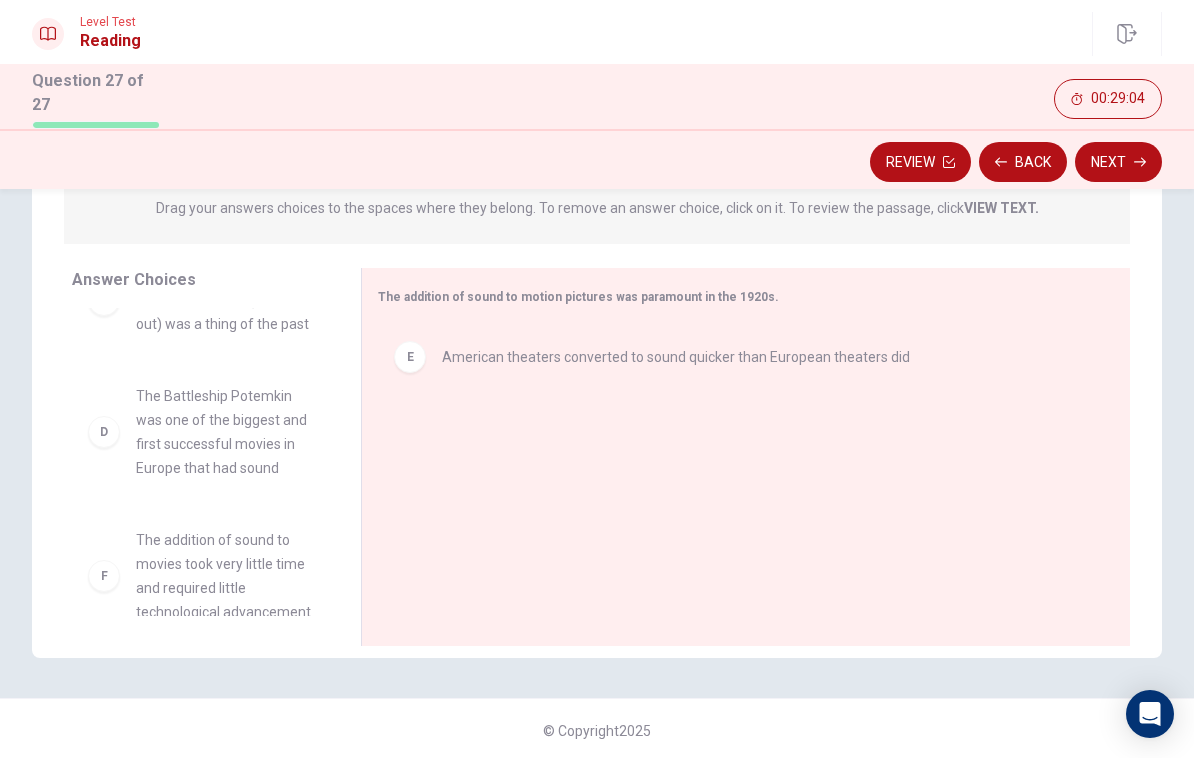 scroll, scrollTop: 265, scrollLeft: 0, axis: vertical 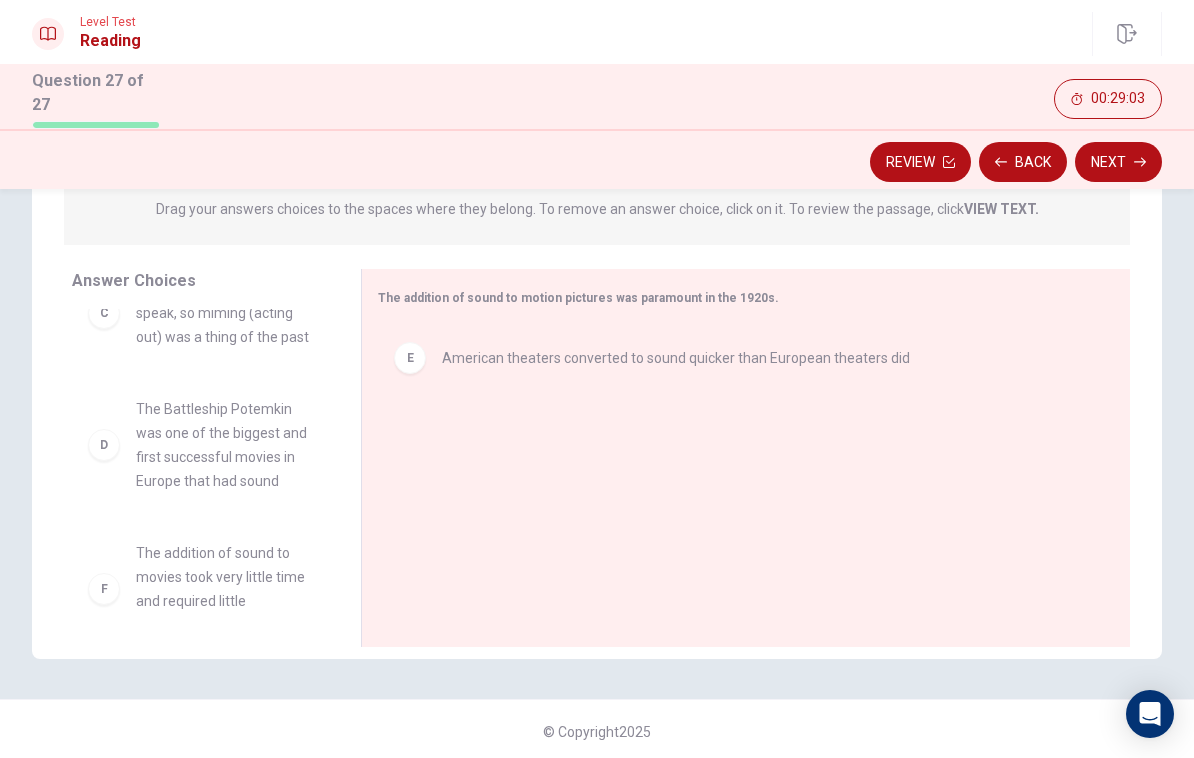click on "D The Battleship Potemkin was one of the biggest and first successful movies in Europe that had sound" at bounding box center [200, 445] 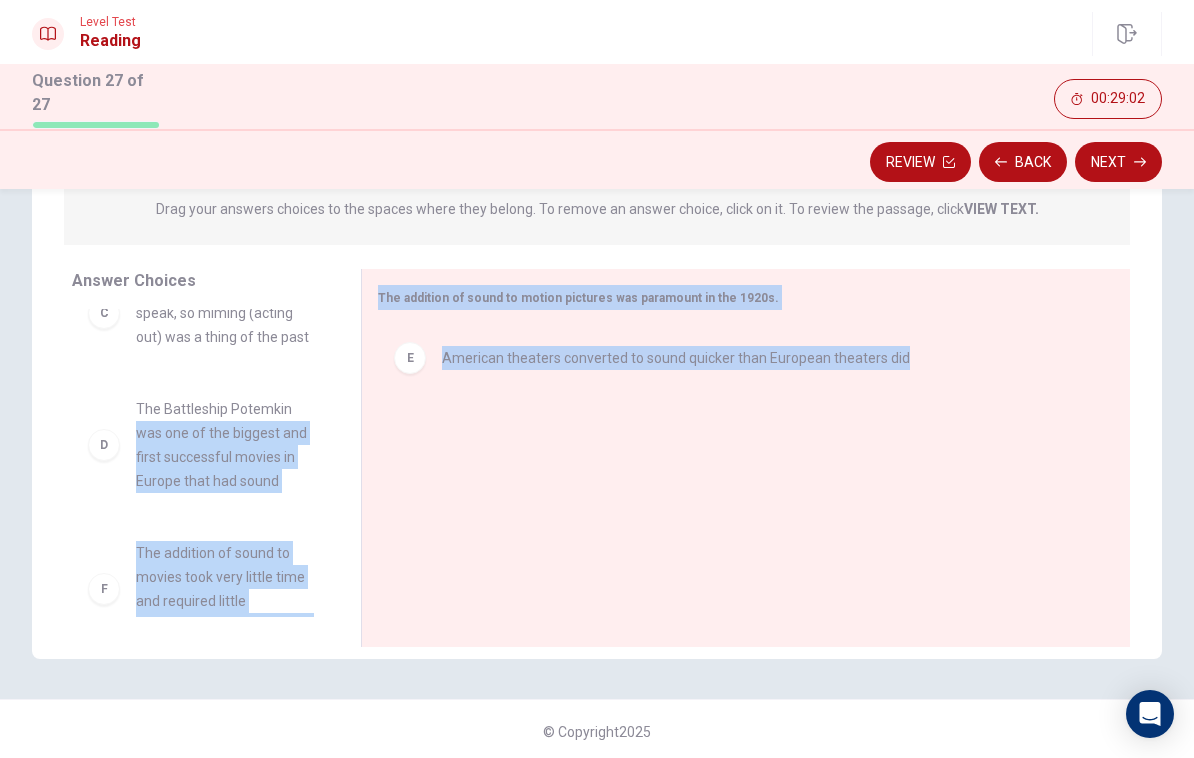 click on "D" at bounding box center (104, 445) 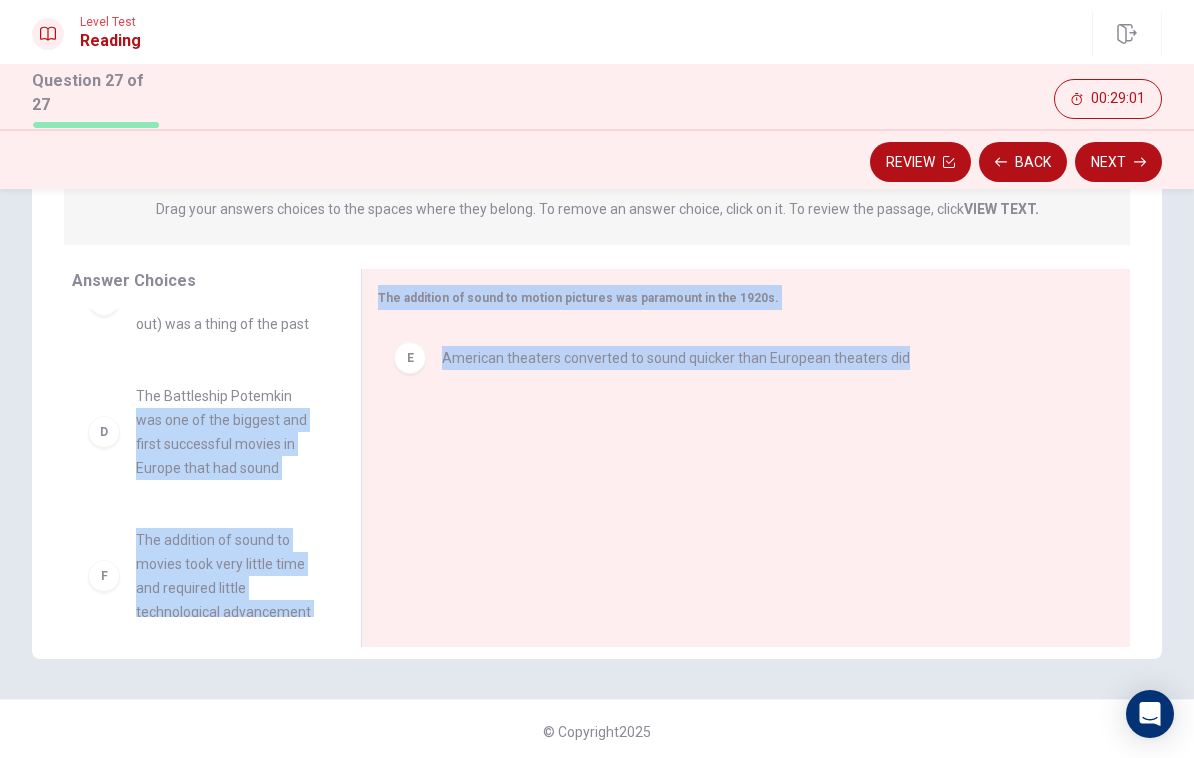 scroll, scrollTop: 420, scrollLeft: 0, axis: vertical 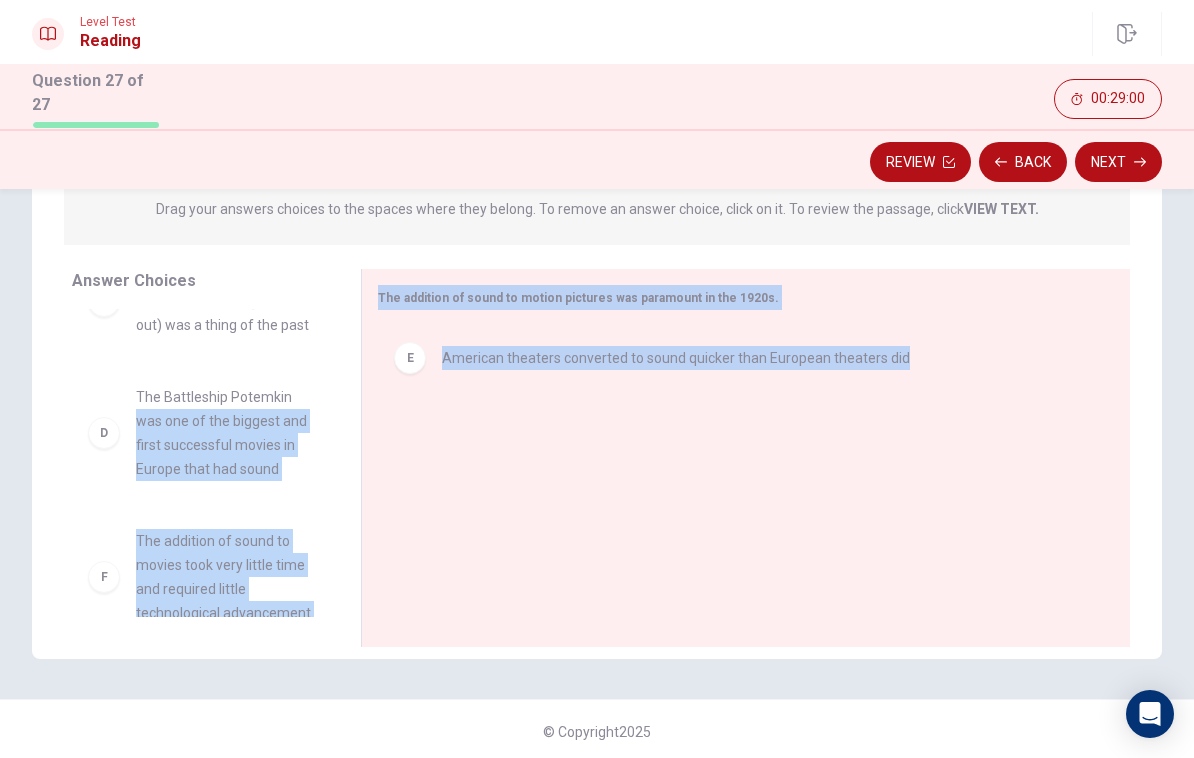 click on "D" at bounding box center (104, 433) 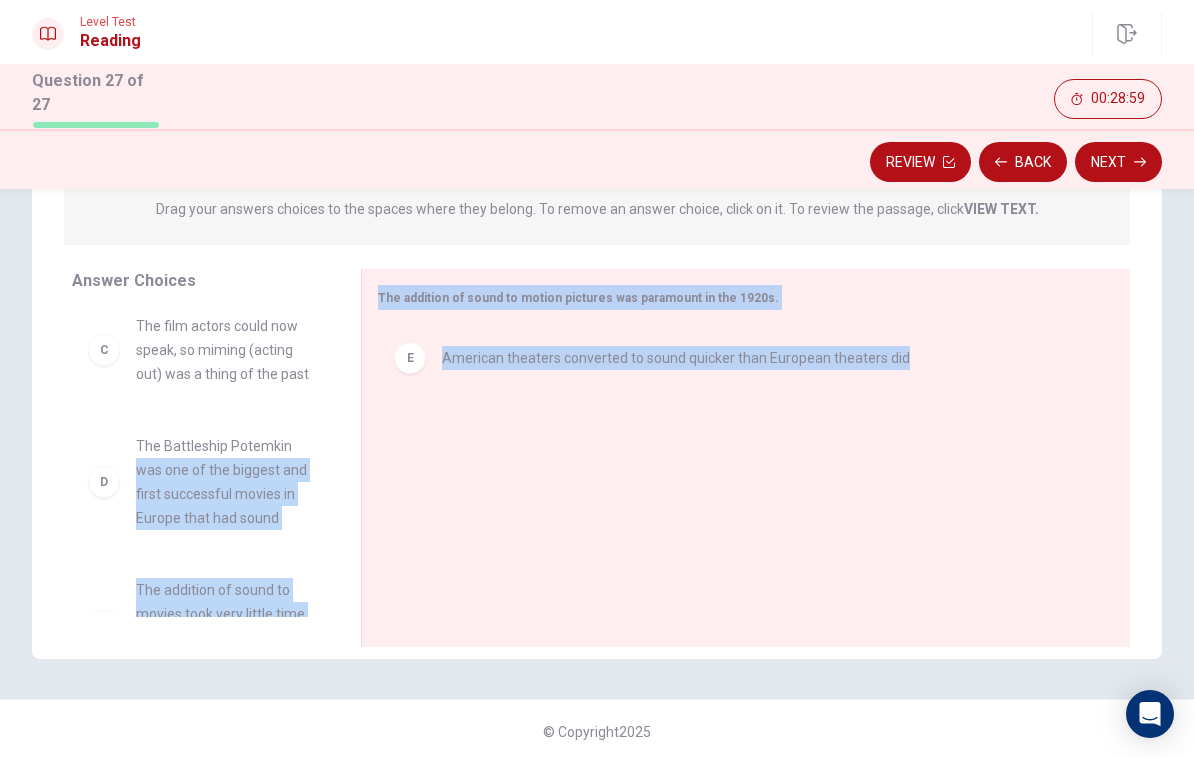 scroll, scrollTop: 380, scrollLeft: 0, axis: vertical 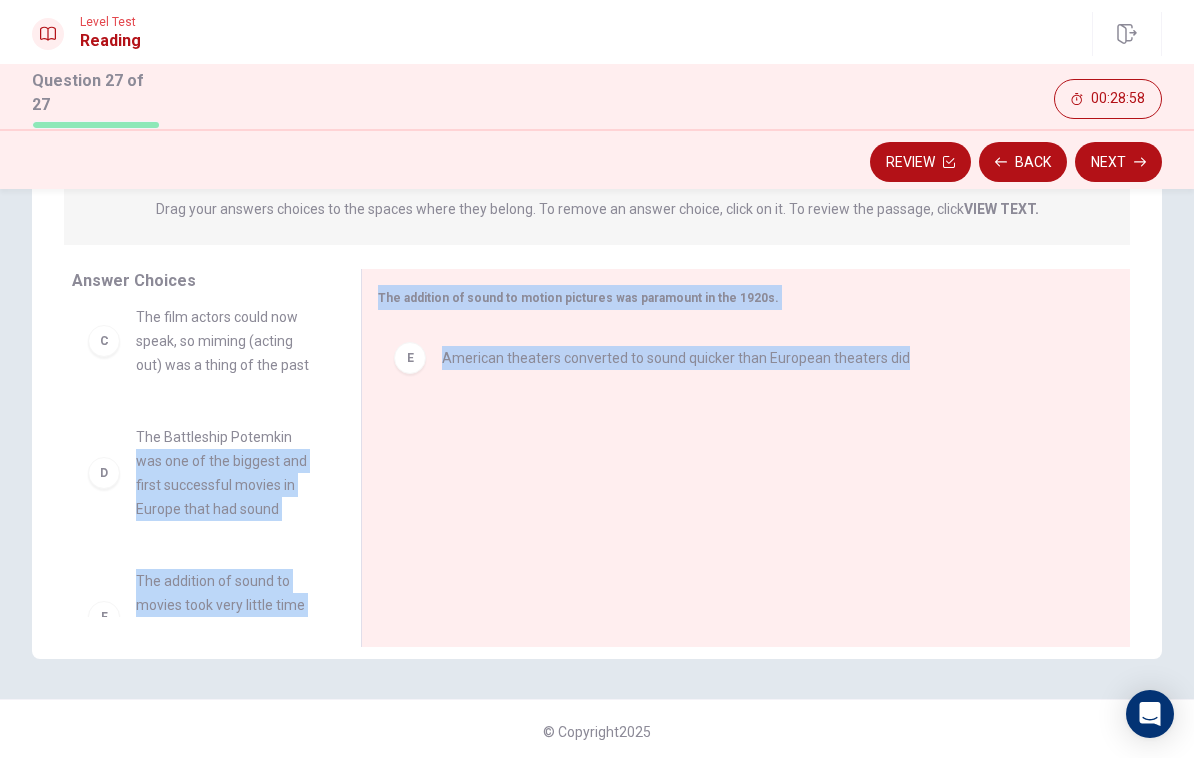click on "D The Battleship Potemkin was one of the biggest and first successful movies in Europe that had sound" at bounding box center [200, 473] 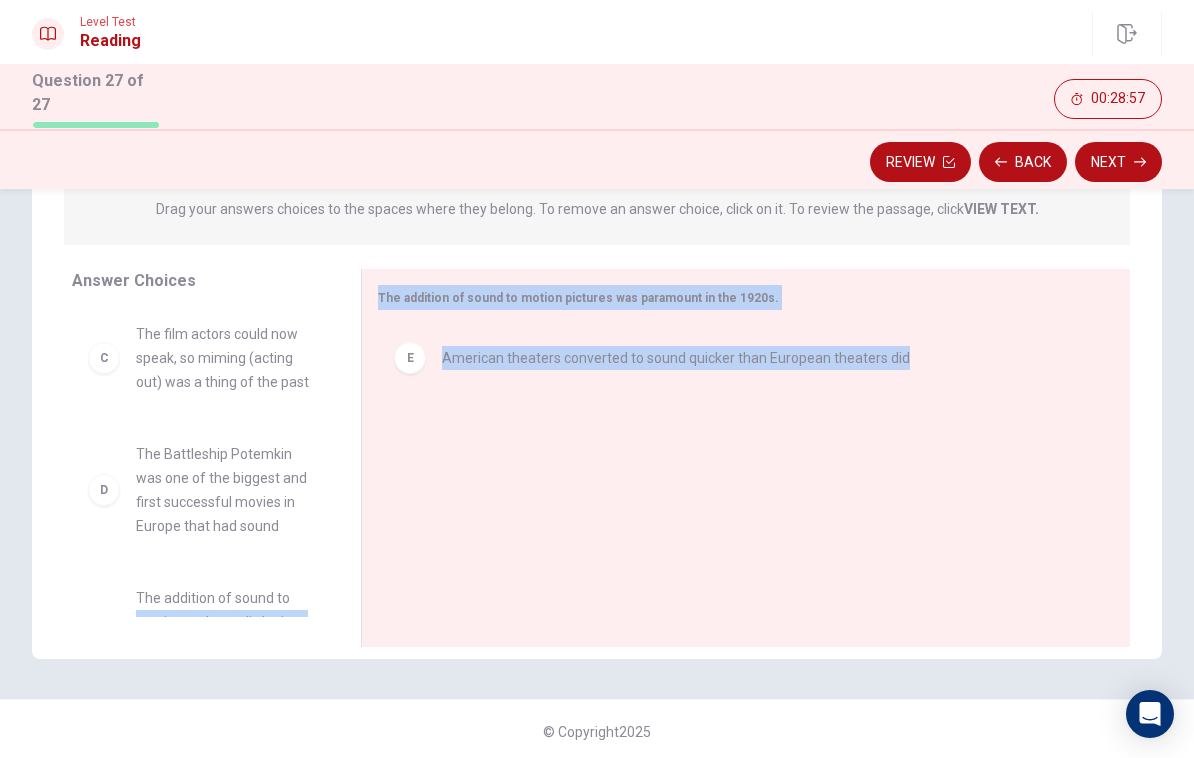 scroll, scrollTop: 362, scrollLeft: 0, axis: vertical 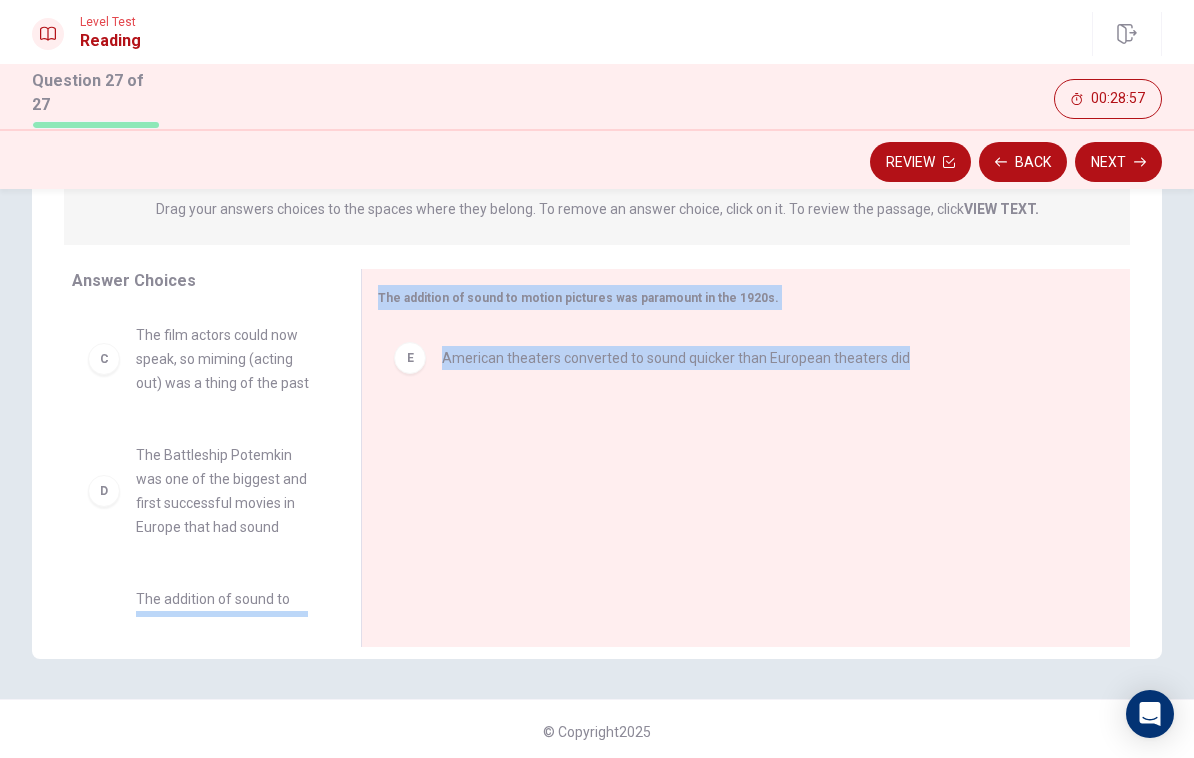 click on "The Battleship Potemkin was one of the biggest and first successful movies in Europe that had sound" at bounding box center [224, 491] 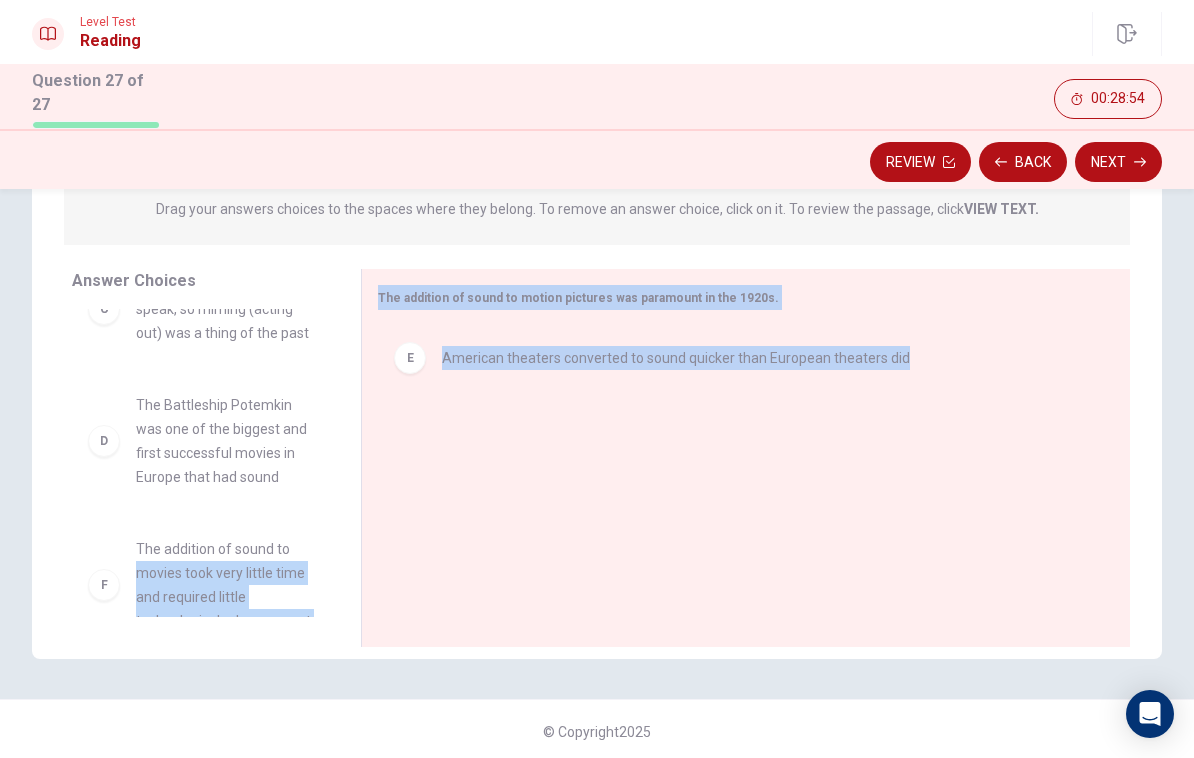 scroll, scrollTop: 415, scrollLeft: 0, axis: vertical 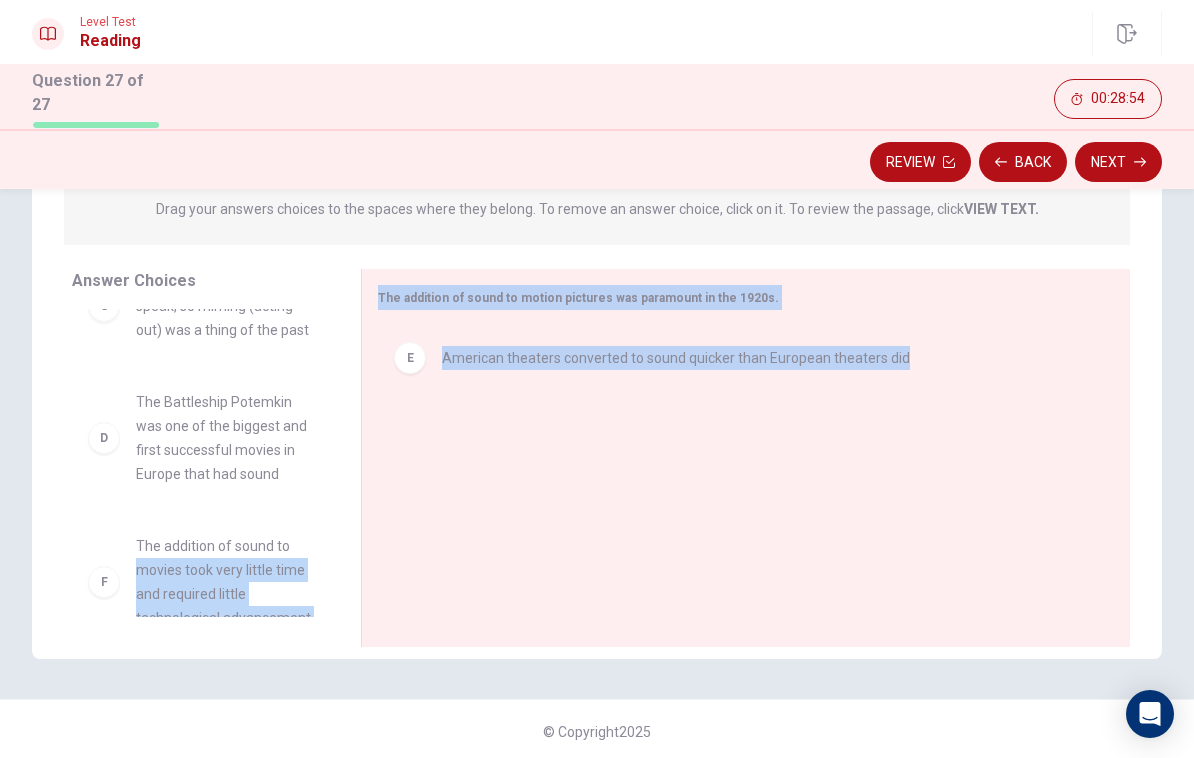 click on "The Battleship Potemkin was one of the biggest and first successful movies in Europe that had sound" at bounding box center [224, 438] 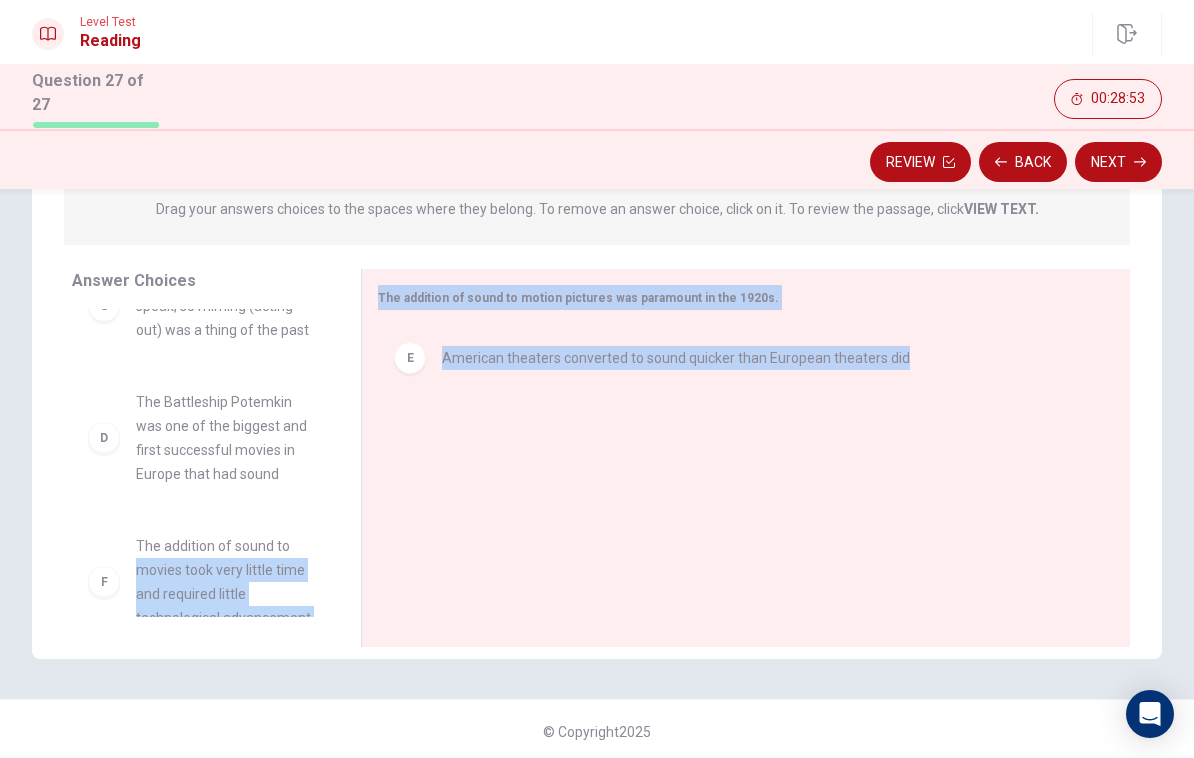 click on "The Battleship Potemkin was one of the biggest and first successful movies in Europe that had sound" at bounding box center [224, 438] 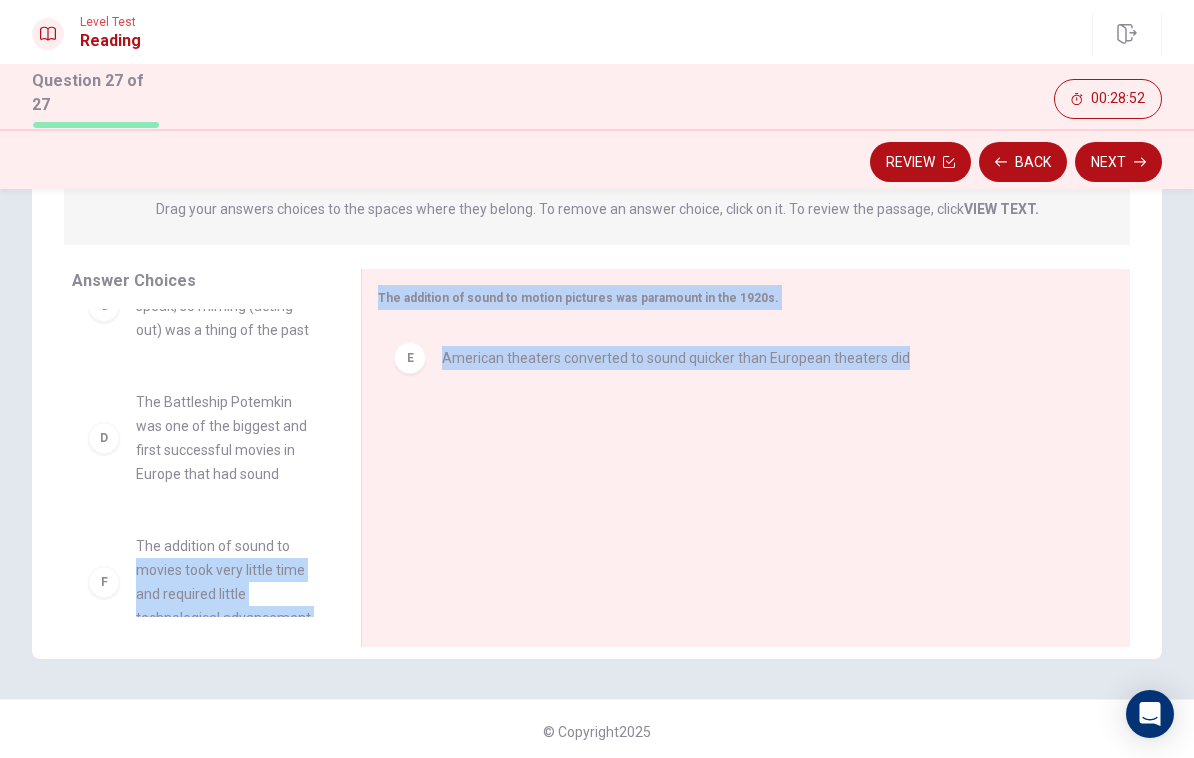 click on "The Battleship Potemkin was one of the biggest and first successful movies in Europe that had sound" at bounding box center [224, 438] 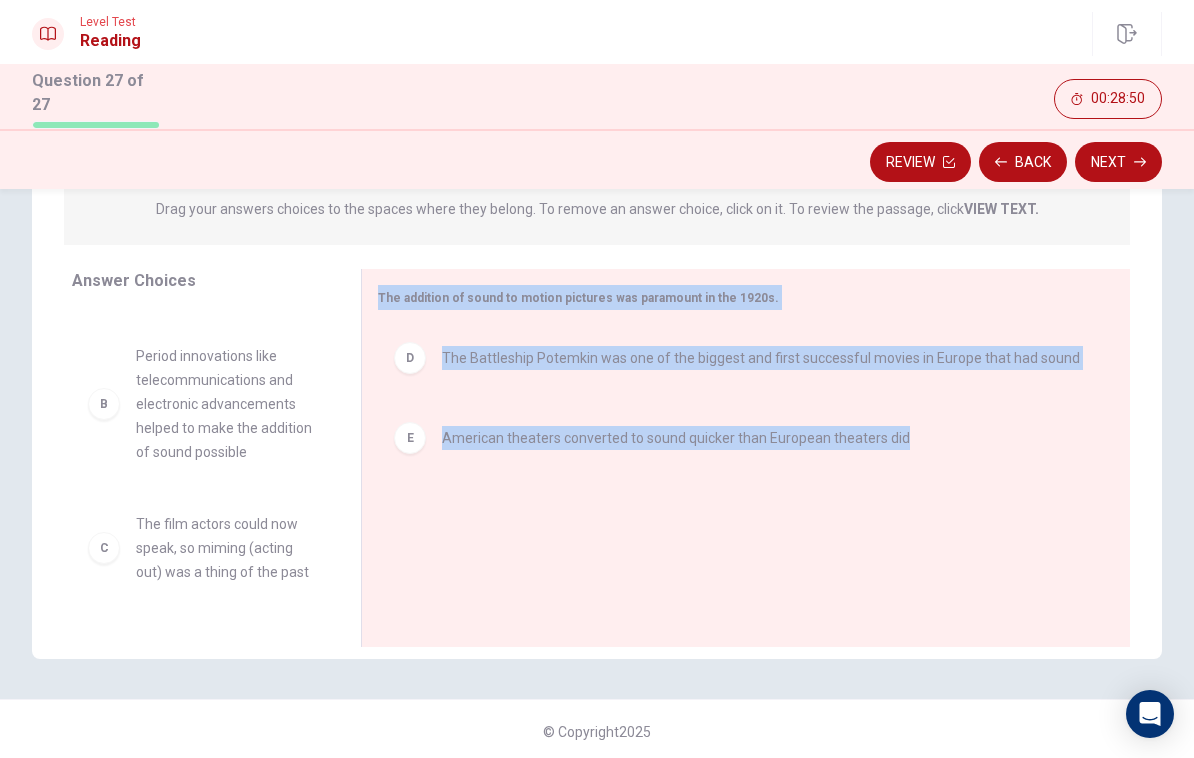 scroll, scrollTop: 161, scrollLeft: 0, axis: vertical 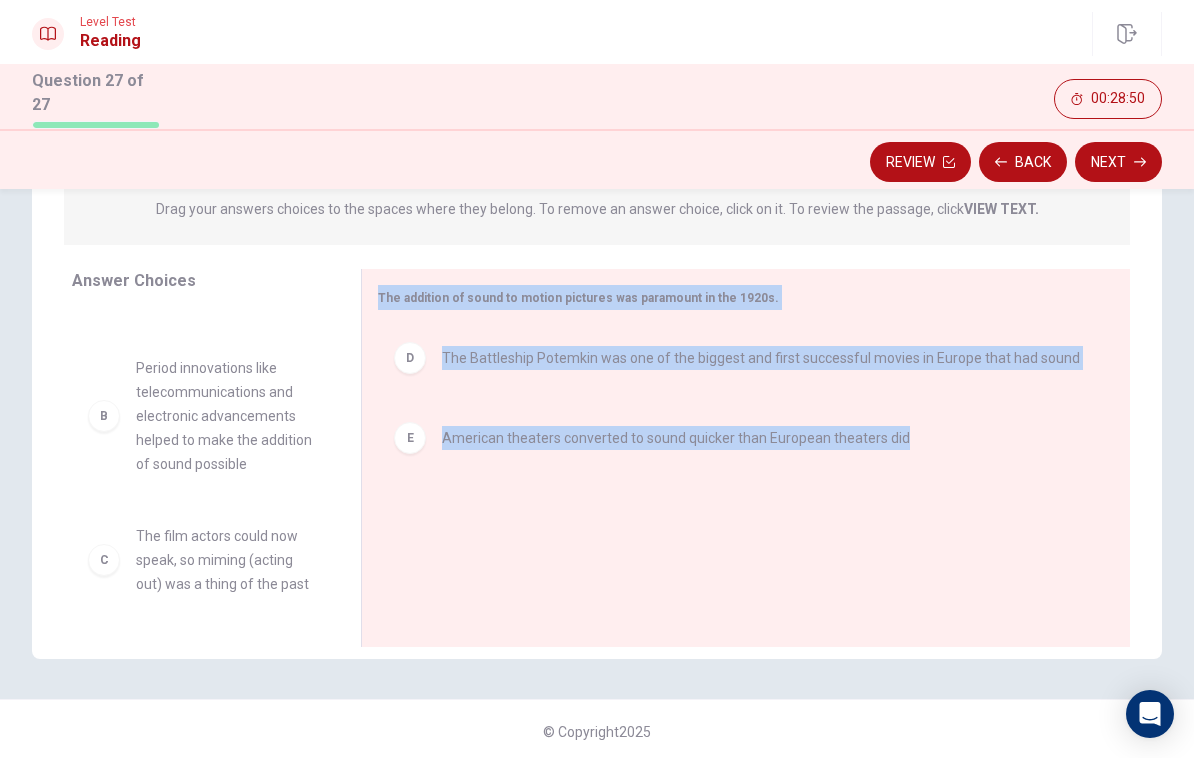 click on "Period innovations like telecommunications and electronic advancements helped to make the addition of sound possible" at bounding box center [224, 416] 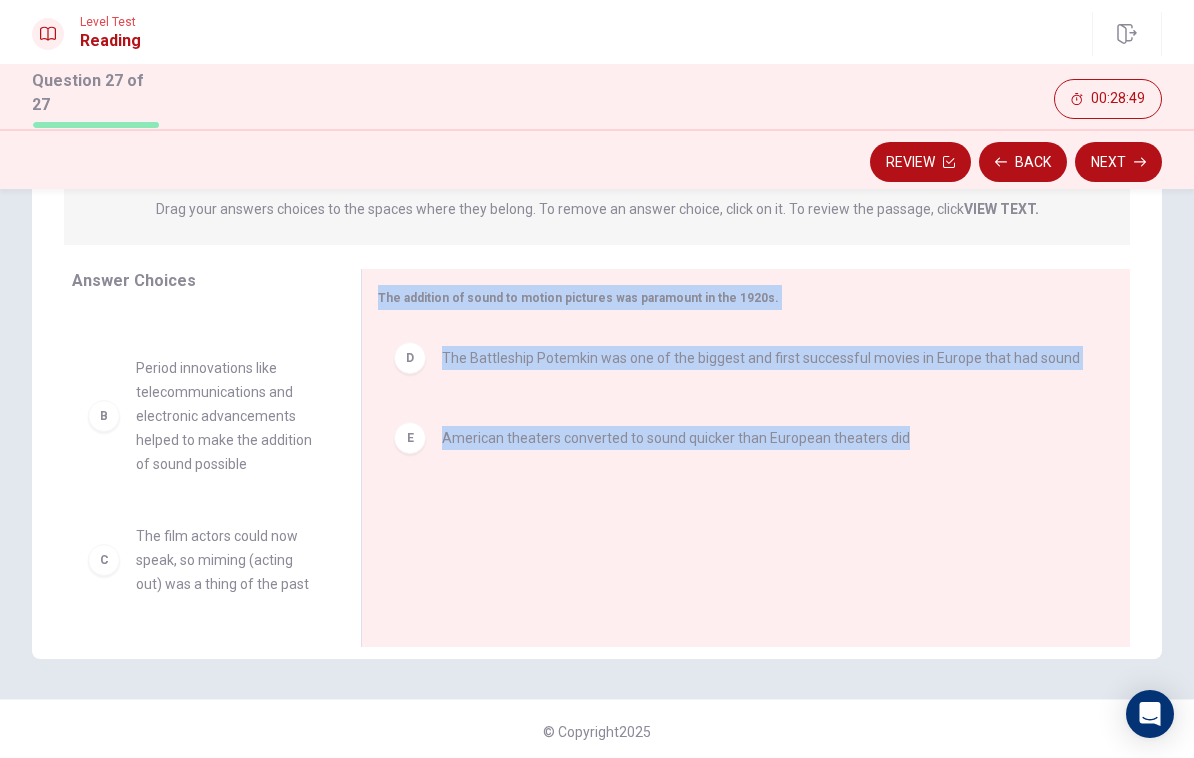 click on "Period innovations like telecommunications and electronic advancements helped to make the addition of sound possible" at bounding box center [224, 416] 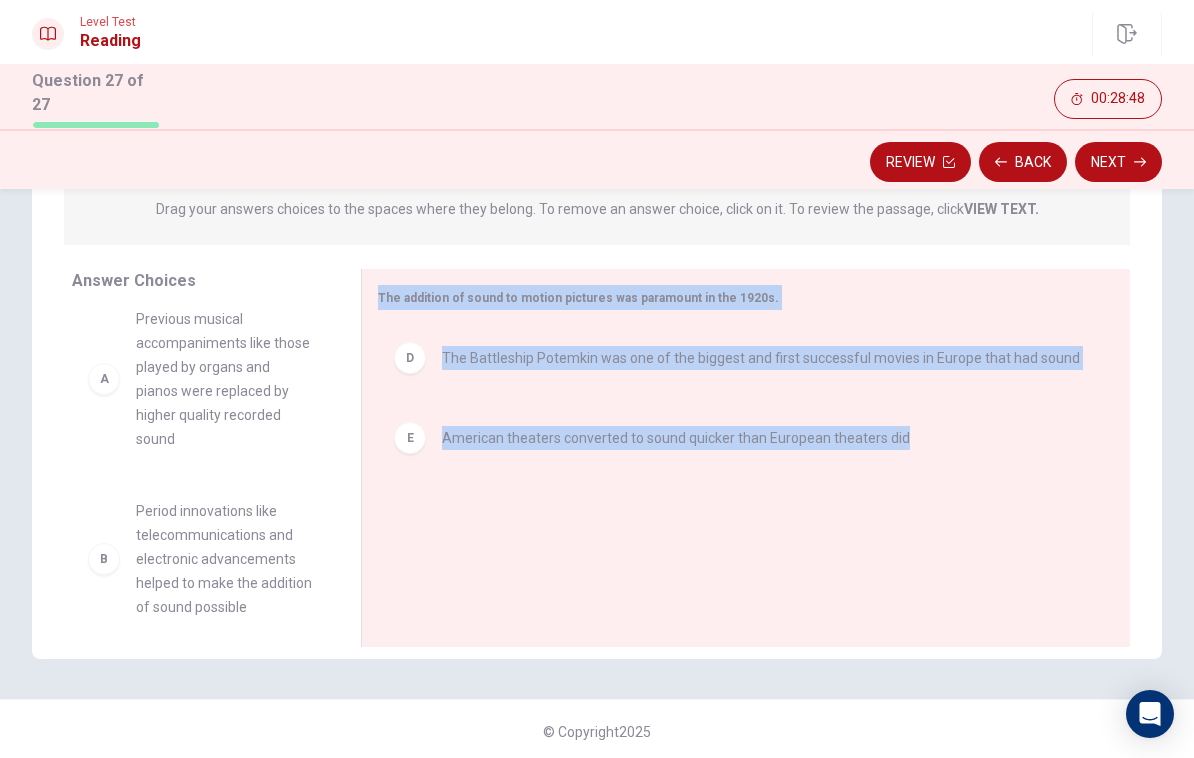 scroll, scrollTop: 13, scrollLeft: 0, axis: vertical 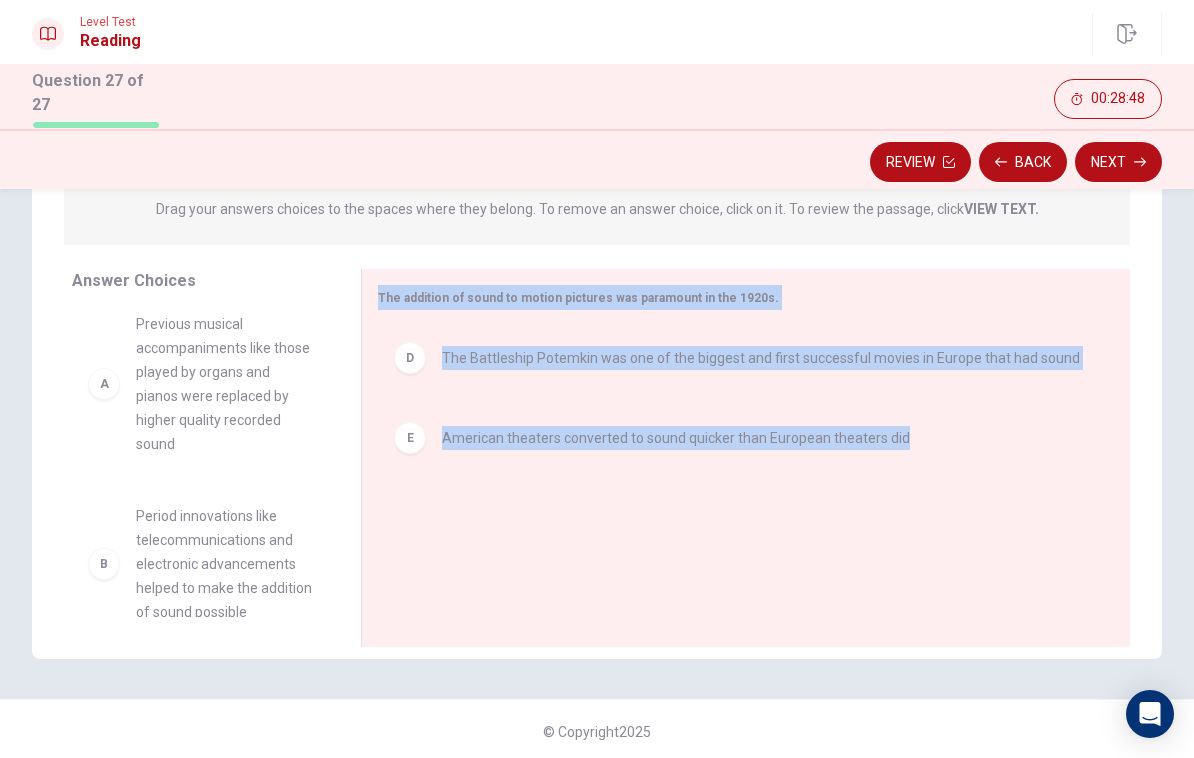 click on "Period innovations like telecommunications and electronic advancements helped to make the addition of sound possible" at bounding box center [224, 564] 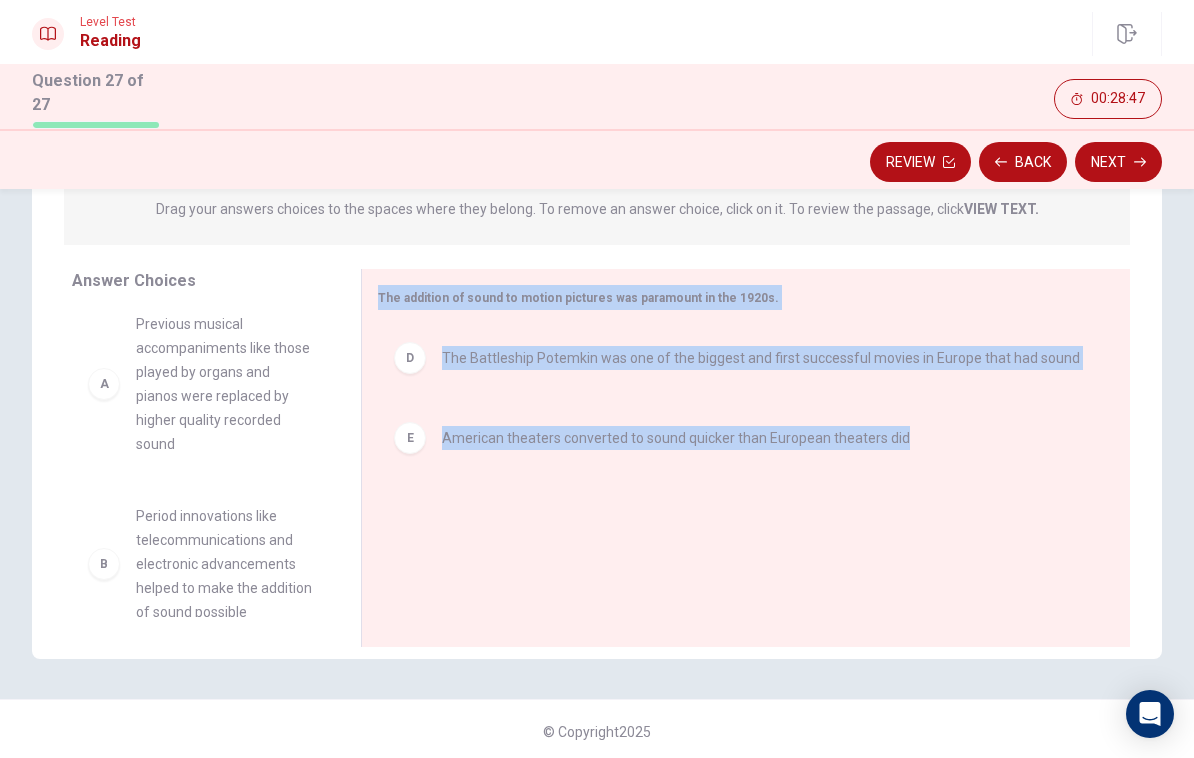 scroll, scrollTop: 27, scrollLeft: 0, axis: vertical 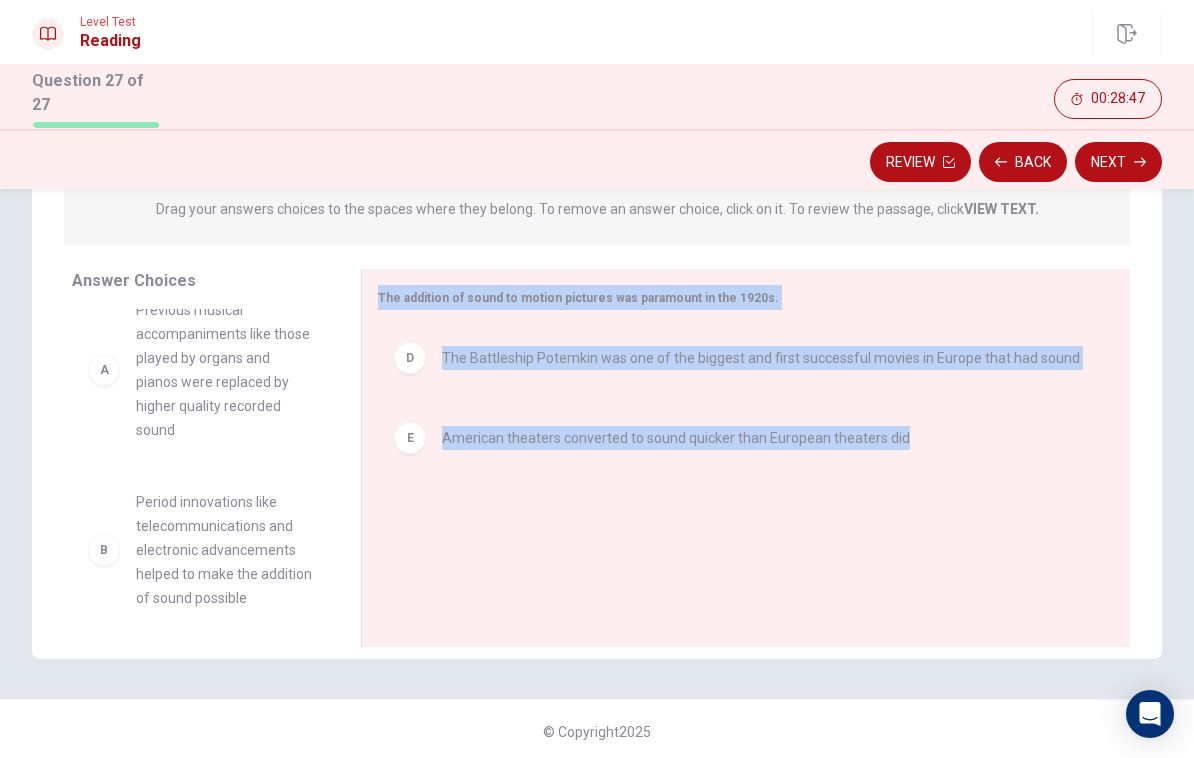 click on "B Period innovations like telecommunications and electronic advancements helped to make the addition of sound possible" at bounding box center [200, 550] 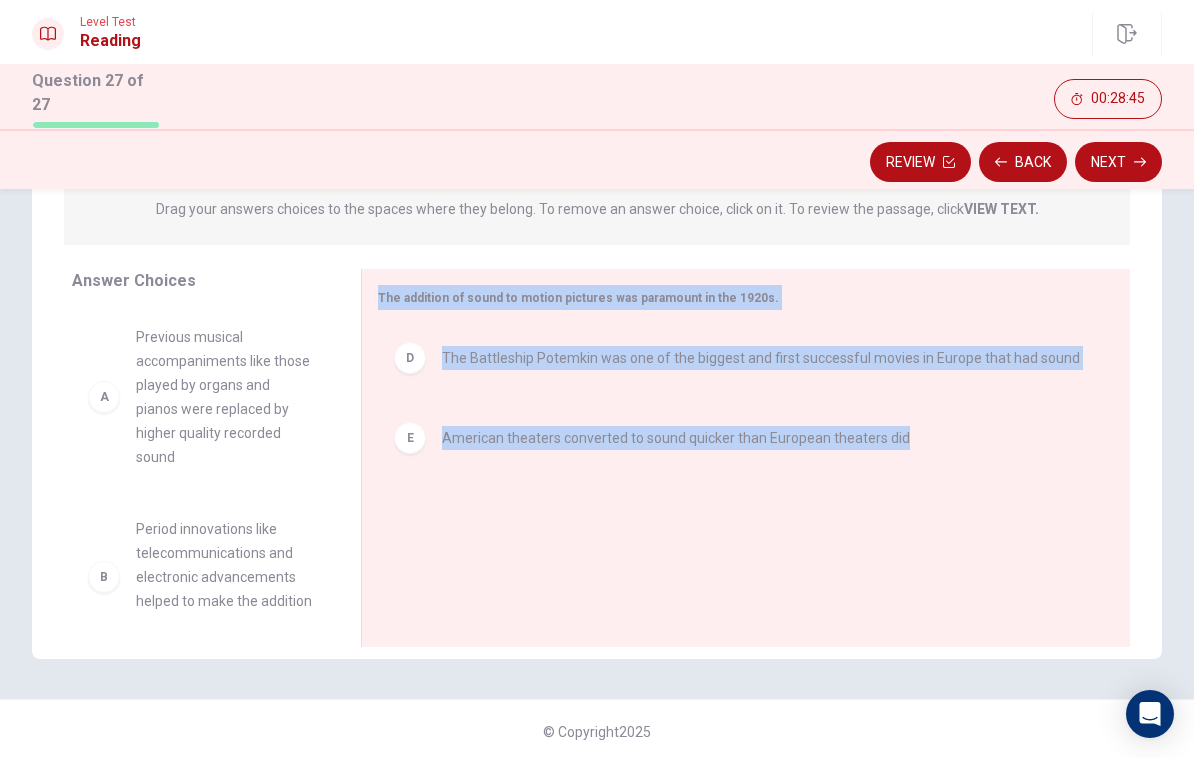 scroll, scrollTop: 0, scrollLeft: 0, axis: both 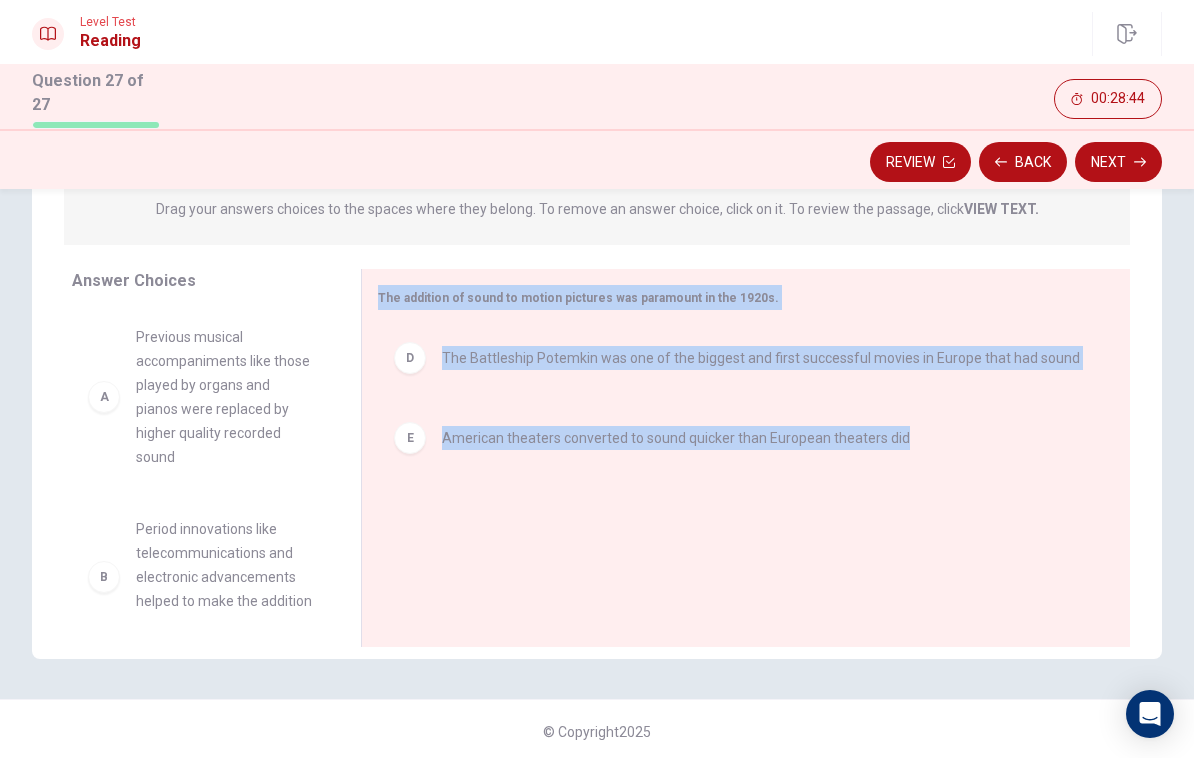 click on "Previous musical accompaniments like those played by organs and pianos were replaced by higher quality recorded sound" at bounding box center (224, 397) 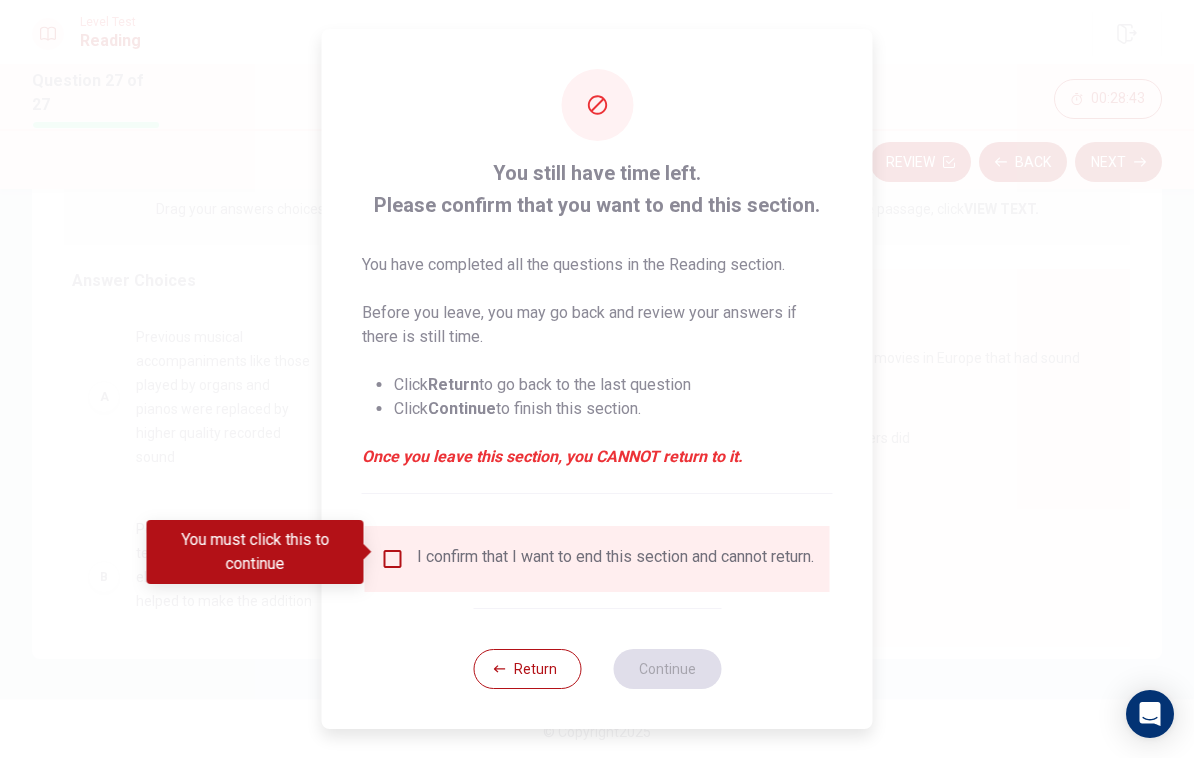 click at bounding box center [393, 559] 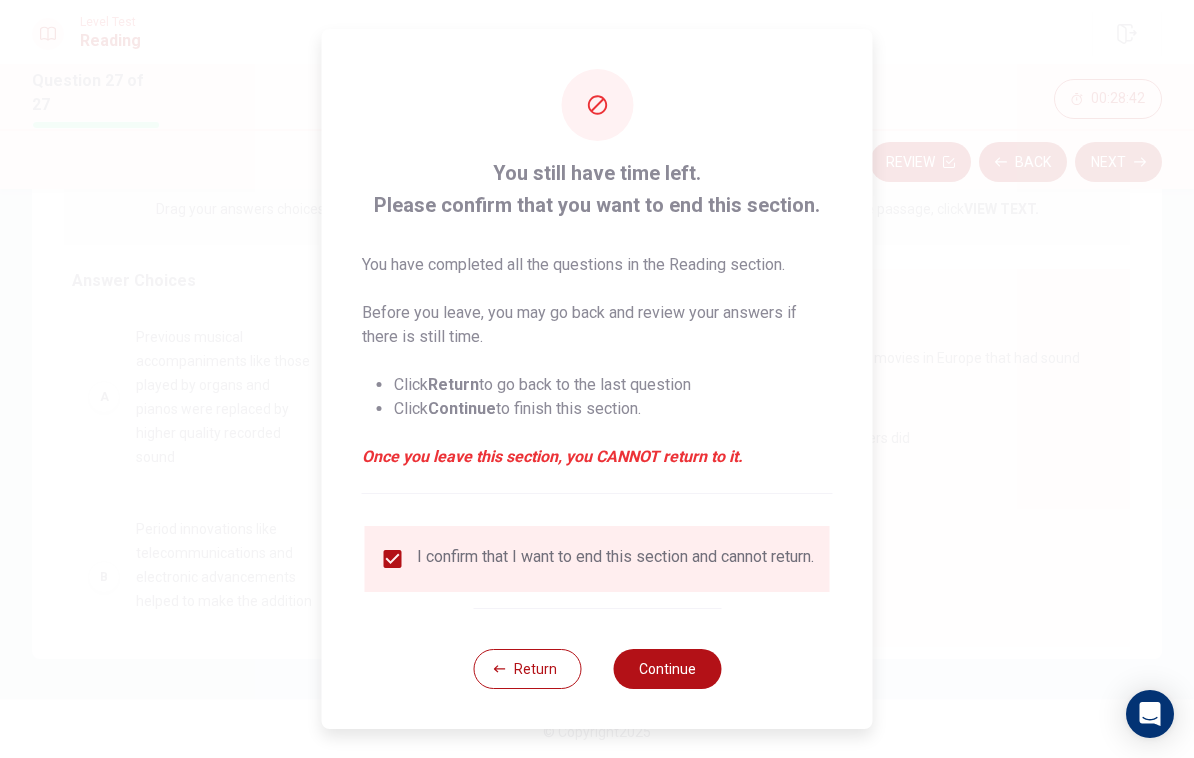 click on "Continue" at bounding box center [667, 669] 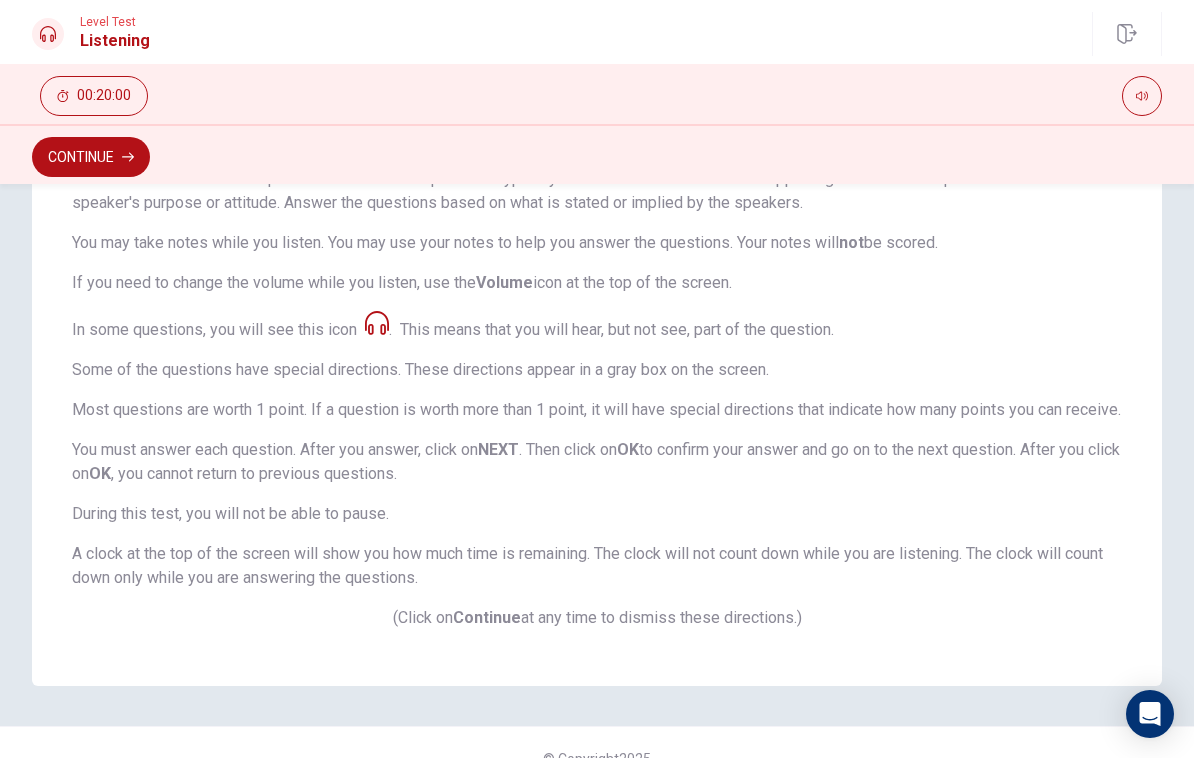 click 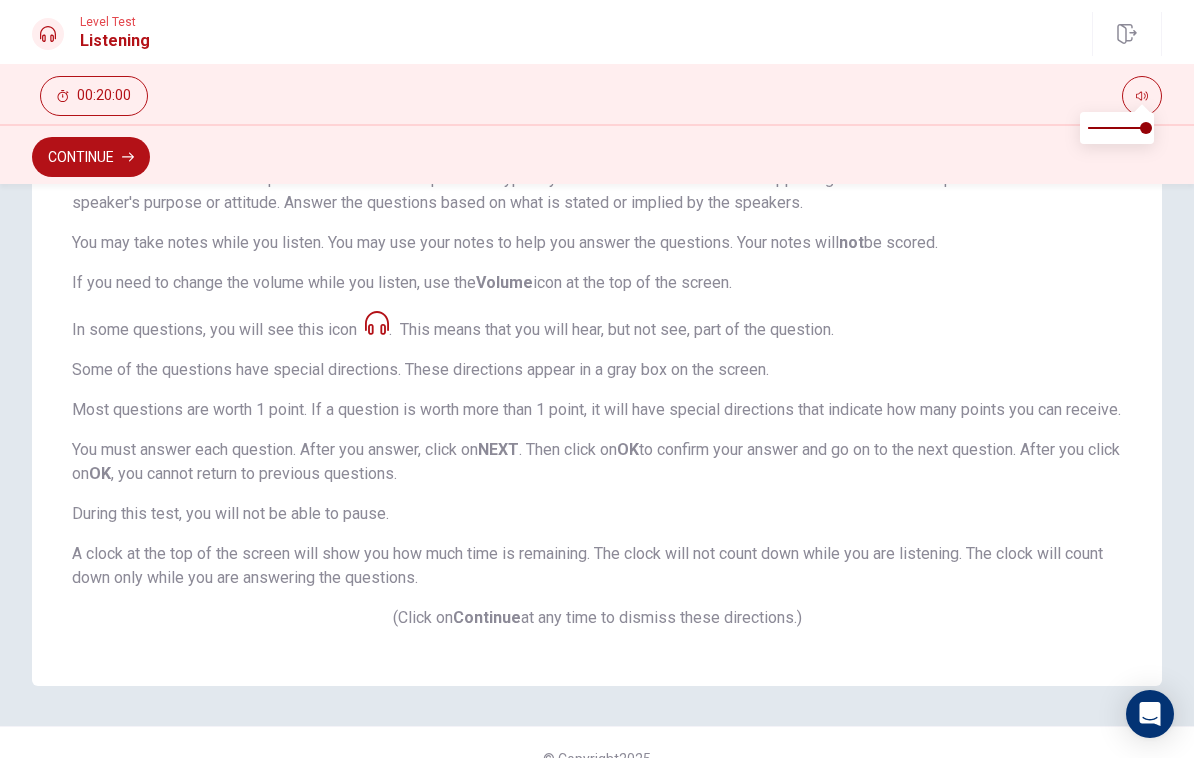 click 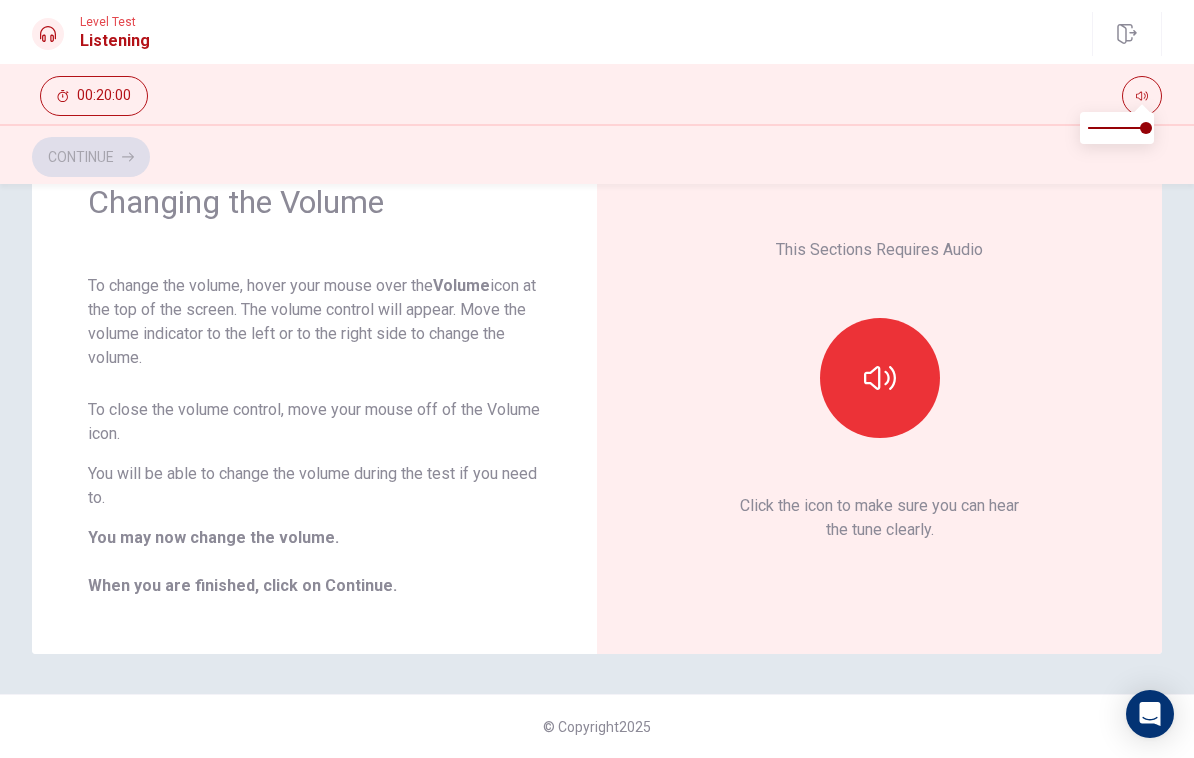 scroll, scrollTop: 98, scrollLeft: 0, axis: vertical 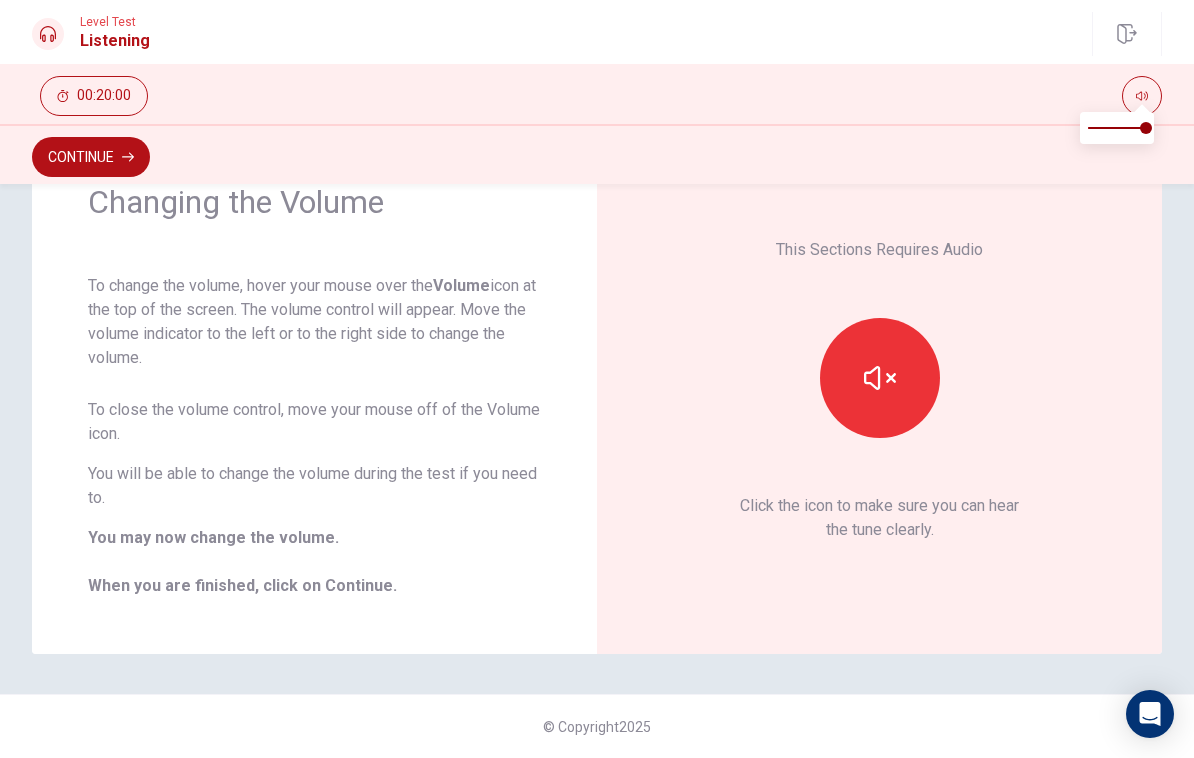 click on "Continue" at bounding box center [91, 157] 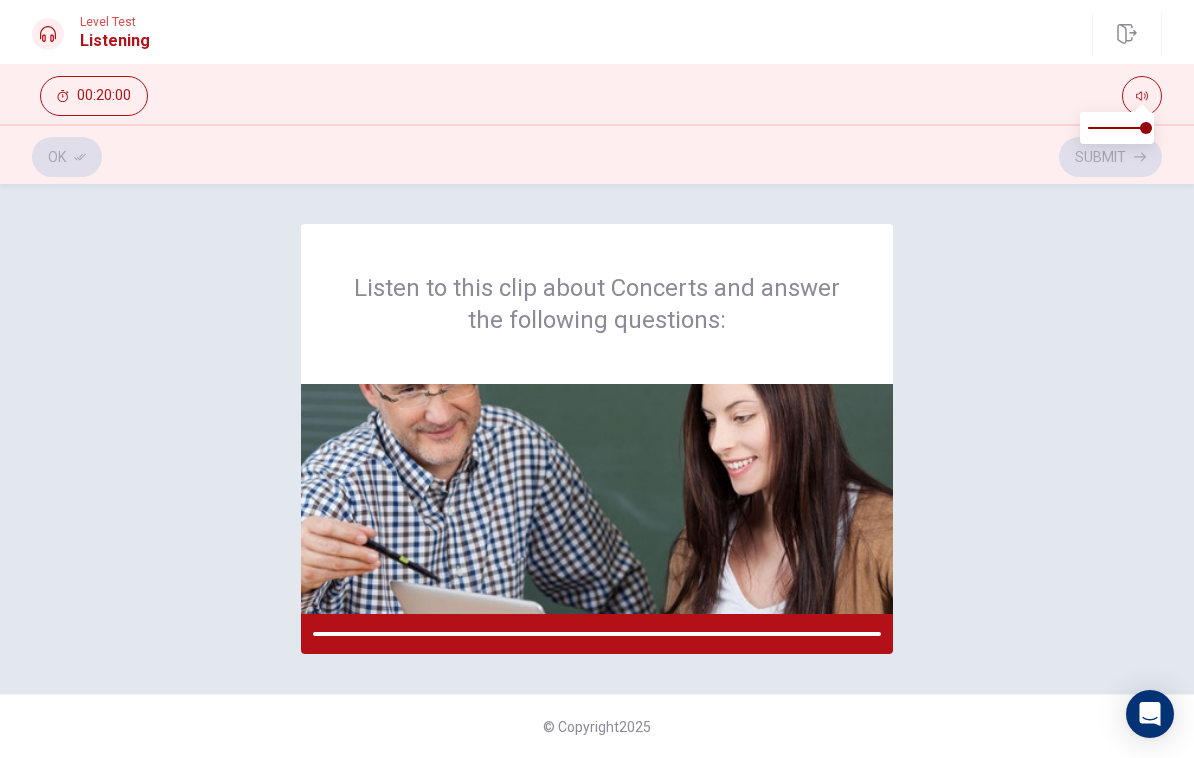 scroll, scrollTop: 0, scrollLeft: 0, axis: both 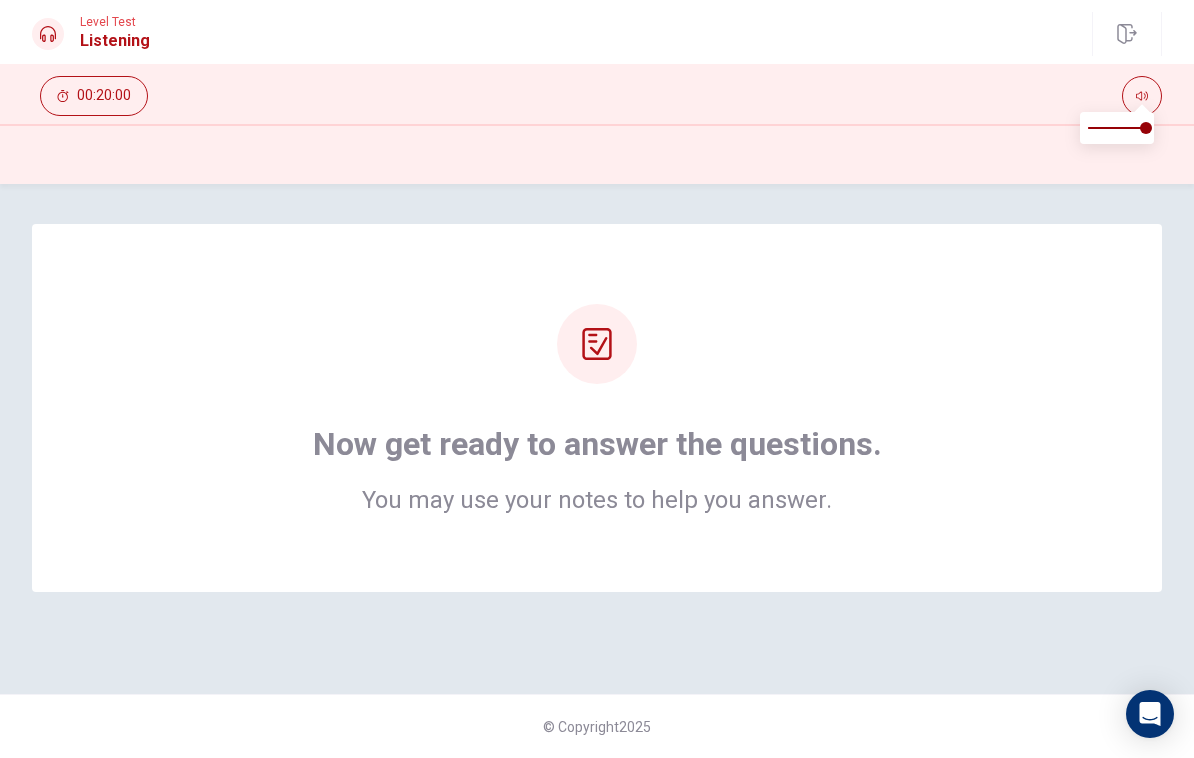 click 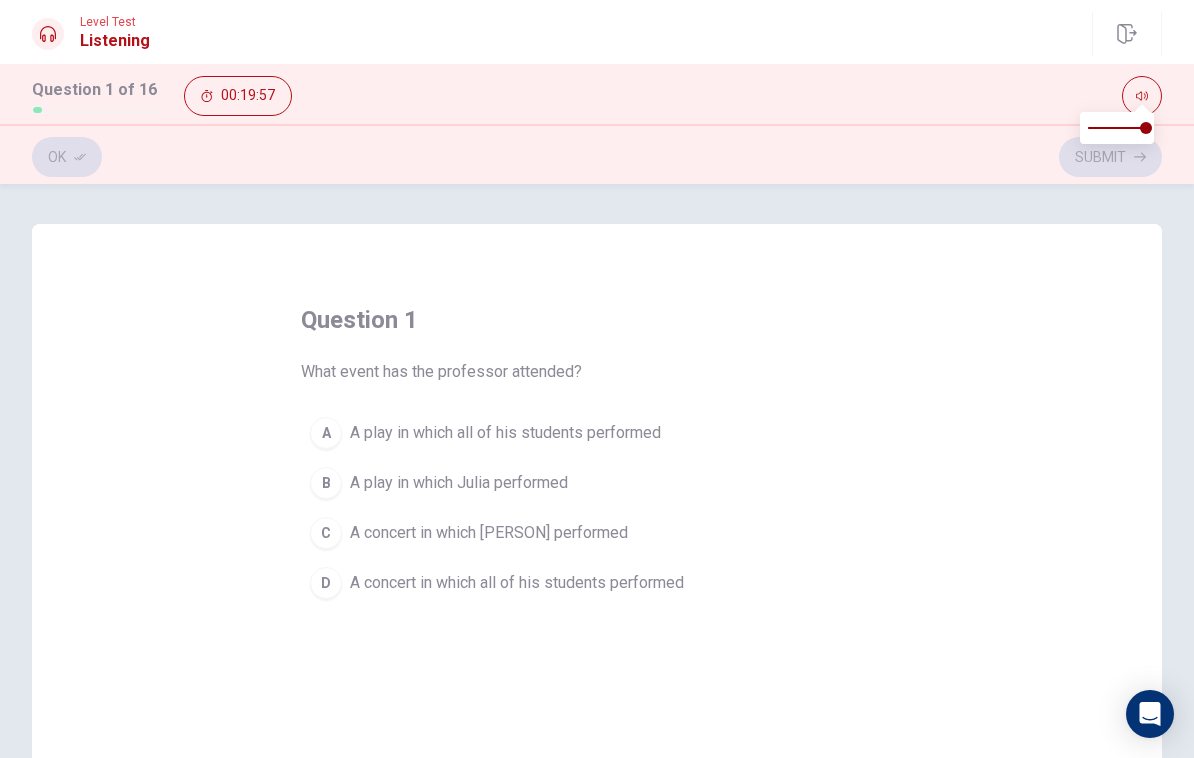 click on "C" at bounding box center (326, 533) 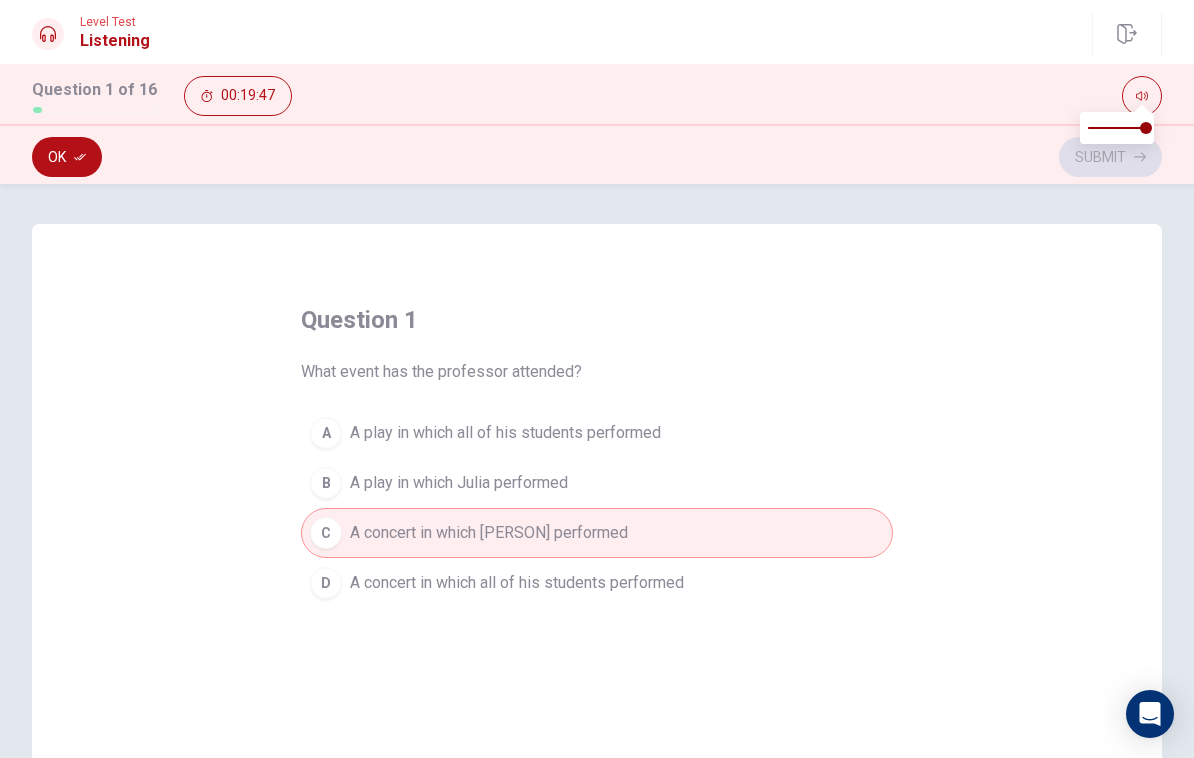 click on "Ok" at bounding box center (67, 157) 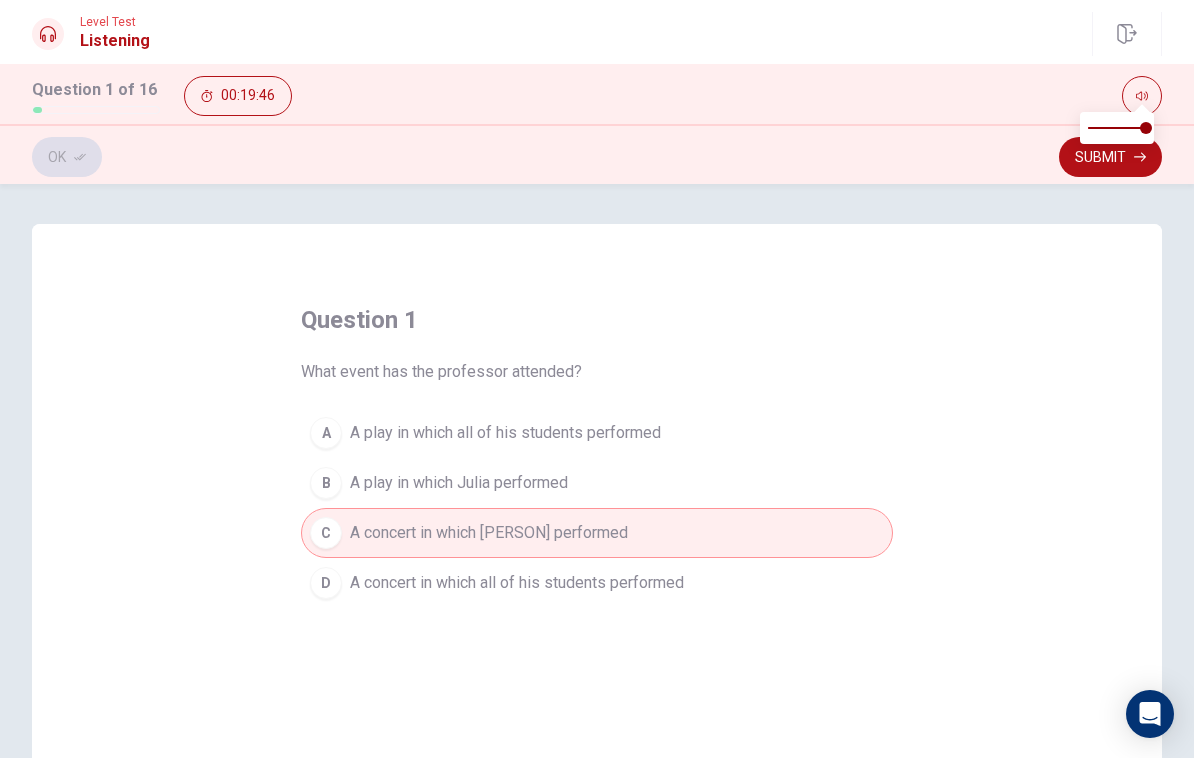 click on "Submit" at bounding box center (1110, 157) 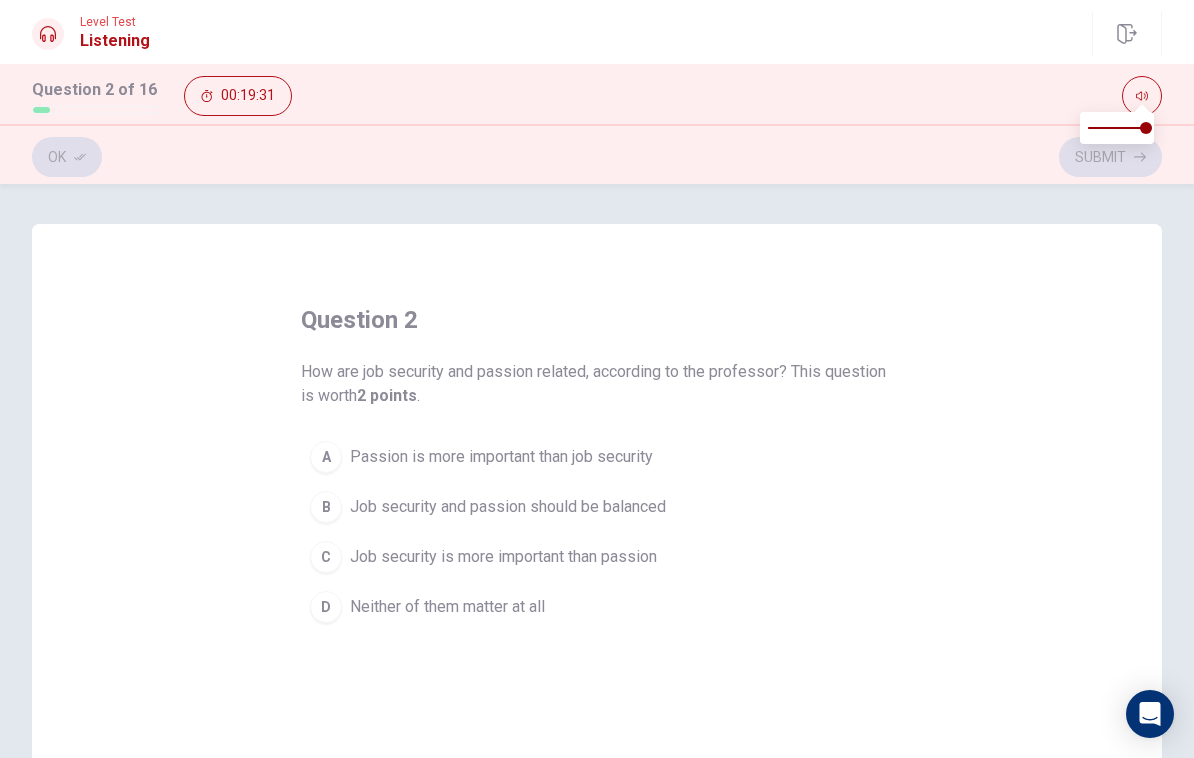click on "Job security and passion should be balanced" at bounding box center (508, 507) 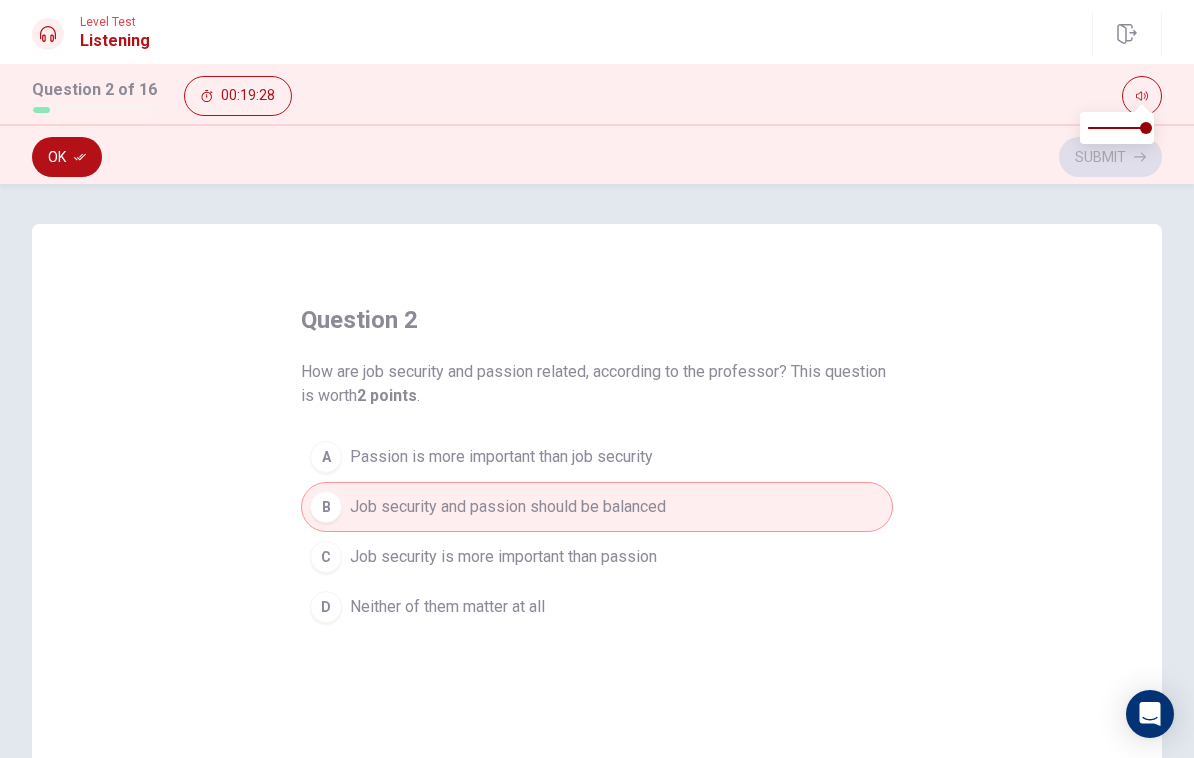 click on "Ok" at bounding box center [67, 157] 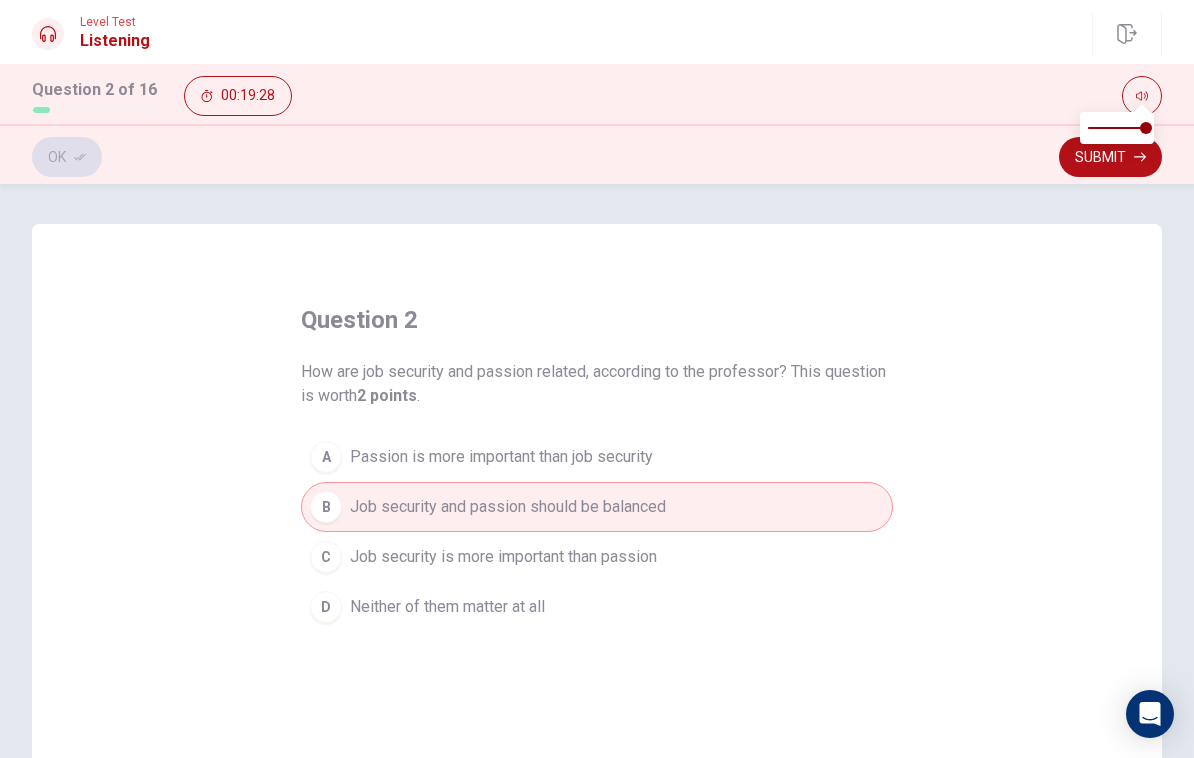 click on "Submit" at bounding box center (1110, 157) 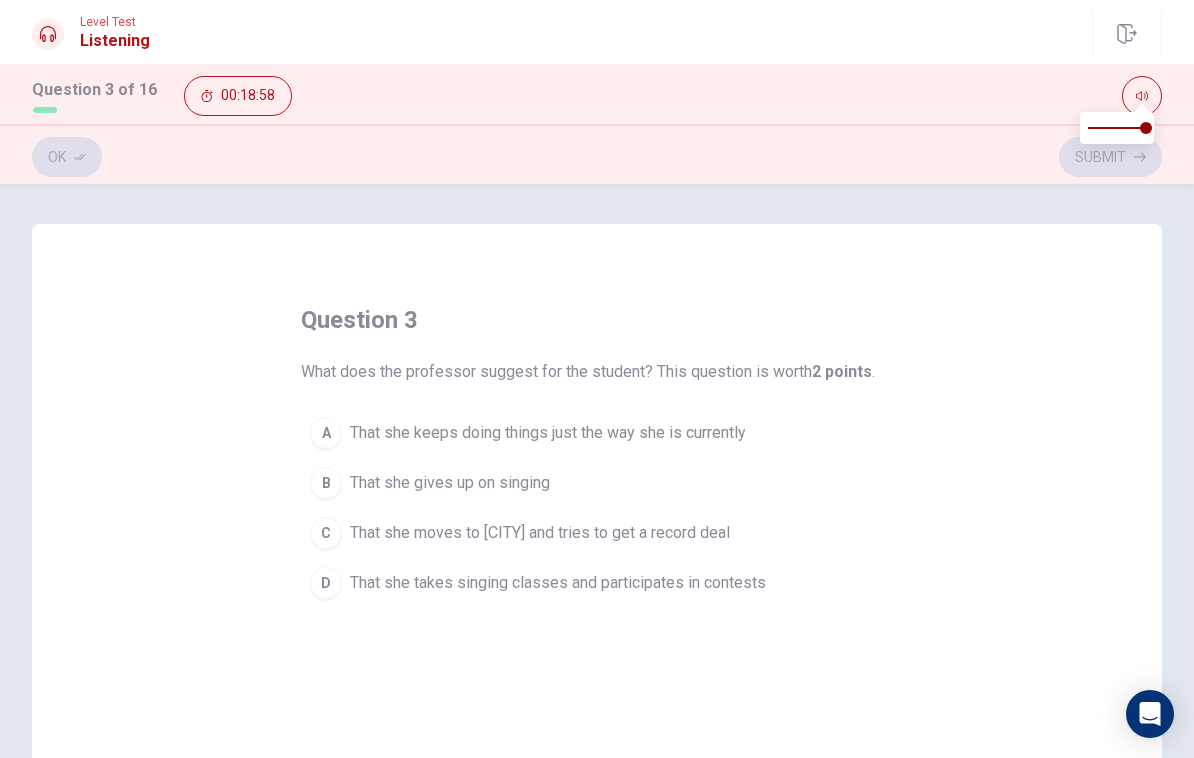 click on "A That she keeps doing things just the way she is currently" at bounding box center (597, 433) 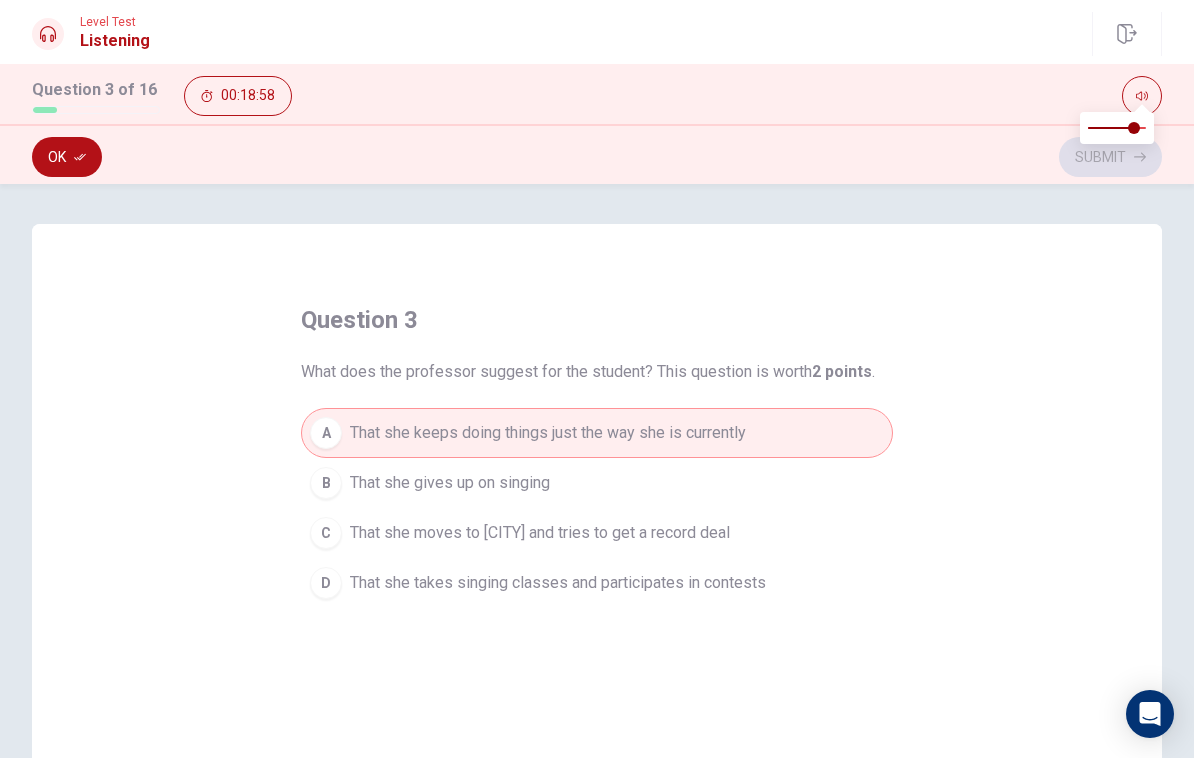 click at bounding box center (1134, 128) 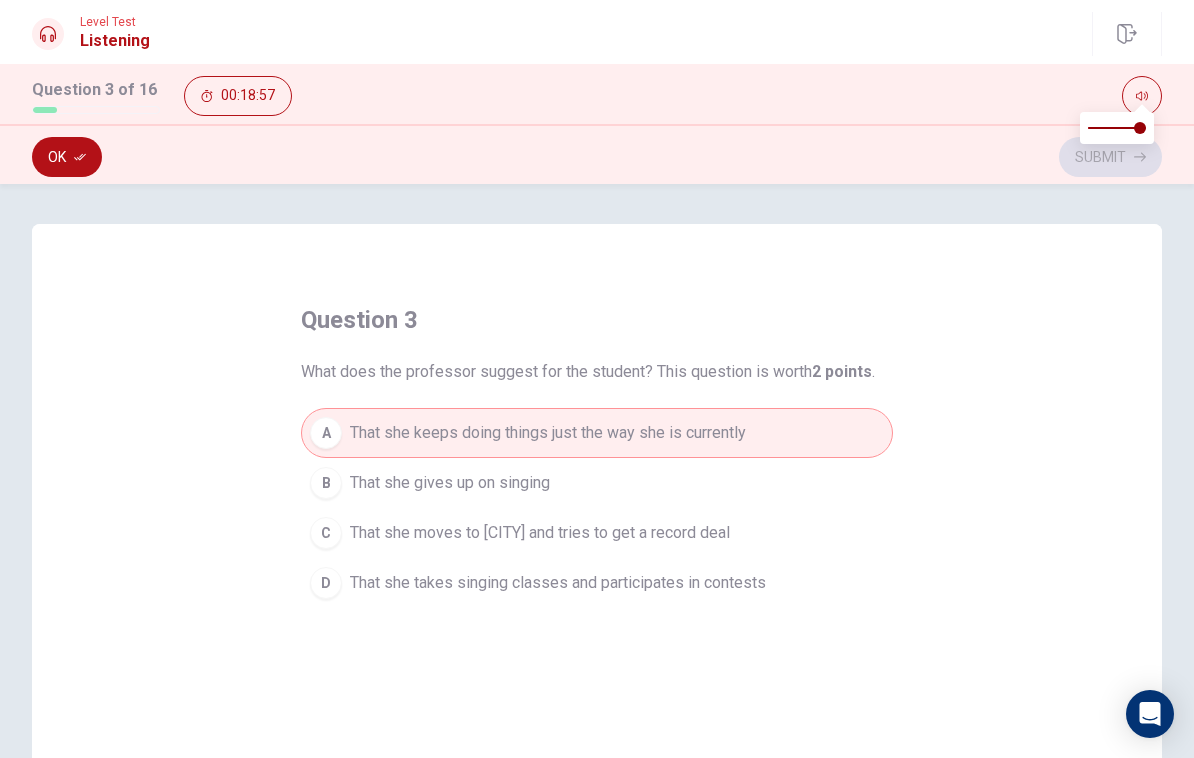 click on "Ok" at bounding box center (67, 157) 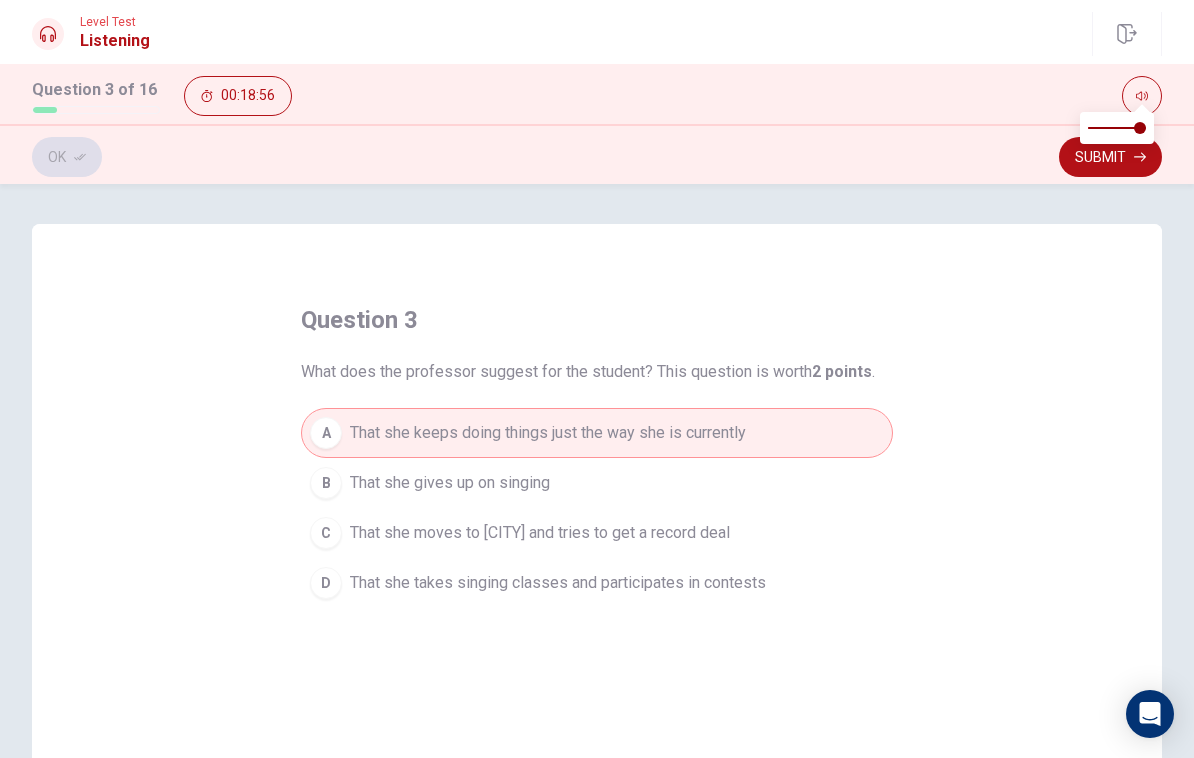 click on "Submit" at bounding box center (1110, 157) 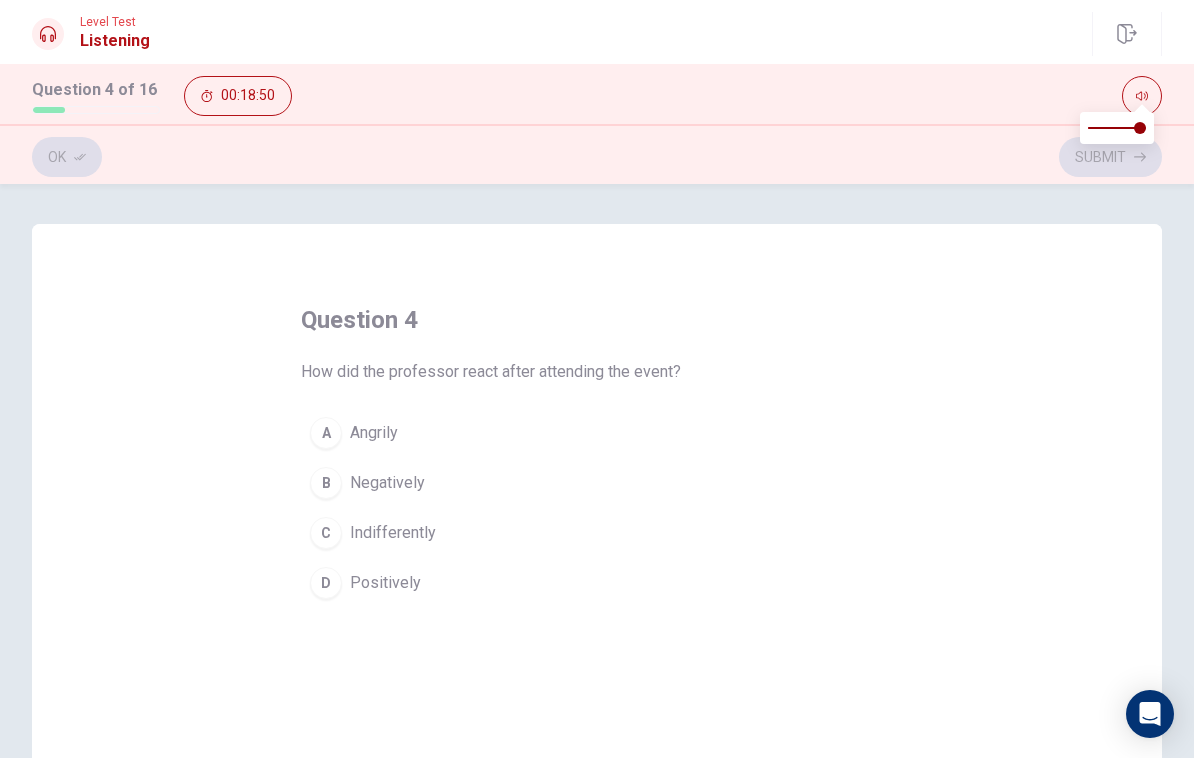 click on "D Positively" at bounding box center [597, 583] 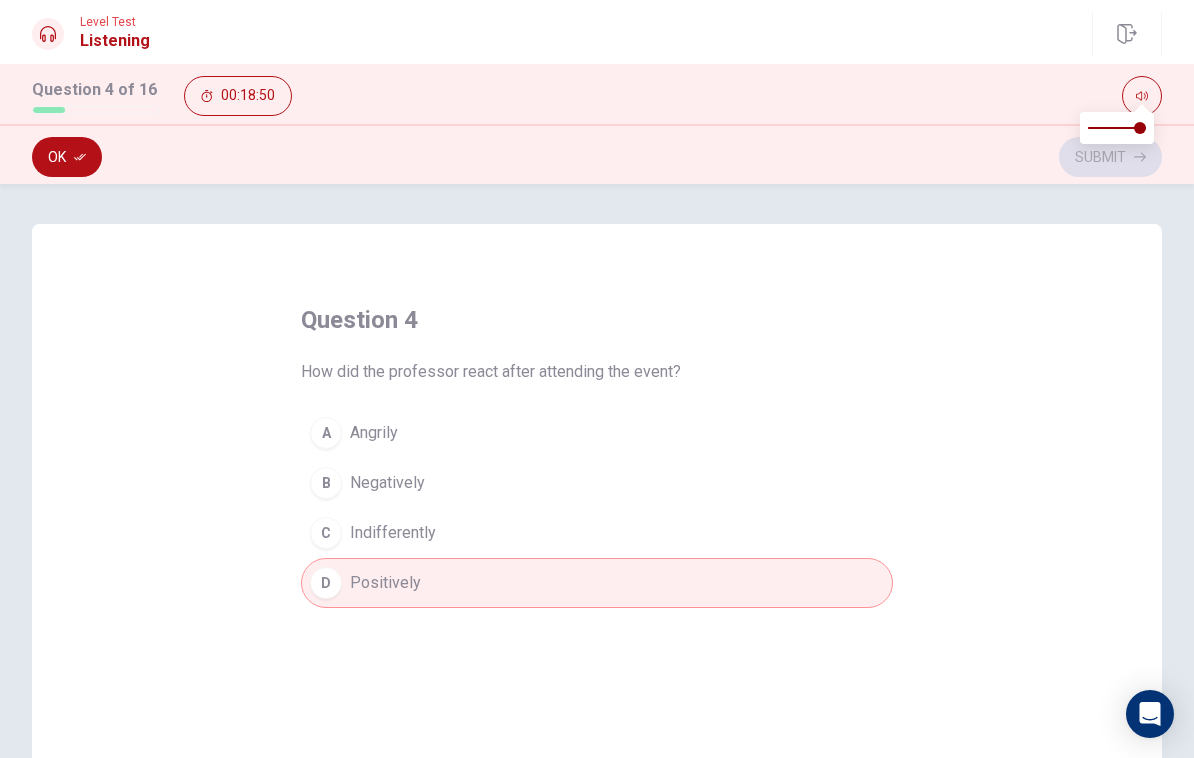 scroll, scrollTop: 2, scrollLeft: 0, axis: vertical 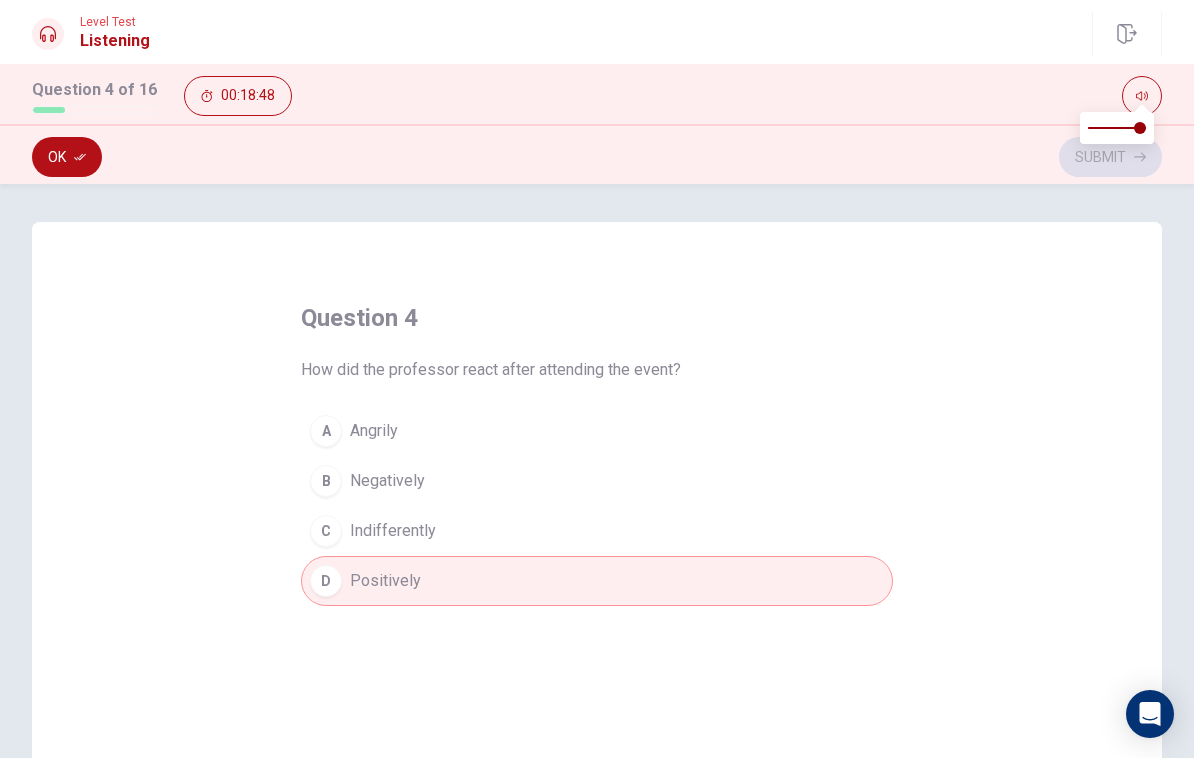 click on "Ok" at bounding box center [67, 157] 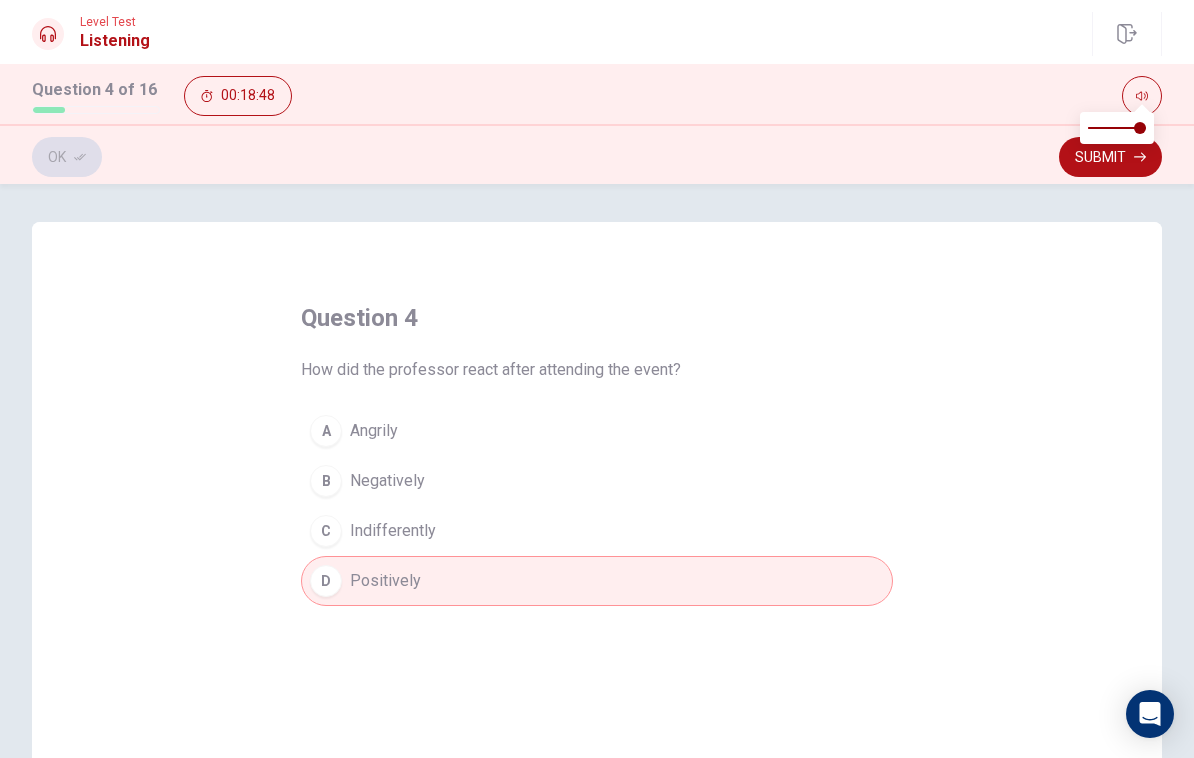 click 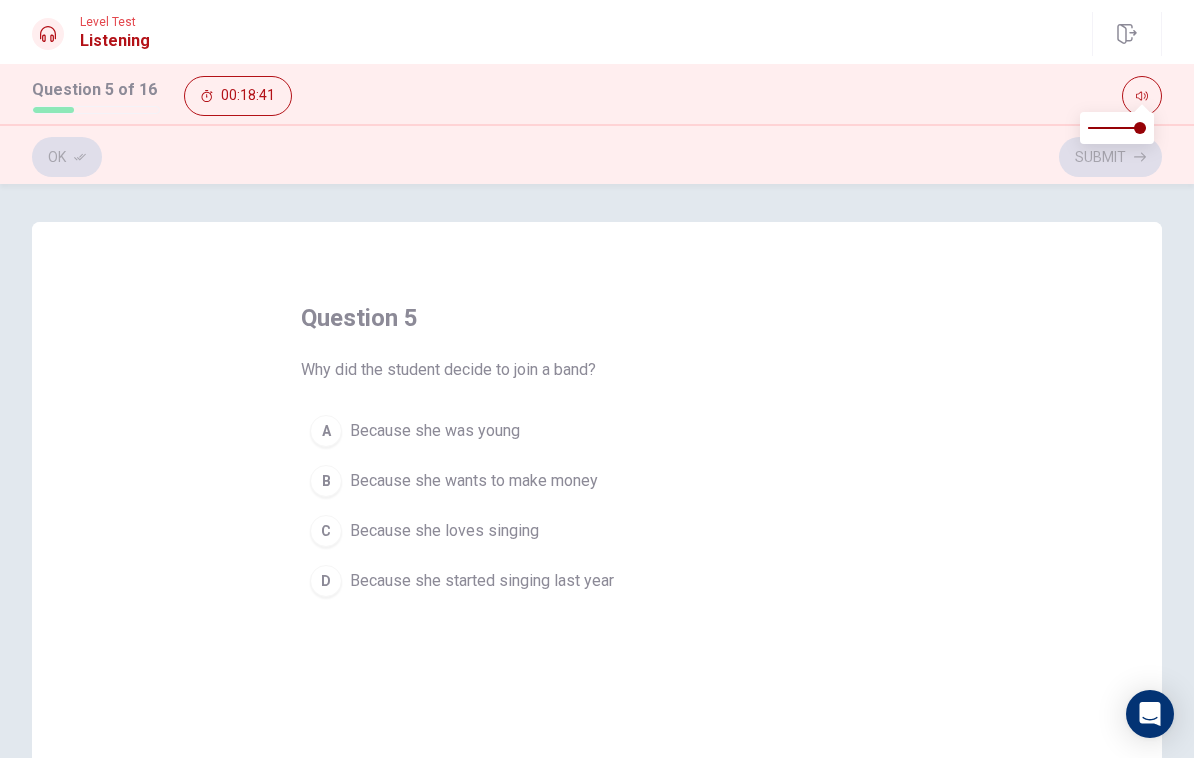 click on "C" at bounding box center [326, 531] 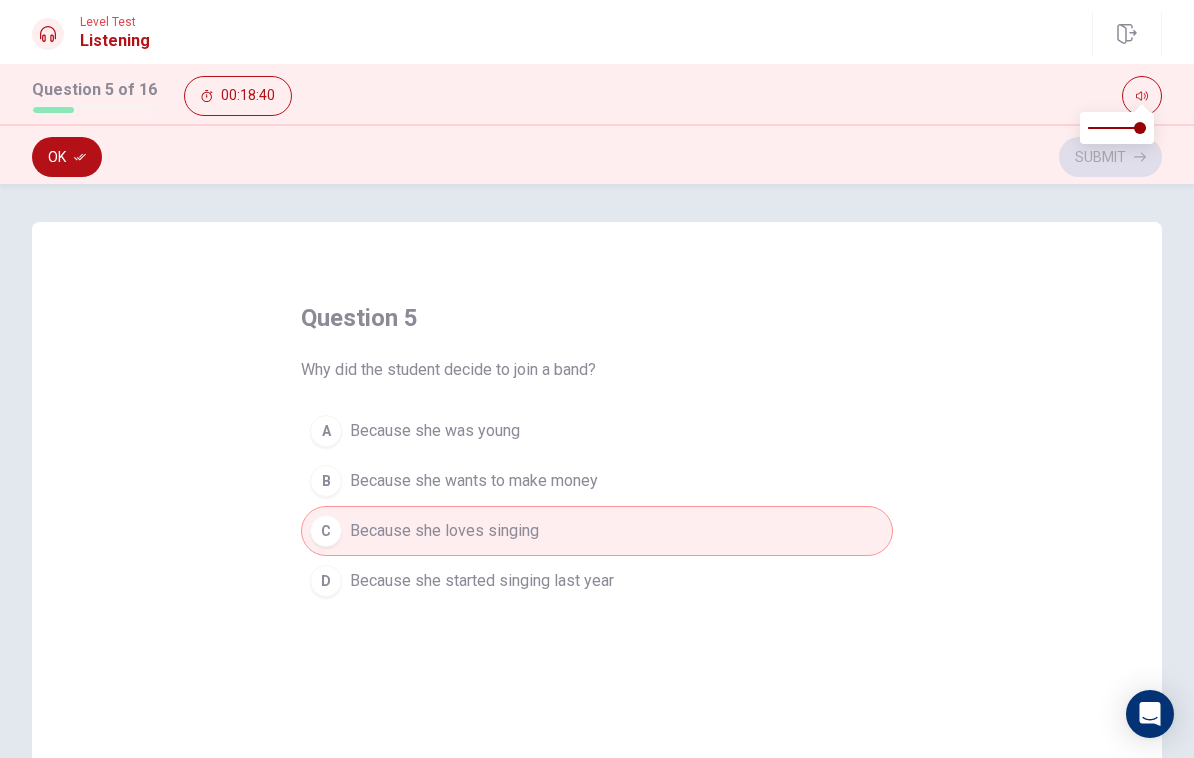click on "Ok Submit" at bounding box center (597, 154) 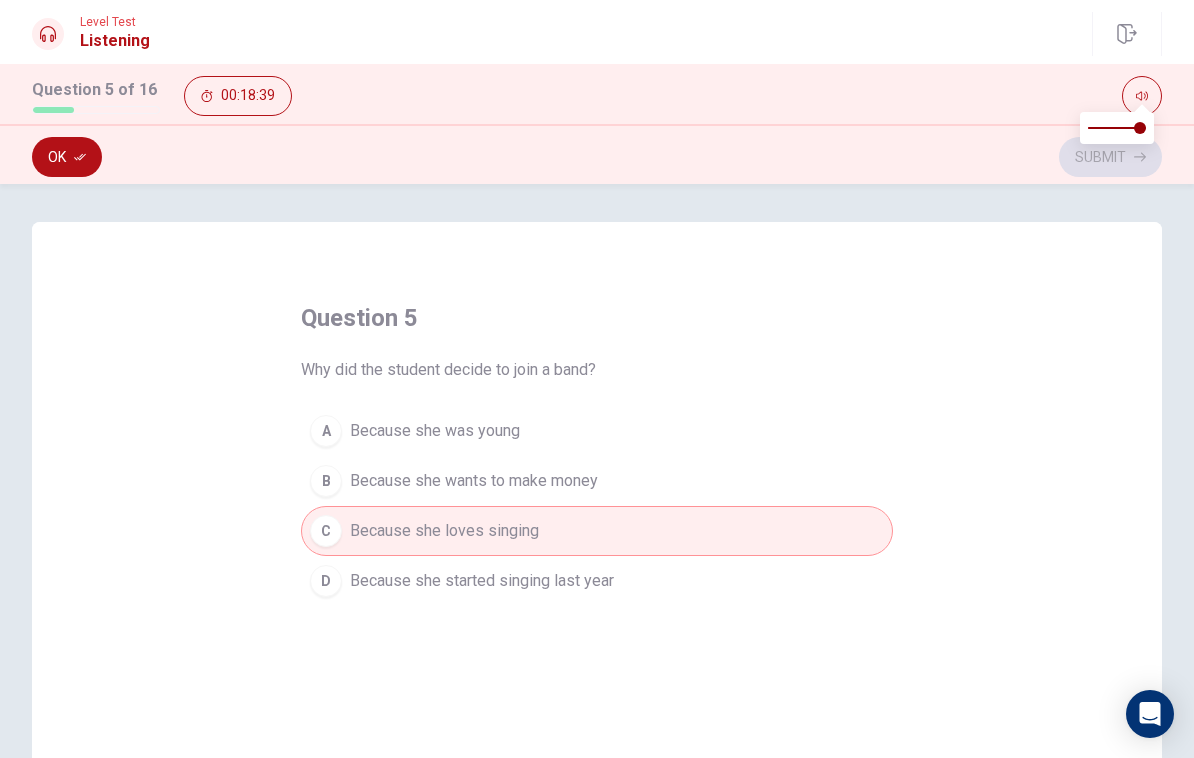 click on "Ok Submit" at bounding box center (597, 154) 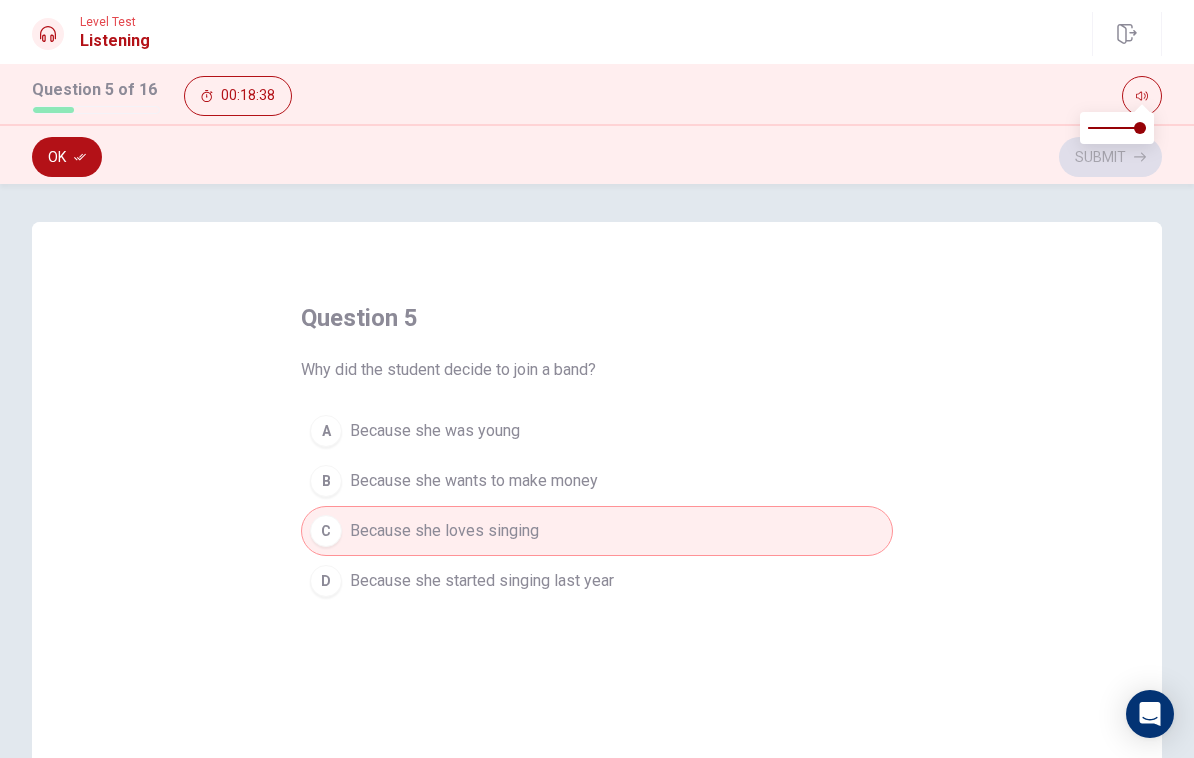 click on "Ok" at bounding box center (67, 157) 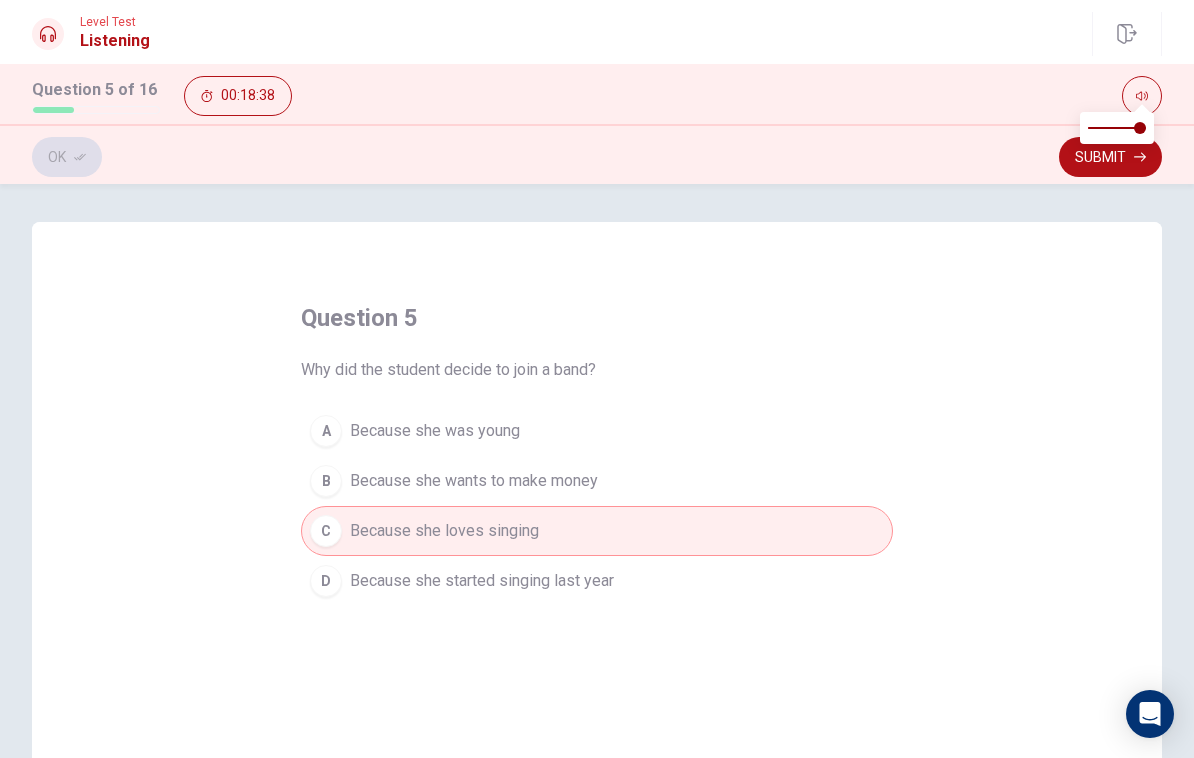 click on "Submit" at bounding box center (1110, 157) 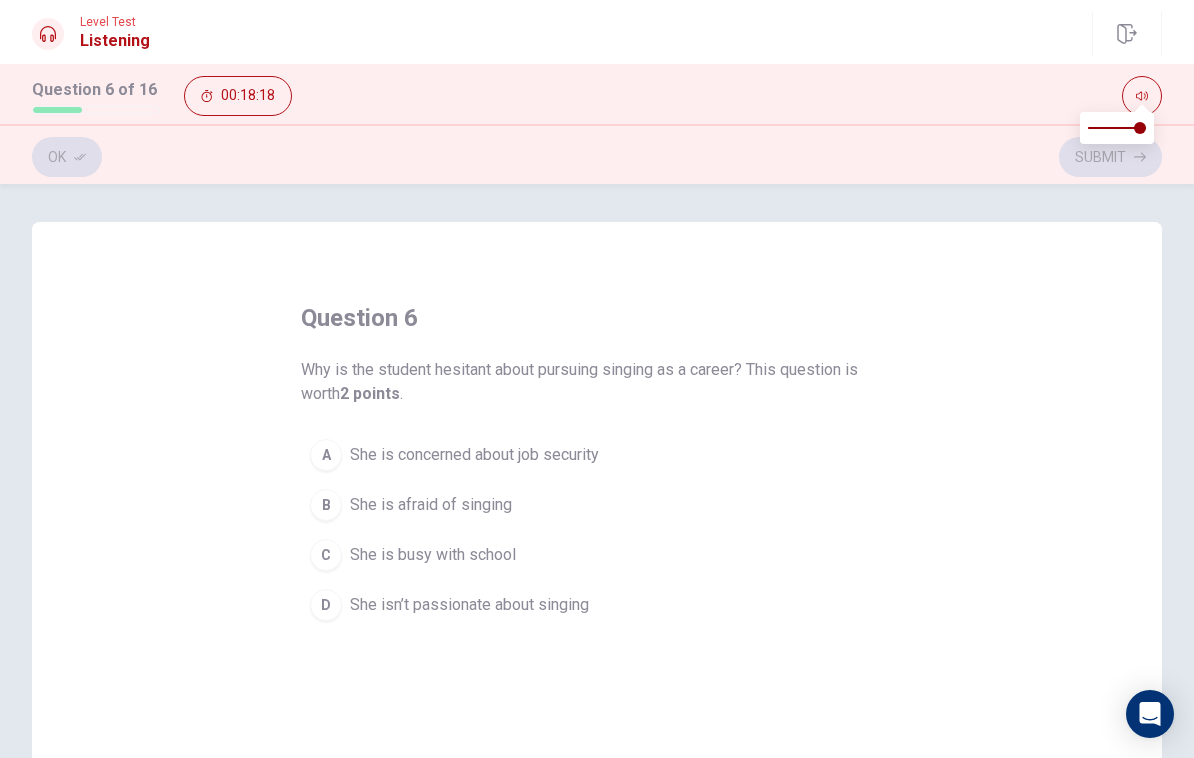 click on "D" at bounding box center [326, 605] 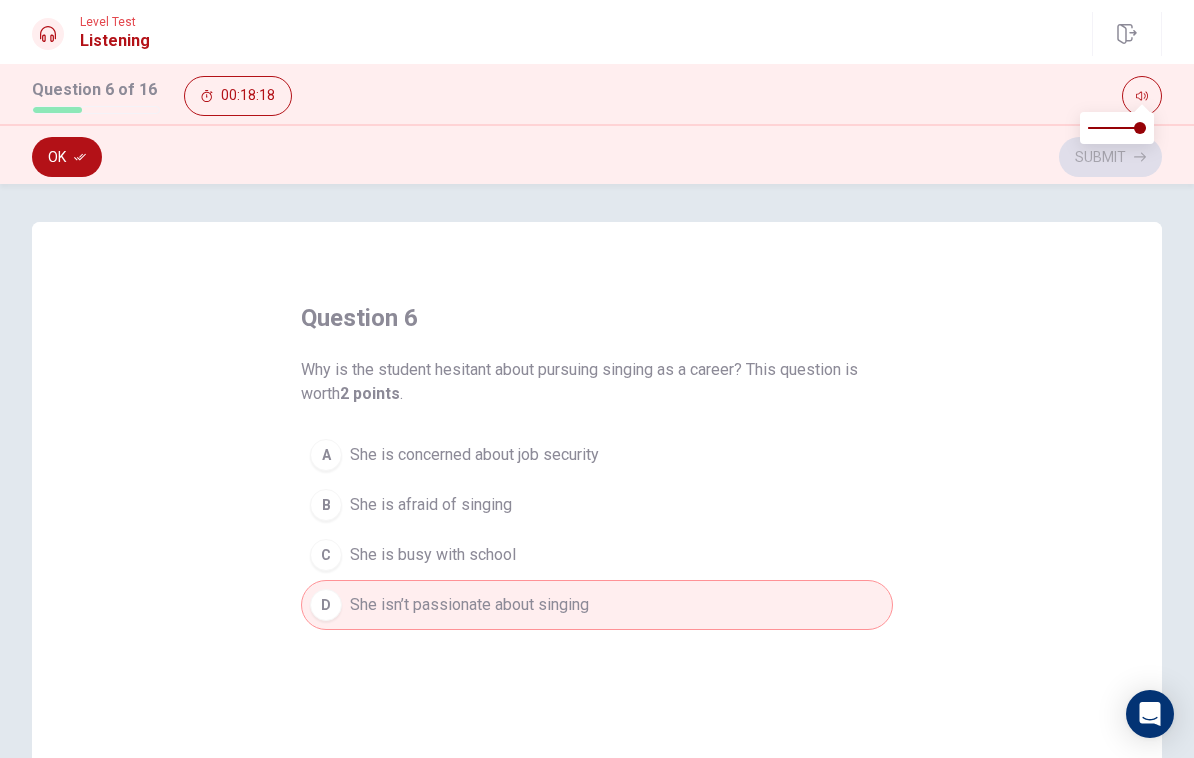 click on "Ok" at bounding box center (67, 157) 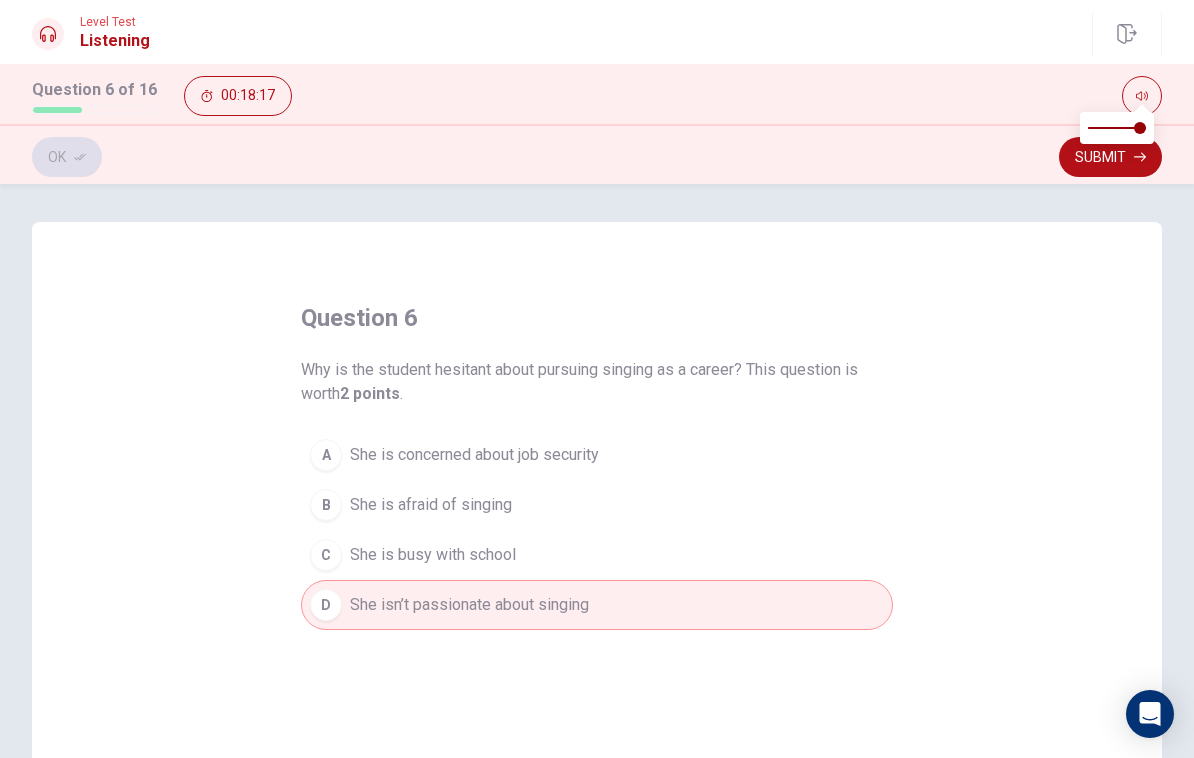 click on "Submit" at bounding box center (1110, 157) 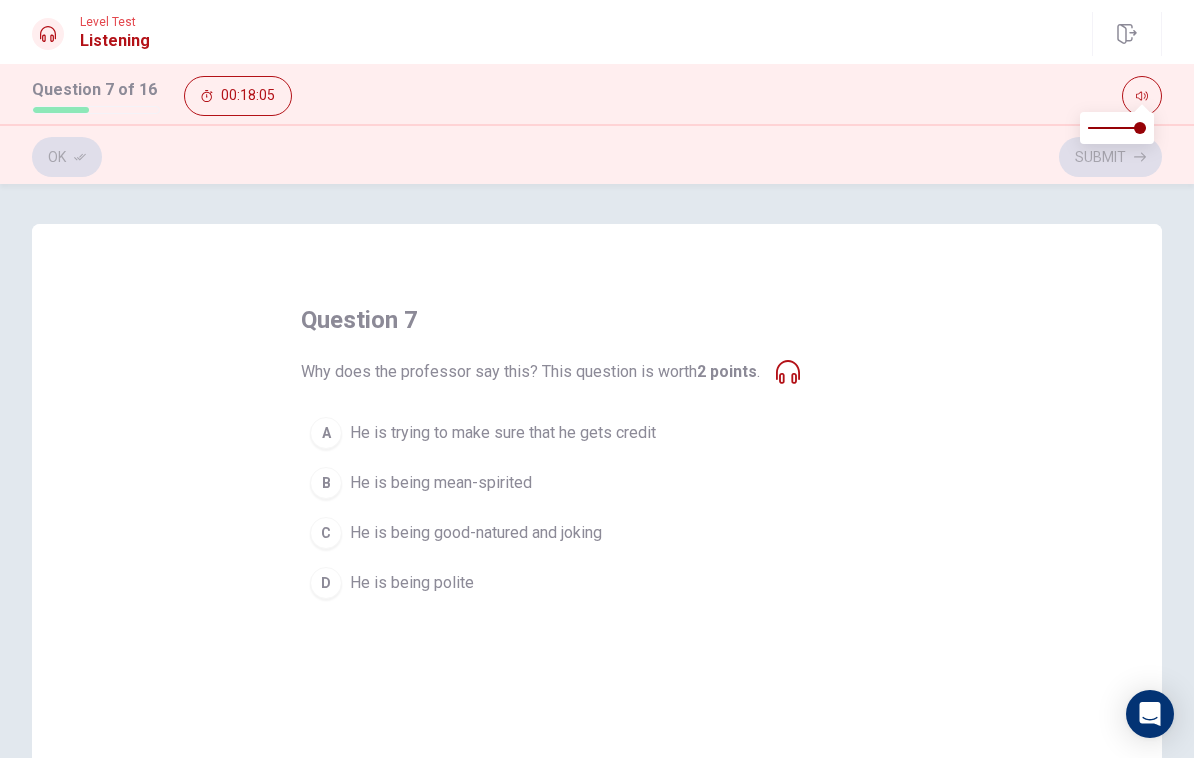 click on "C He is being good-natured and joking" at bounding box center [597, 533] 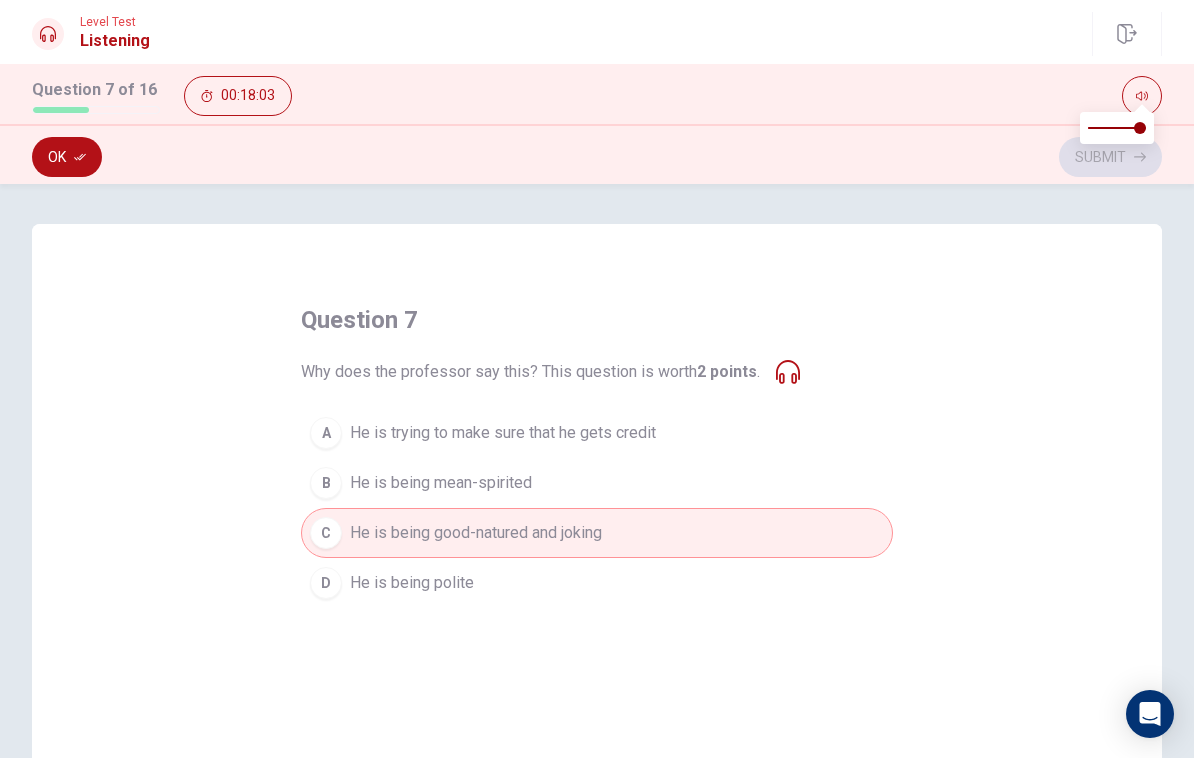 click on "Ok" at bounding box center [67, 157] 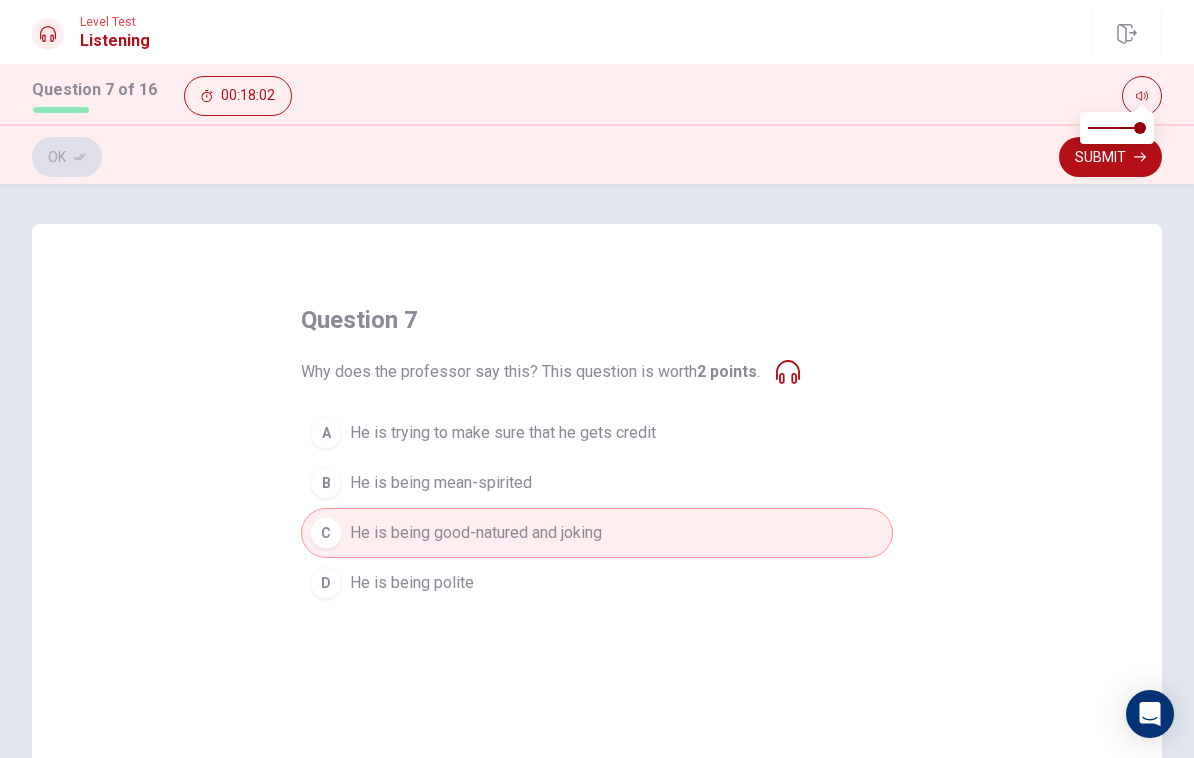 click on "Submit" at bounding box center [1110, 157] 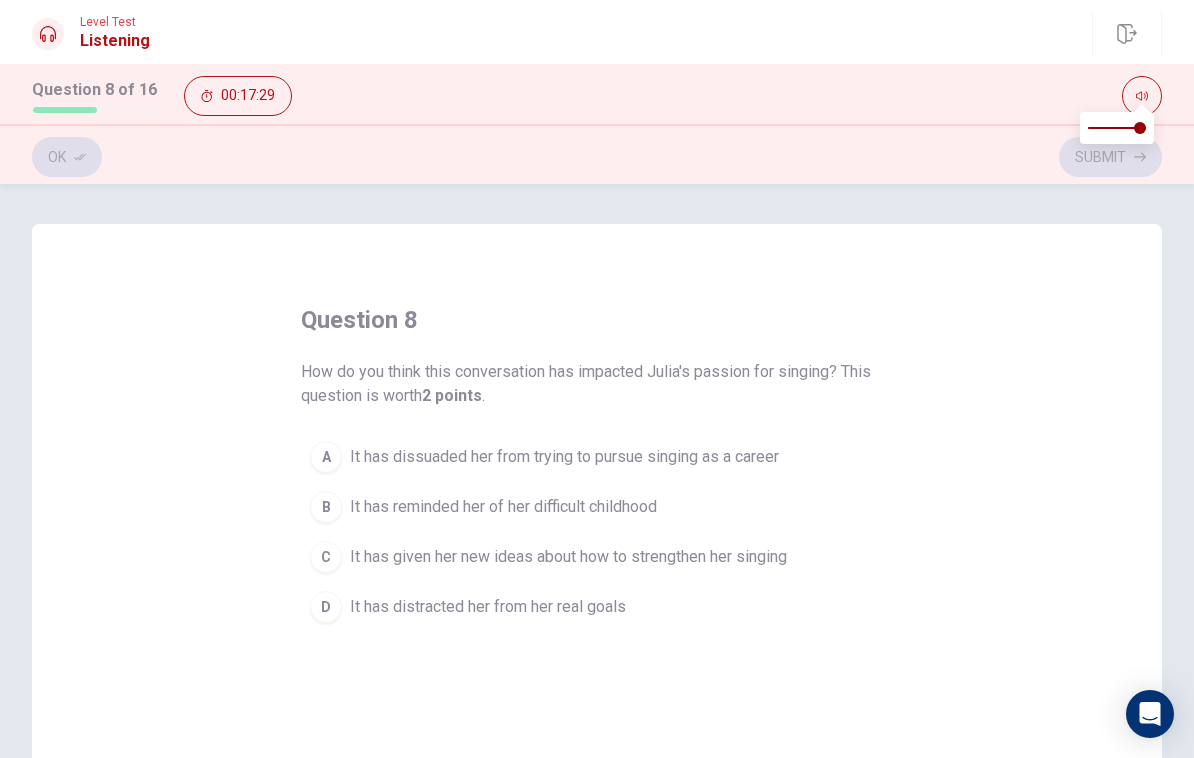 click on "It has given her new ideas about how to strengthen her singing" at bounding box center [568, 557] 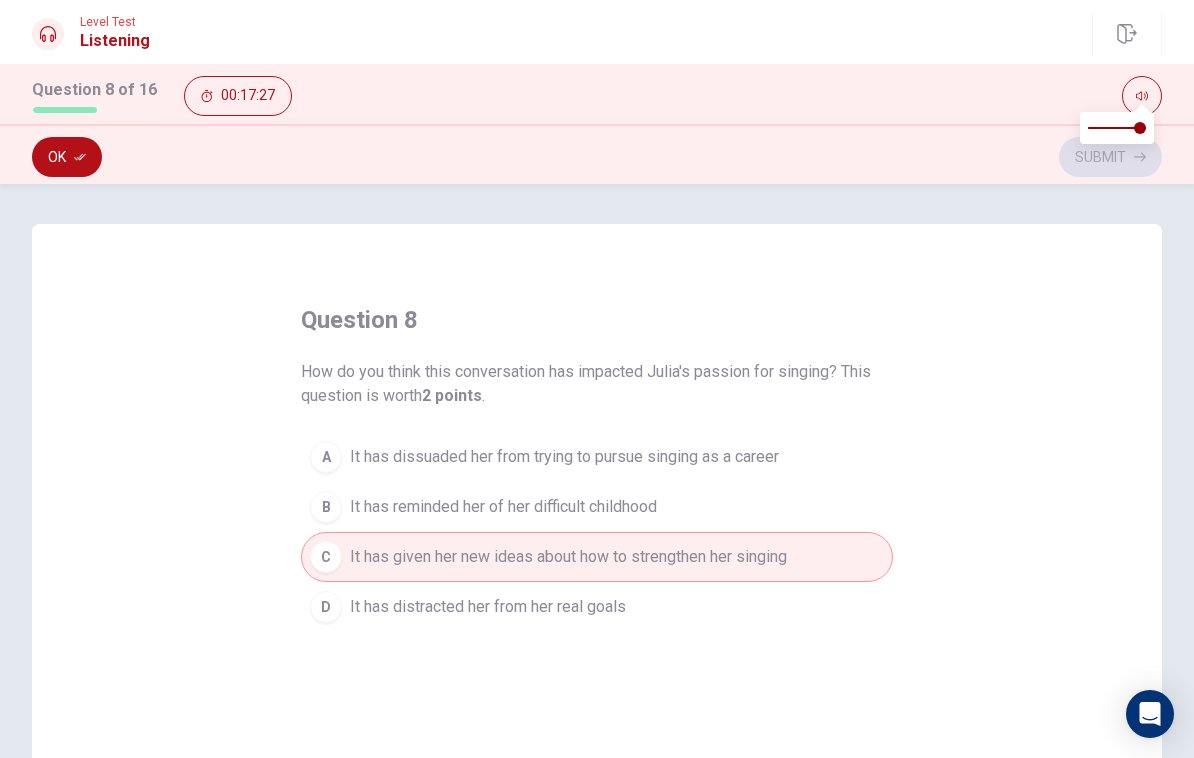 click on "Ok" at bounding box center (67, 157) 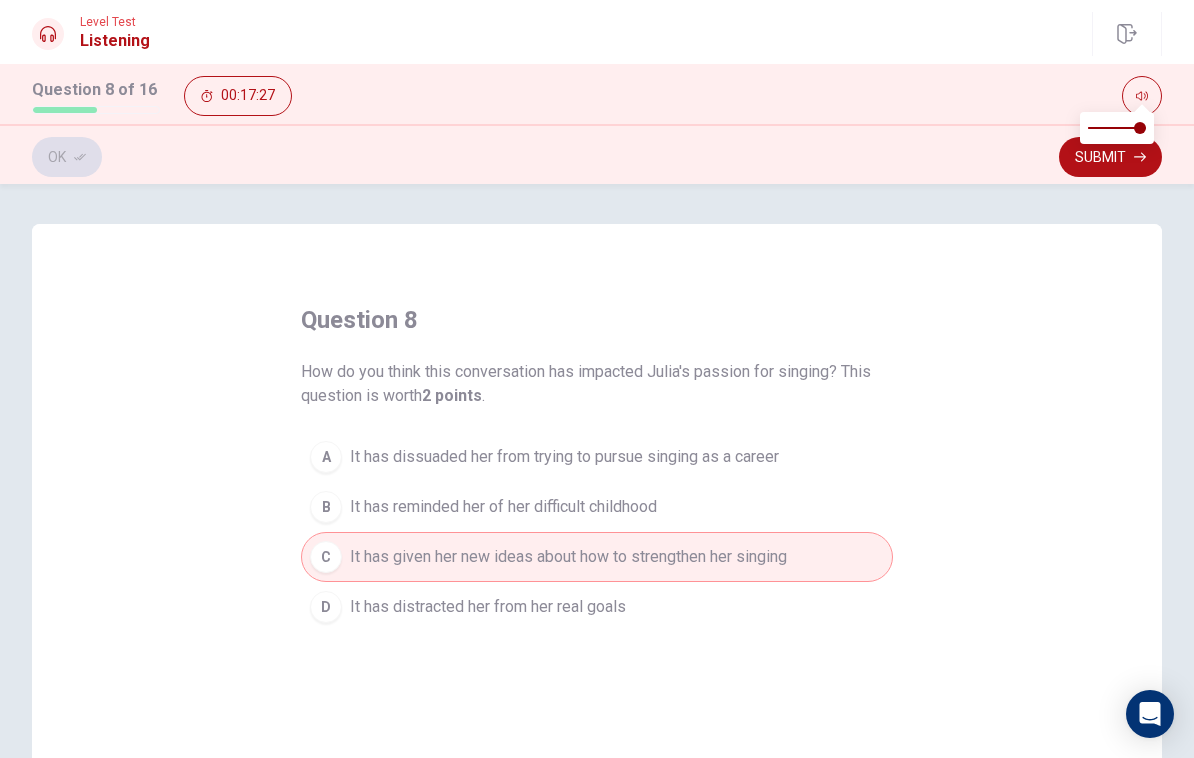 click on "Submit" at bounding box center (1110, 157) 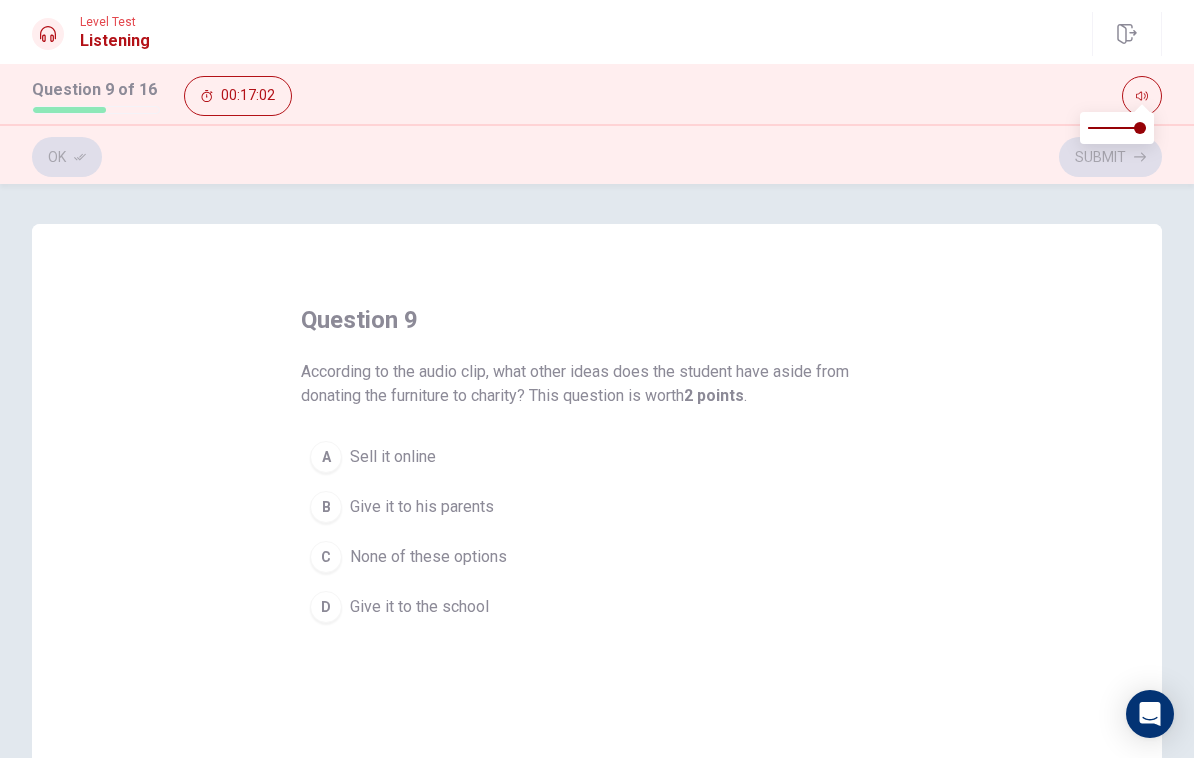 click on "D" at bounding box center (326, 607) 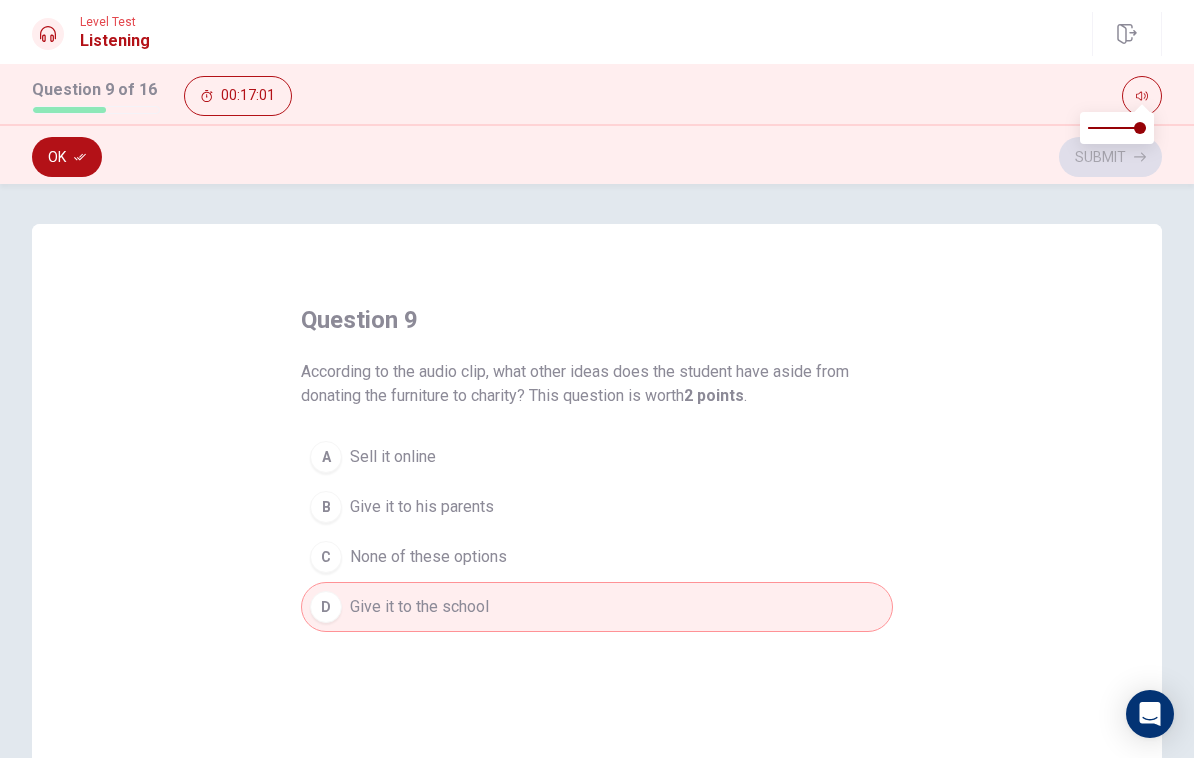 click on "Ok" at bounding box center (67, 157) 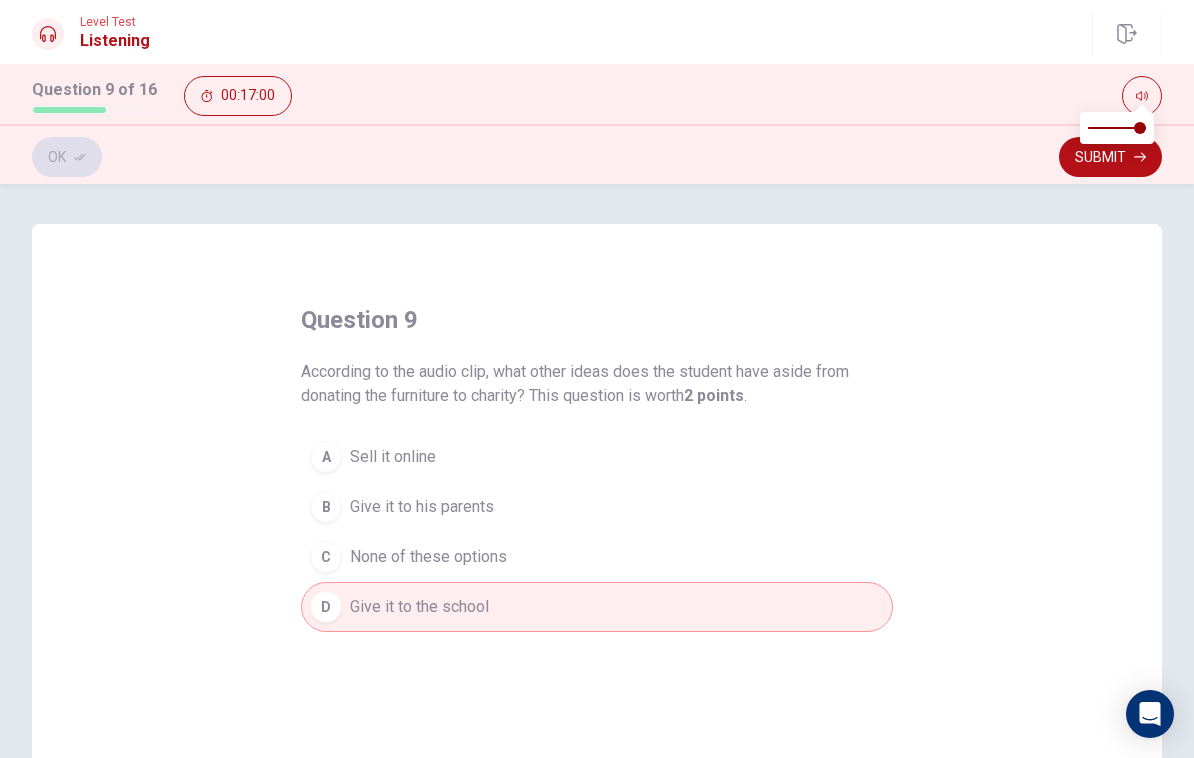 click on "Submit" at bounding box center (1110, 157) 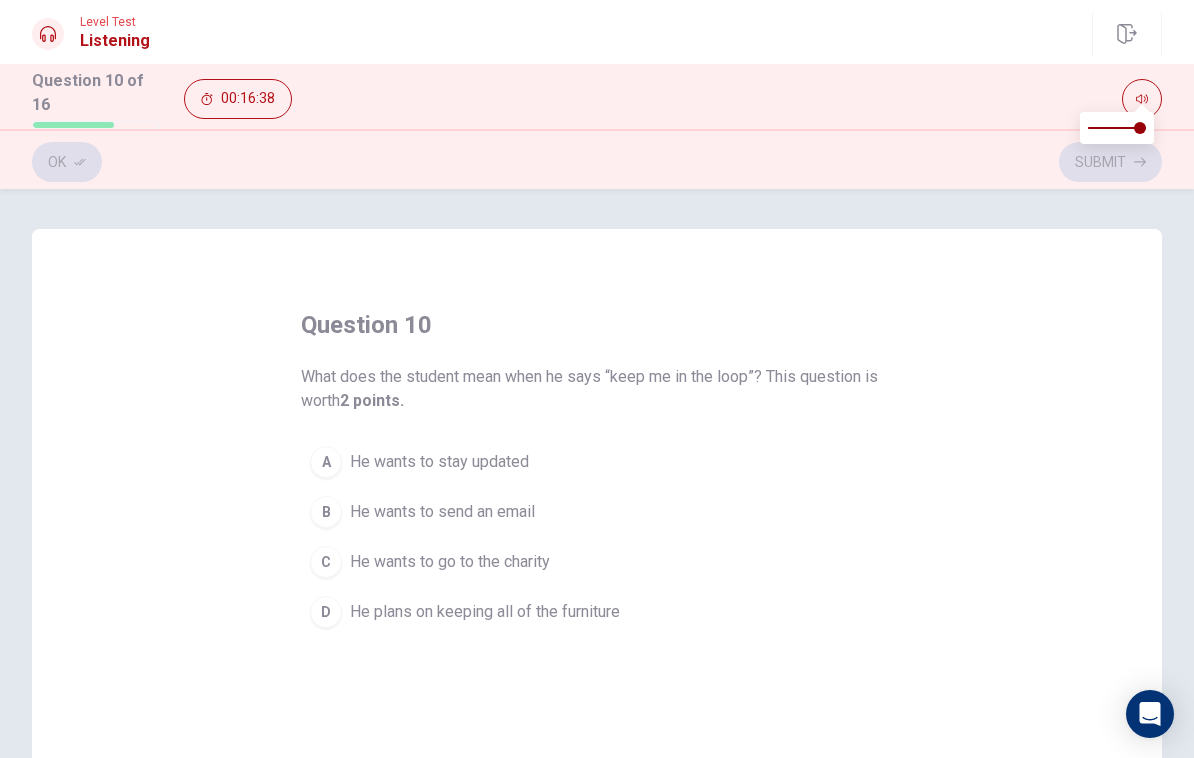 click on "C He wants to go to the charity" at bounding box center [597, 562] 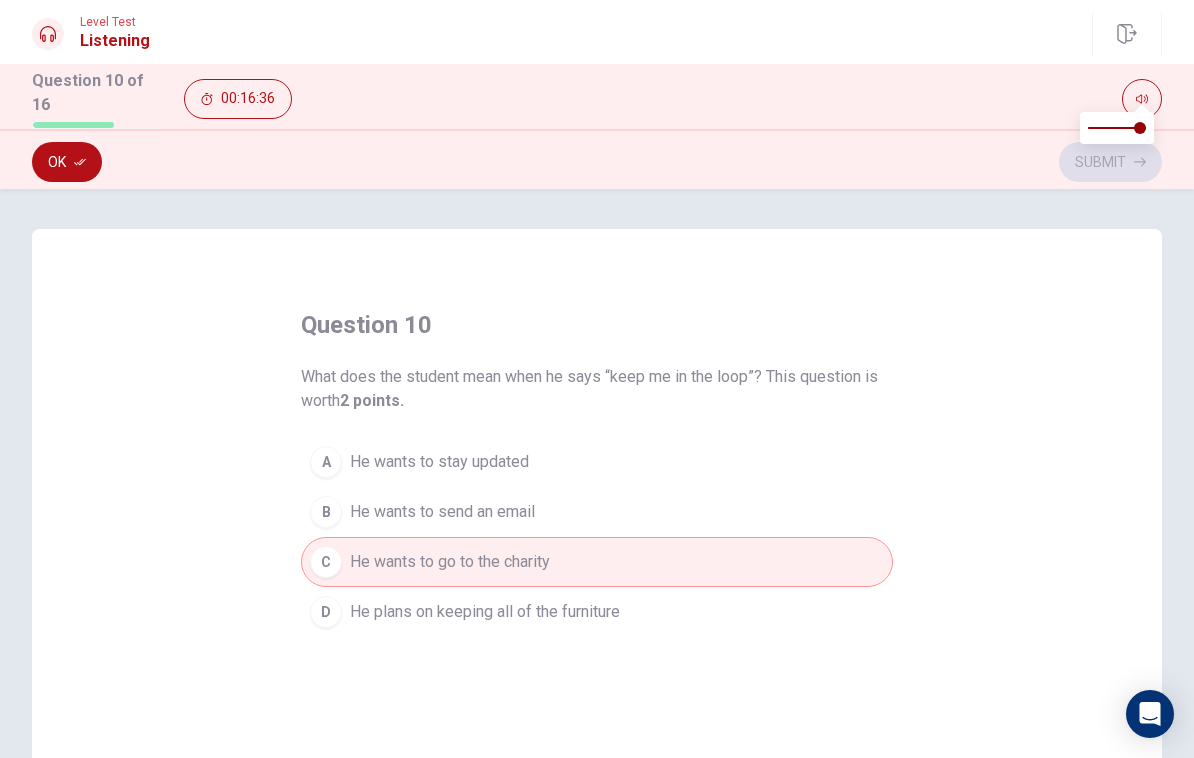 click on "Ok" at bounding box center (67, 162) 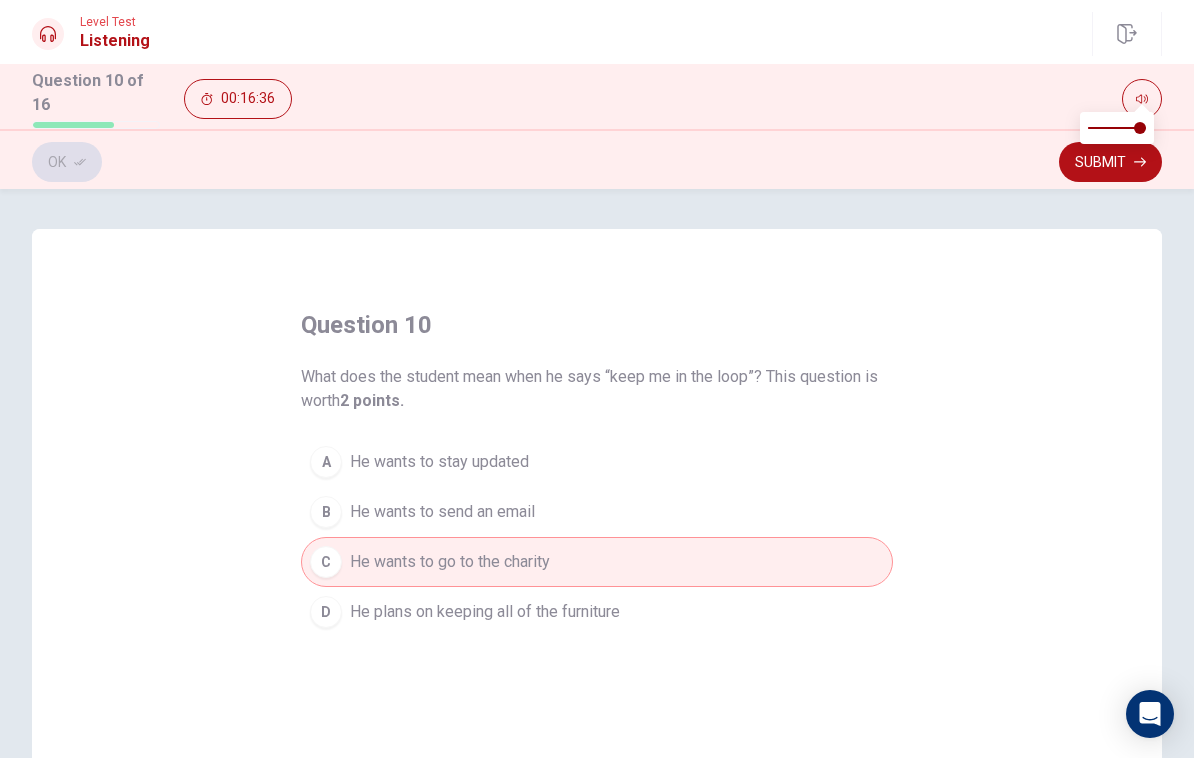 click on "Submit" at bounding box center (1110, 162) 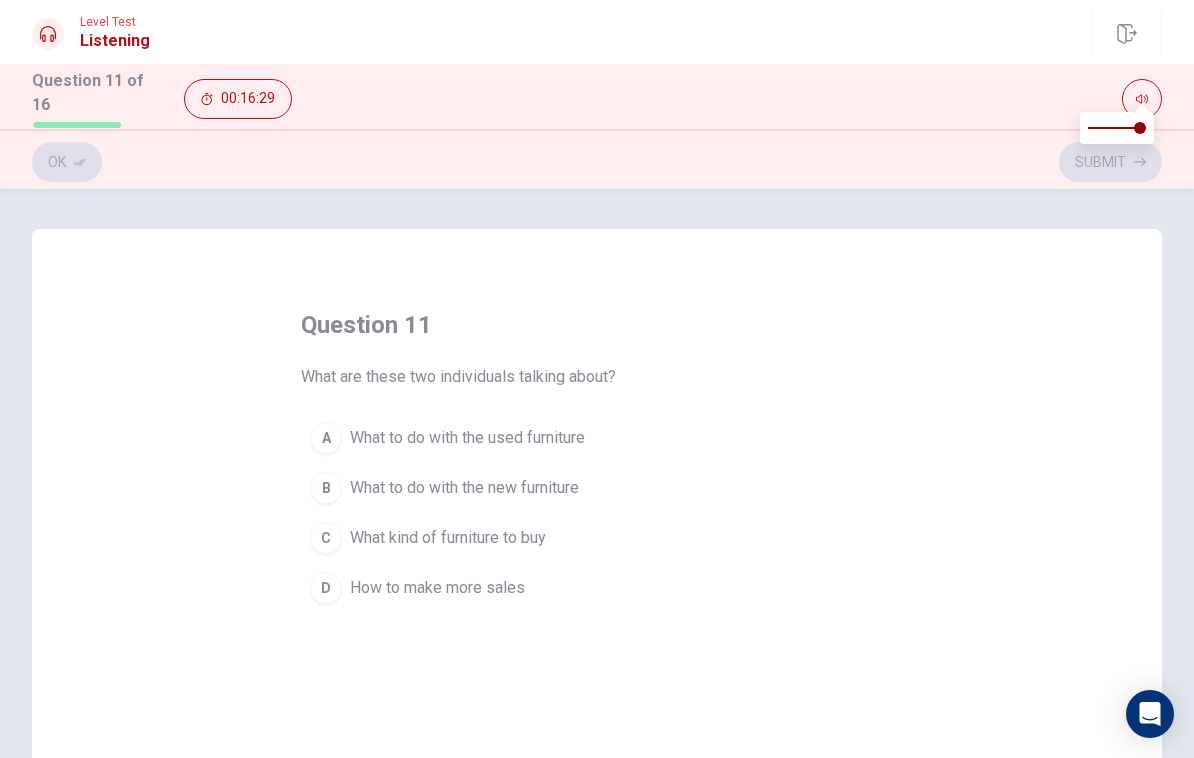 click on "What to do with the used furniture" at bounding box center (467, 438) 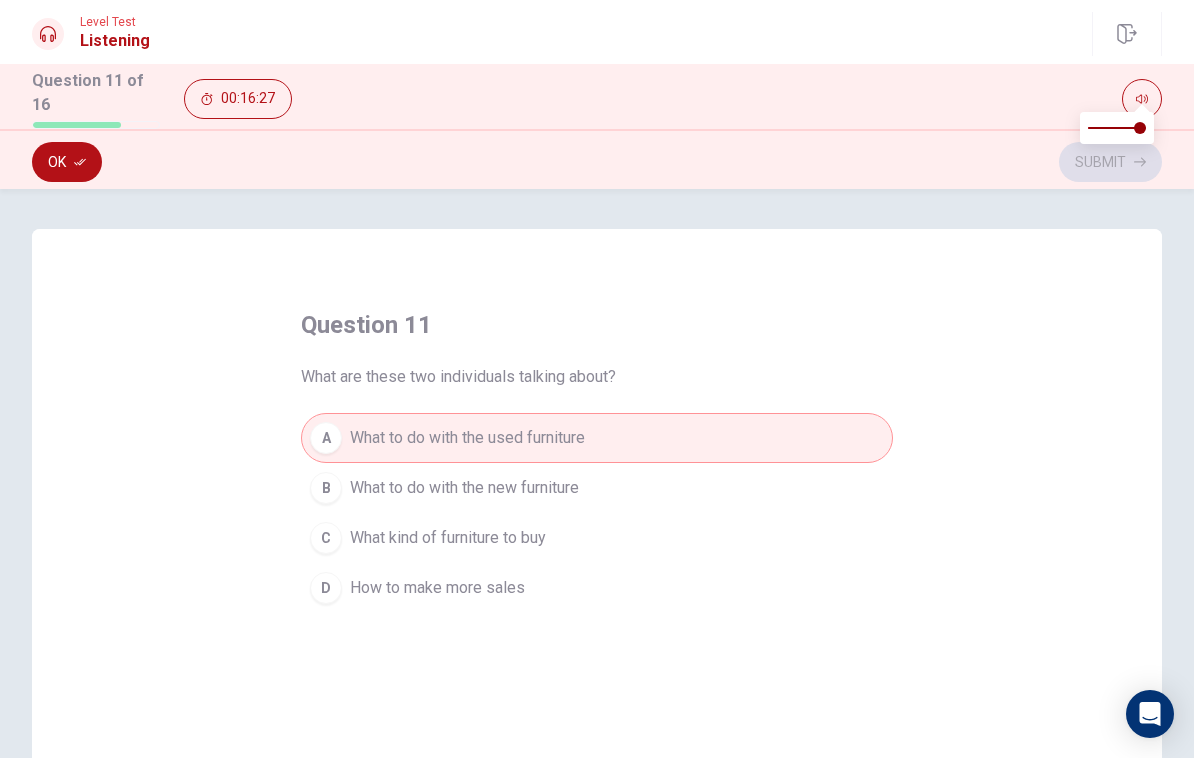 click on "Ok" at bounding box center (67, 162) 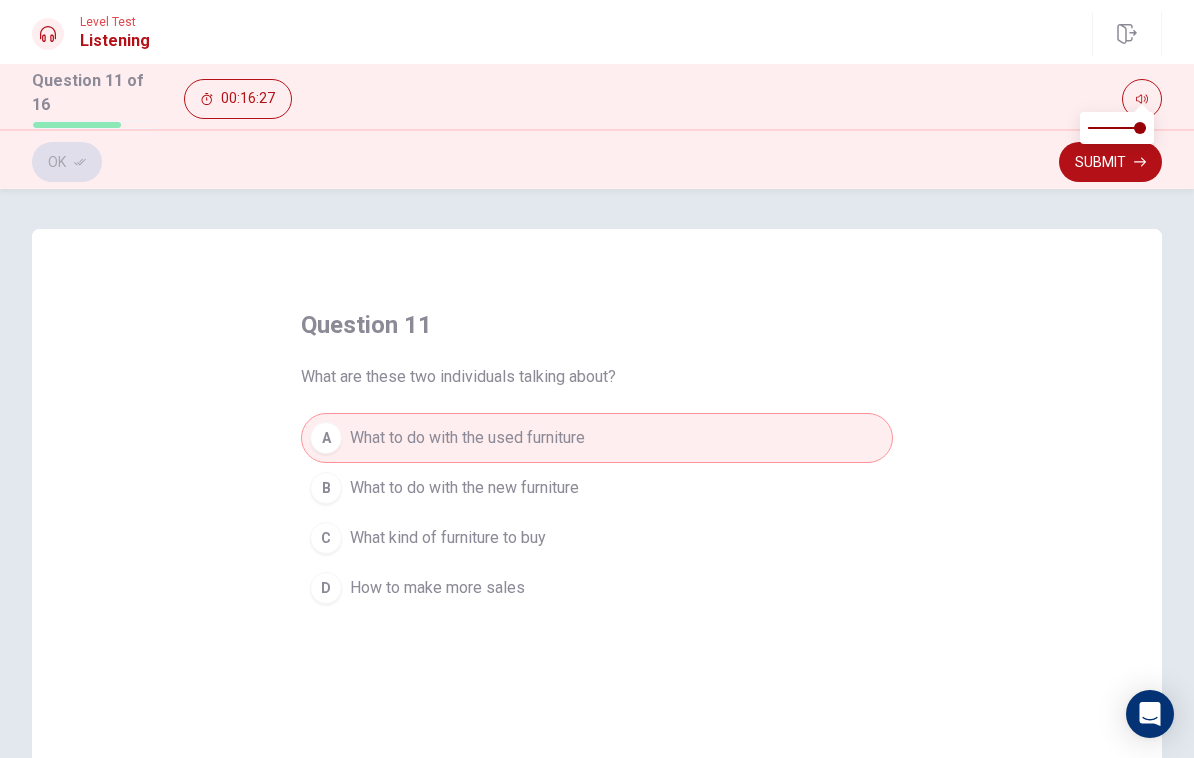 click on "Submit" at bounding box center [1110, 162] 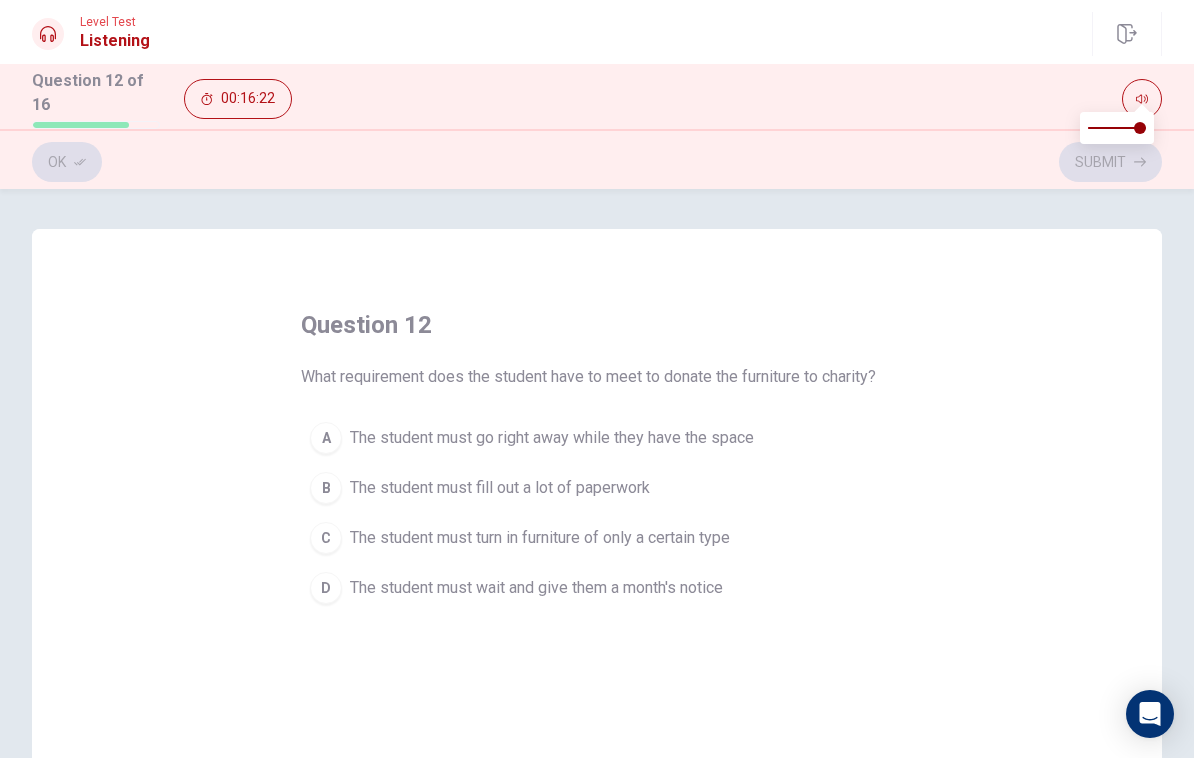 click on "A The student must go right away while they have the space" at bounding box center [597, 438] 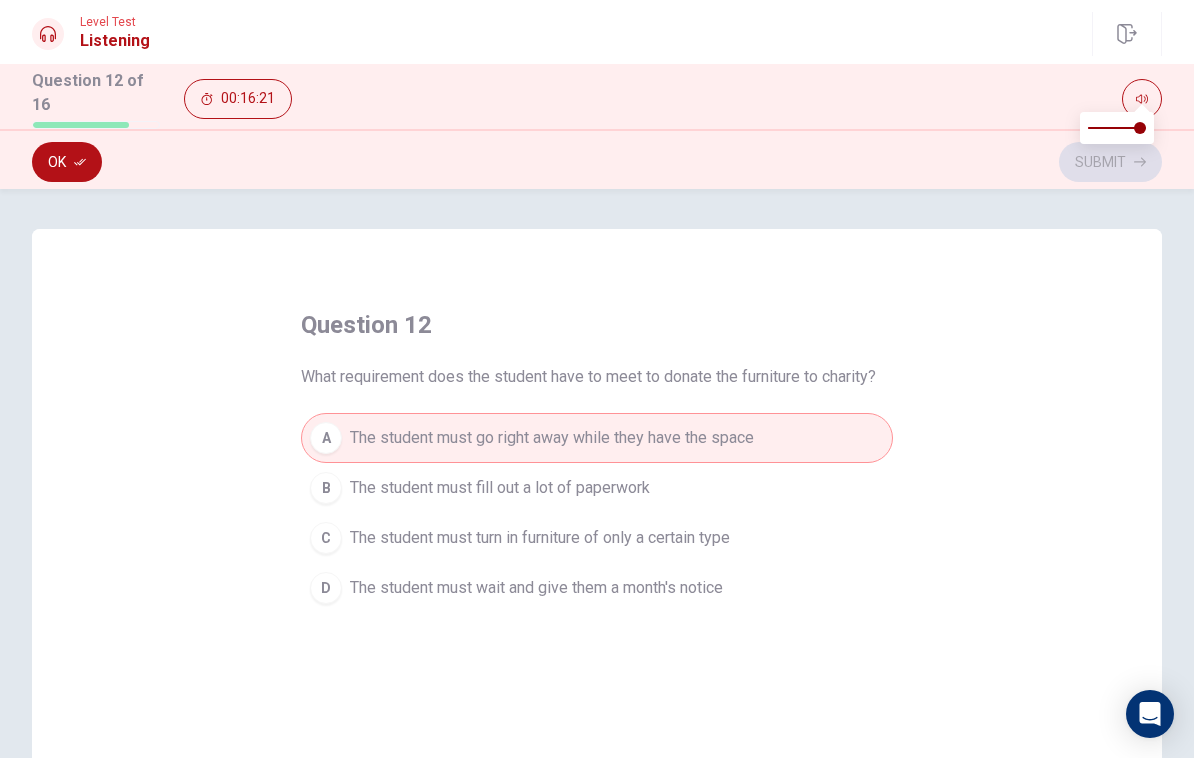 click on "Ok" at bounding box center (67, 162) 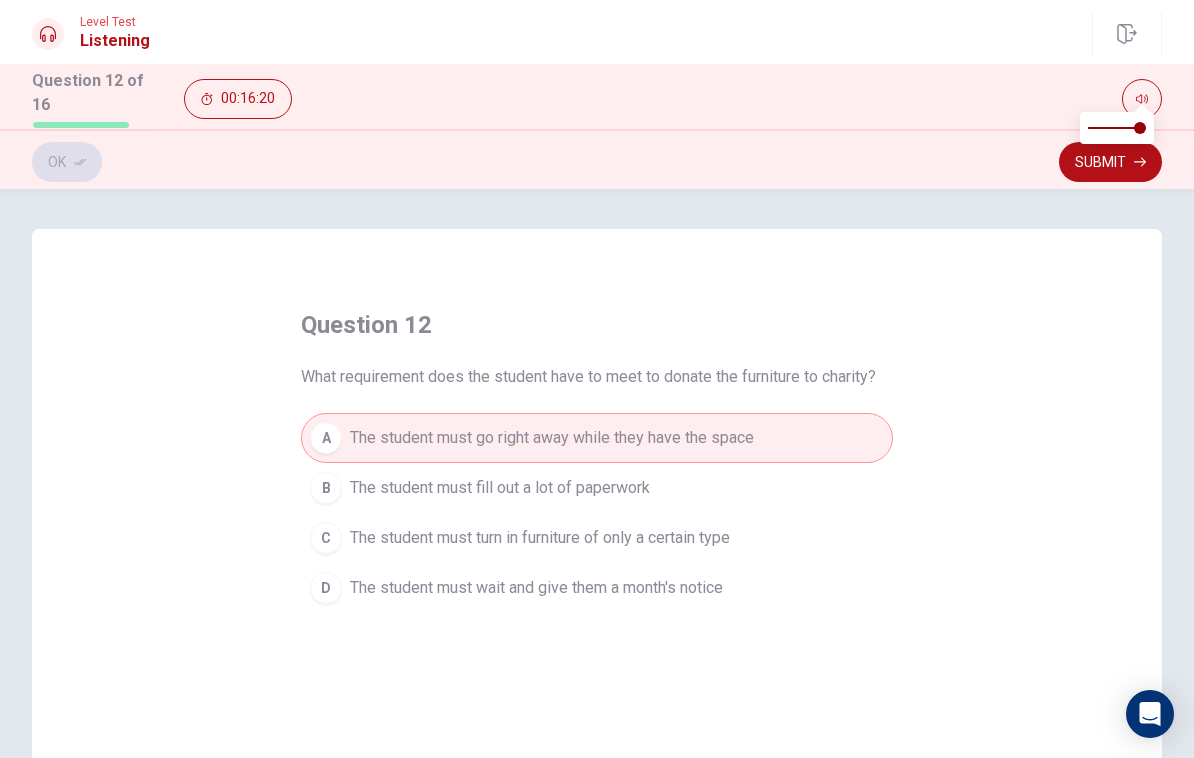 click on "Submit" at bounding box center (1110, 162) 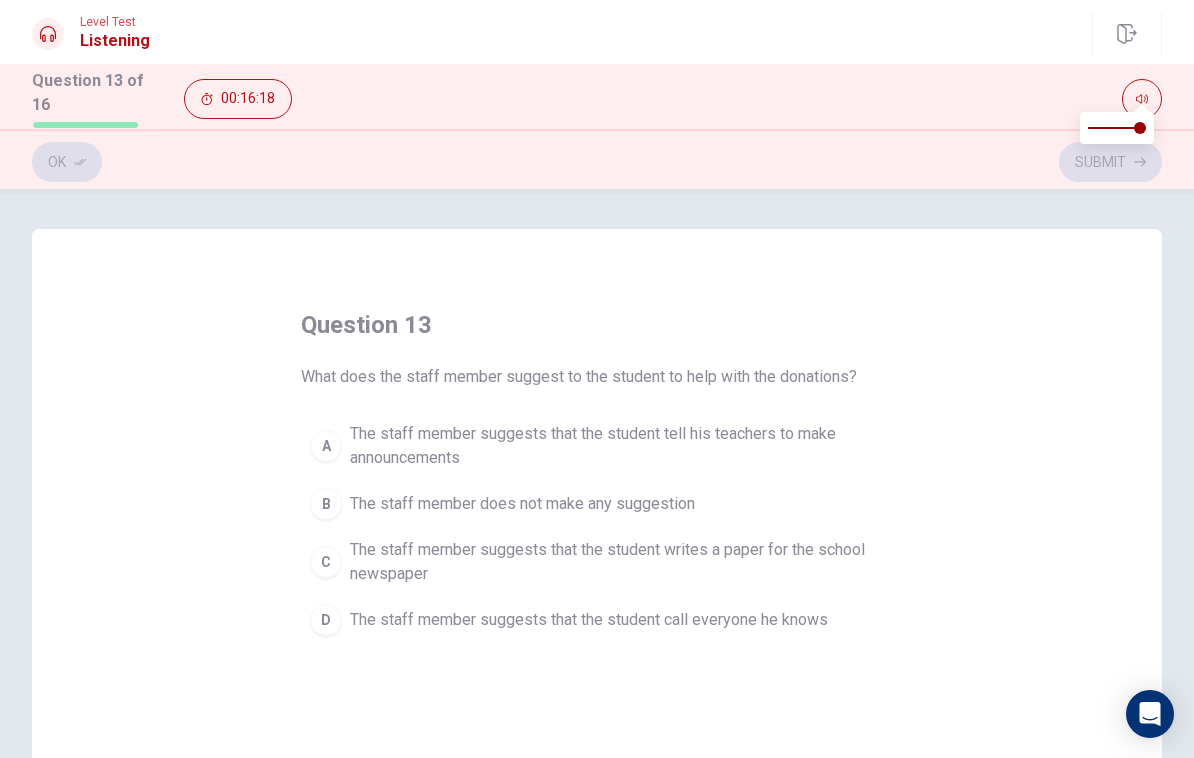 click on "The staff member suggests that the student writes a paper for the school newspaper" at bounding box center (617, 562) 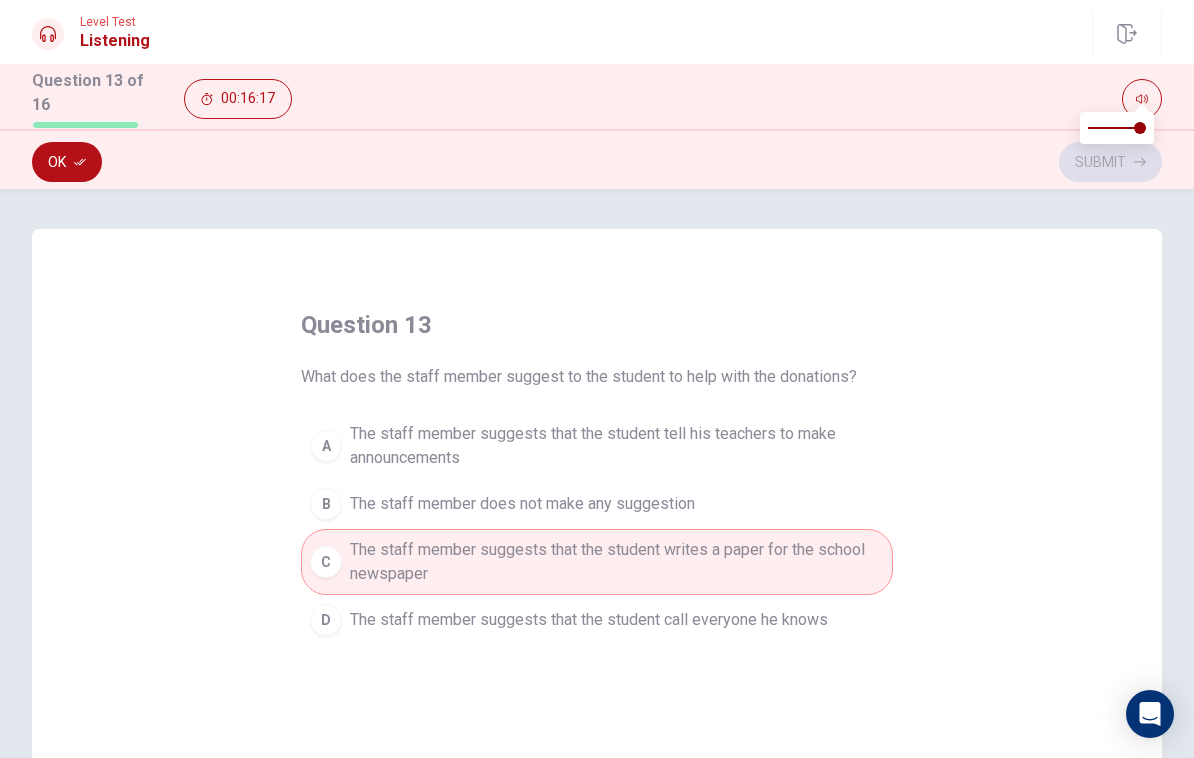 click on "Ok" at bounding box center (67, 162) 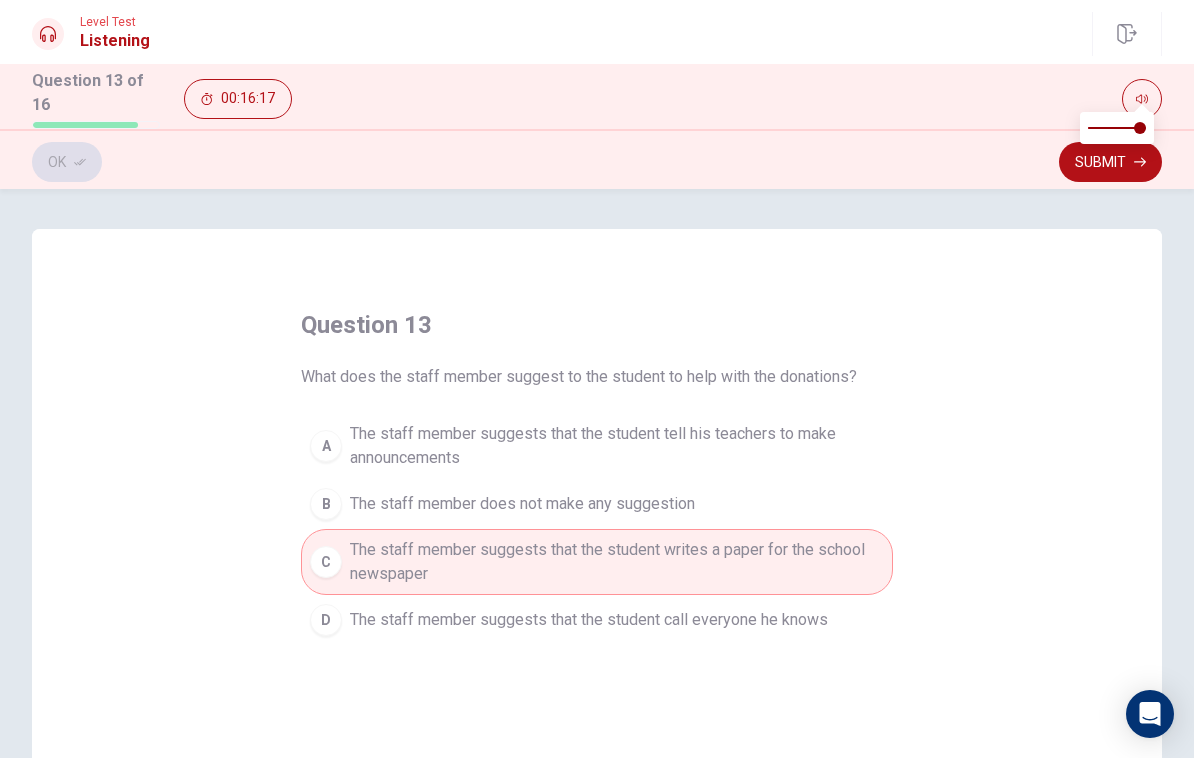click on "Submit" at bounding box center (1110, 162) 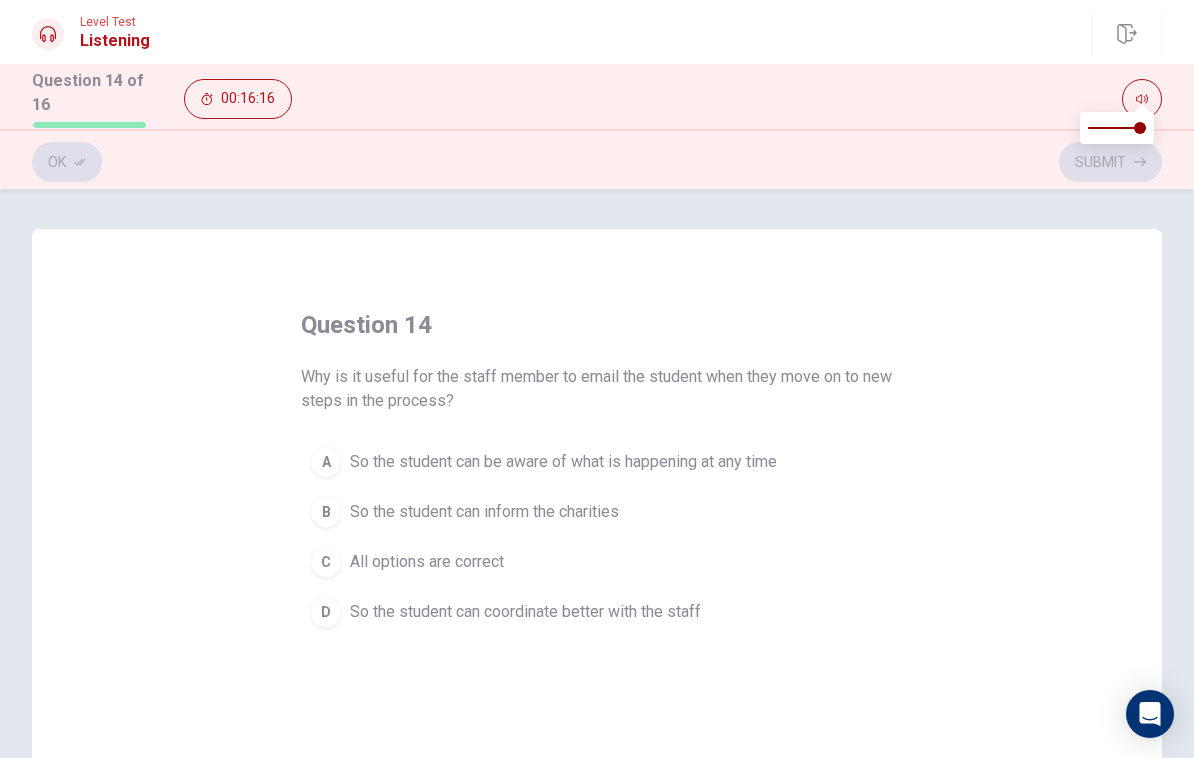 click on "So the student can be aware of what is happening at any time" at bounding box center (563, 462) 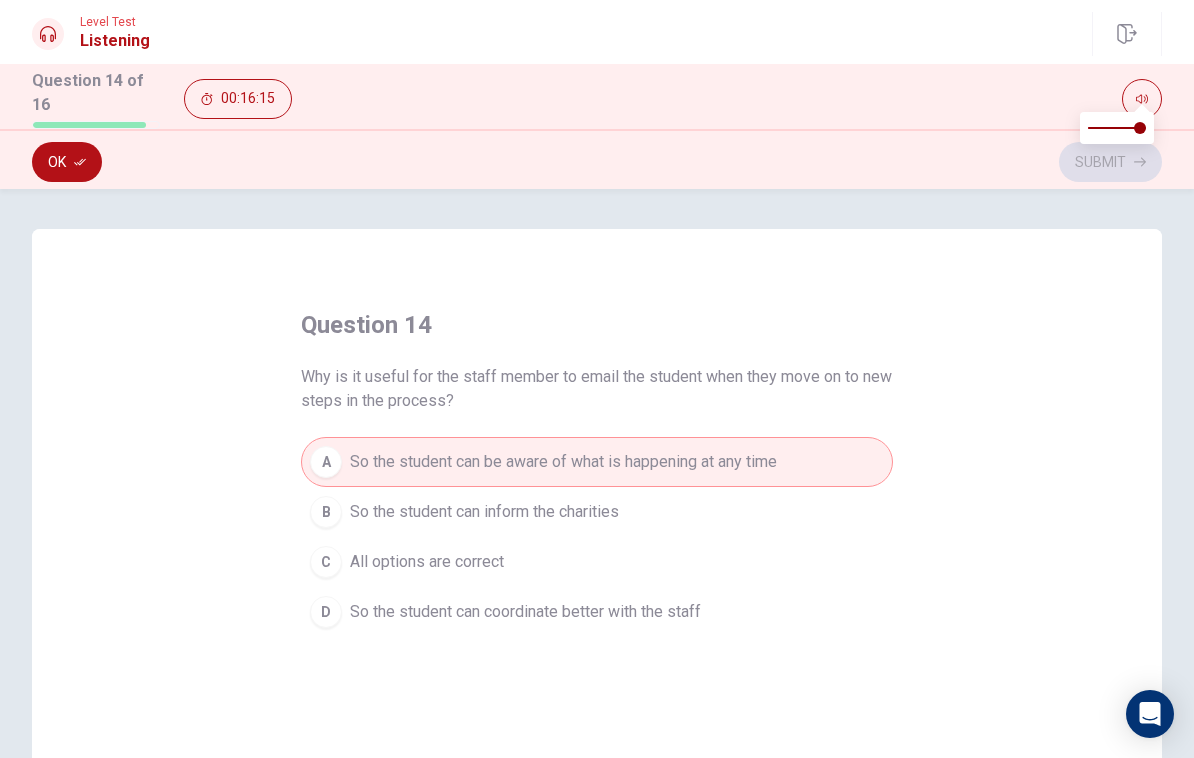click on "Ok" at bounding box center (67, 162) 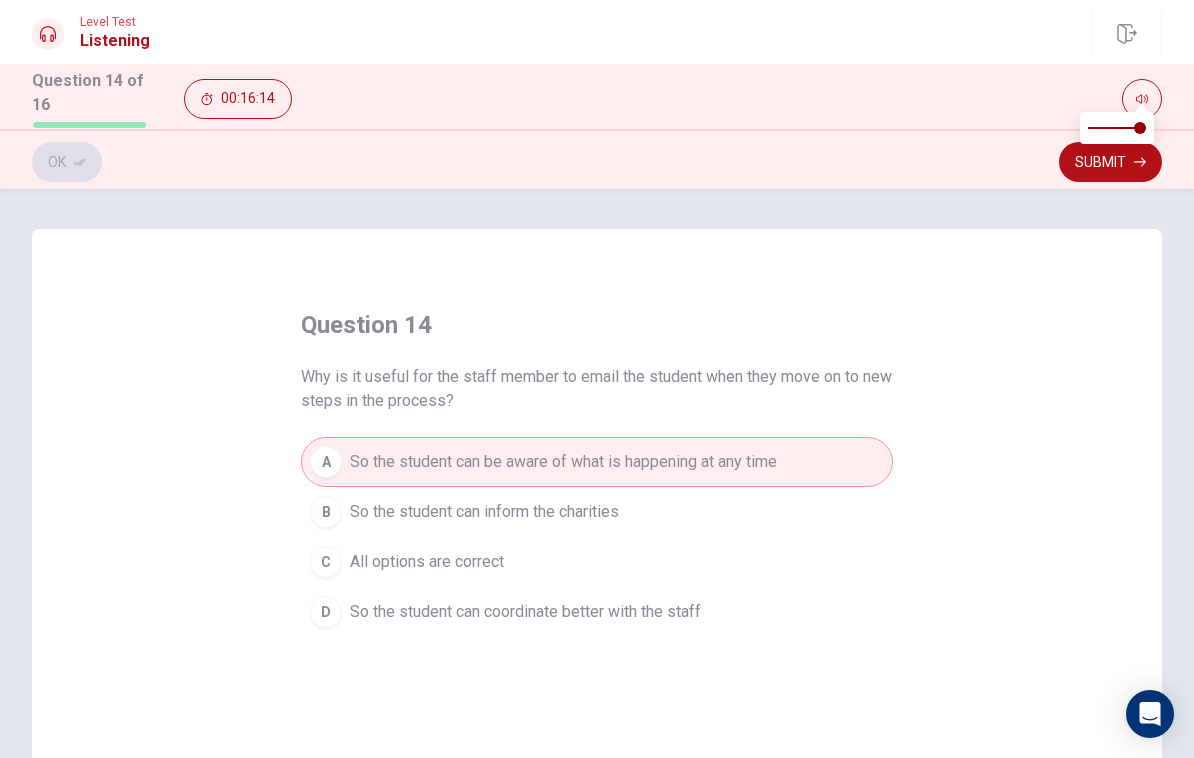 click on "Submit" at bounding box center [1110, 162] 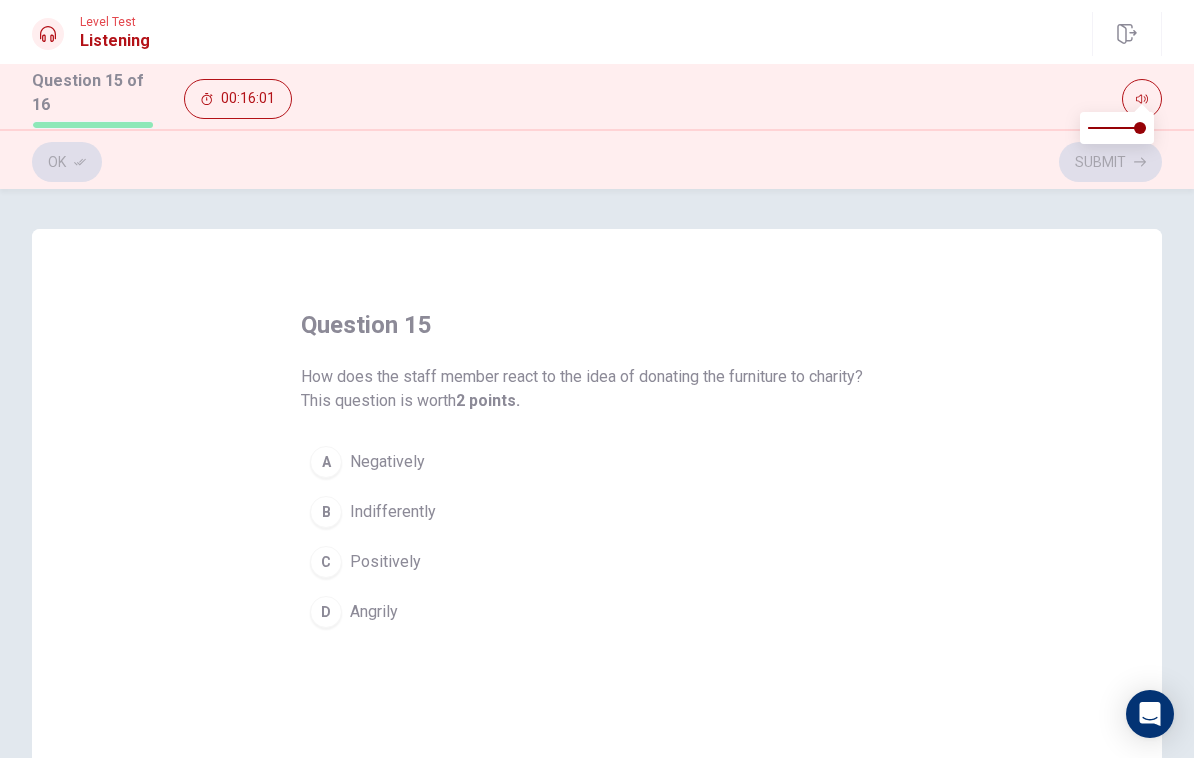 click on "C Positively" at bounding box center [597, 562] 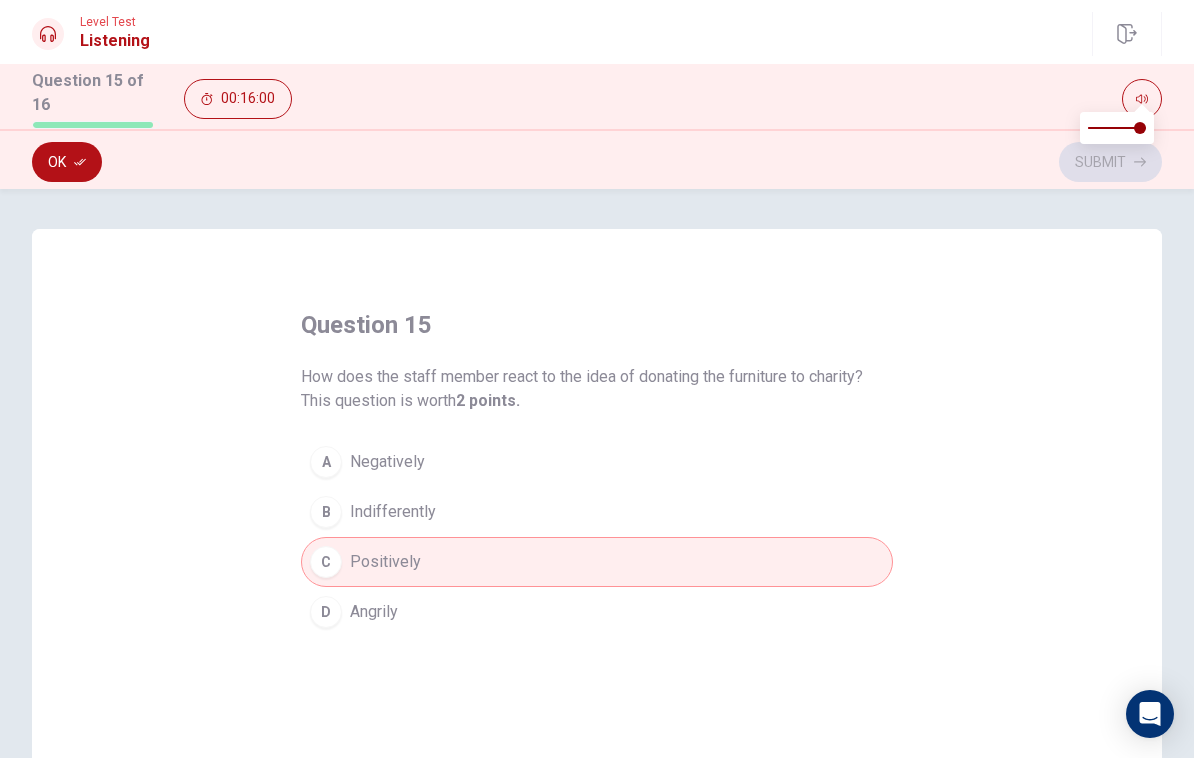 click on "Ok" at bounding box center [67, 162] 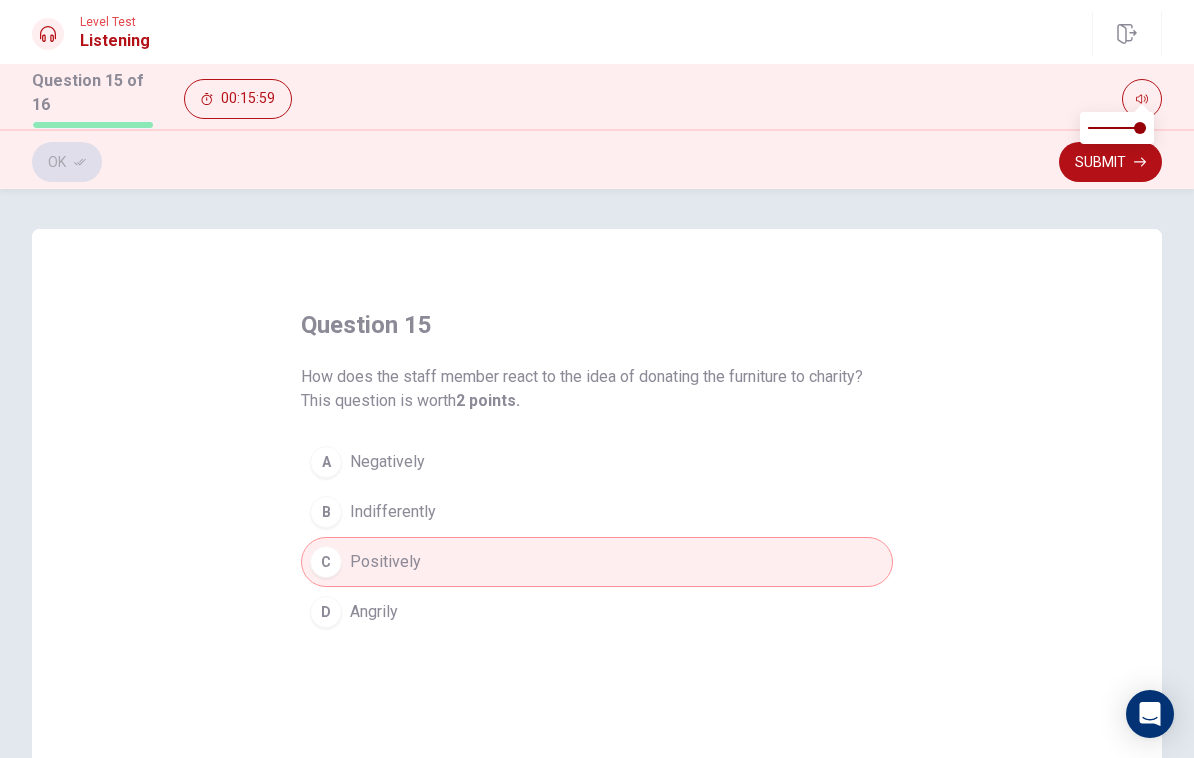 click on "Submit" at bounding box center [1110, 162] 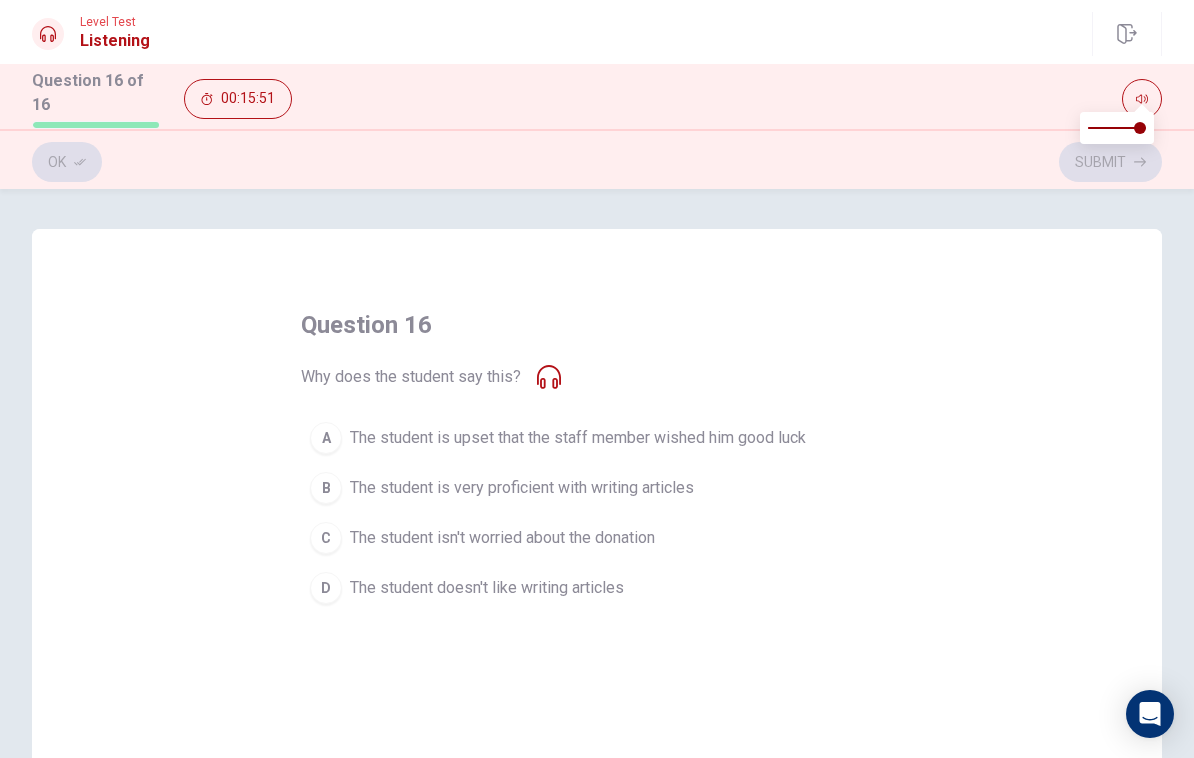 click on "A" at bounding box center (326, 438) 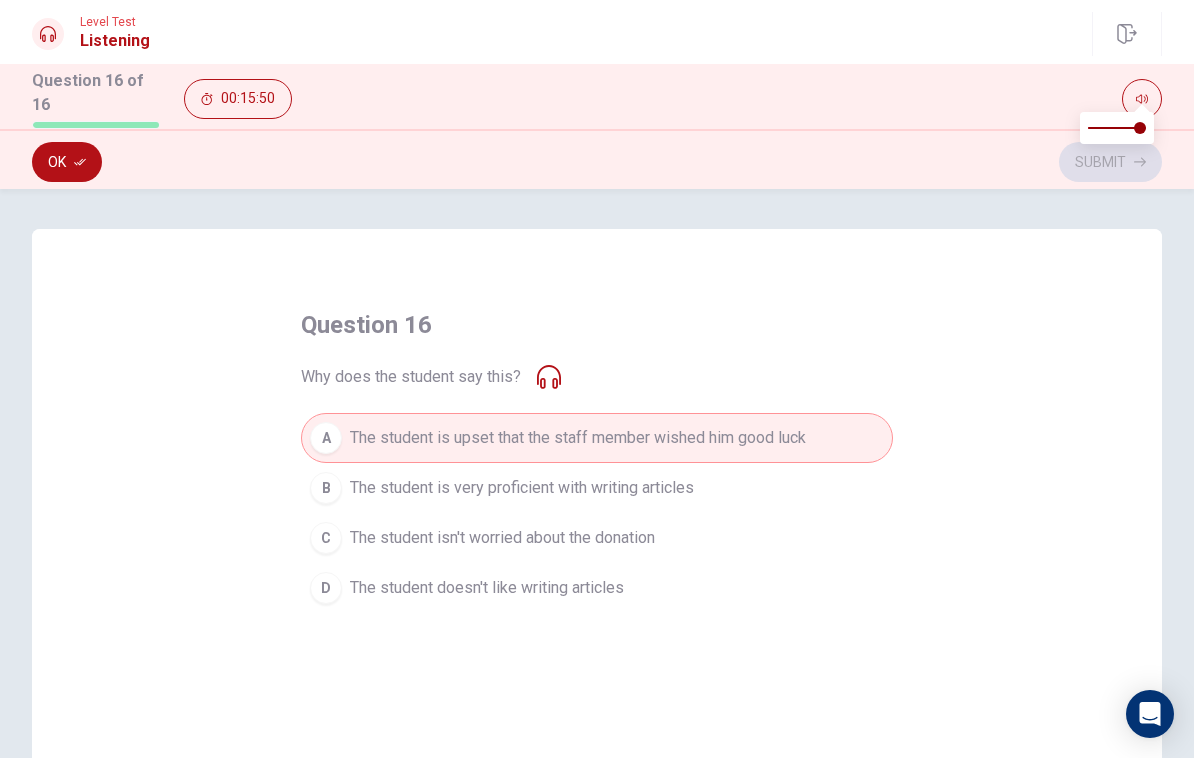 click on "Ok" at bounding box center (67, 162) 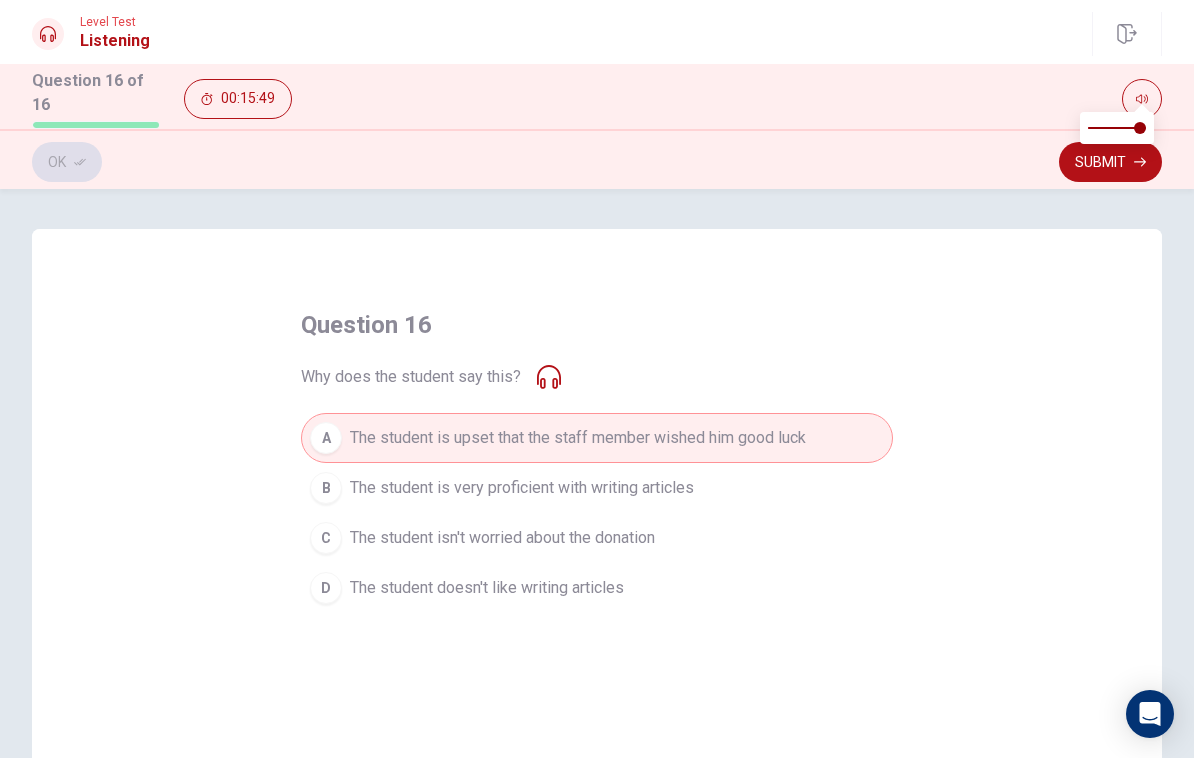 click on "Submit" at bounding box center [1110, 162] 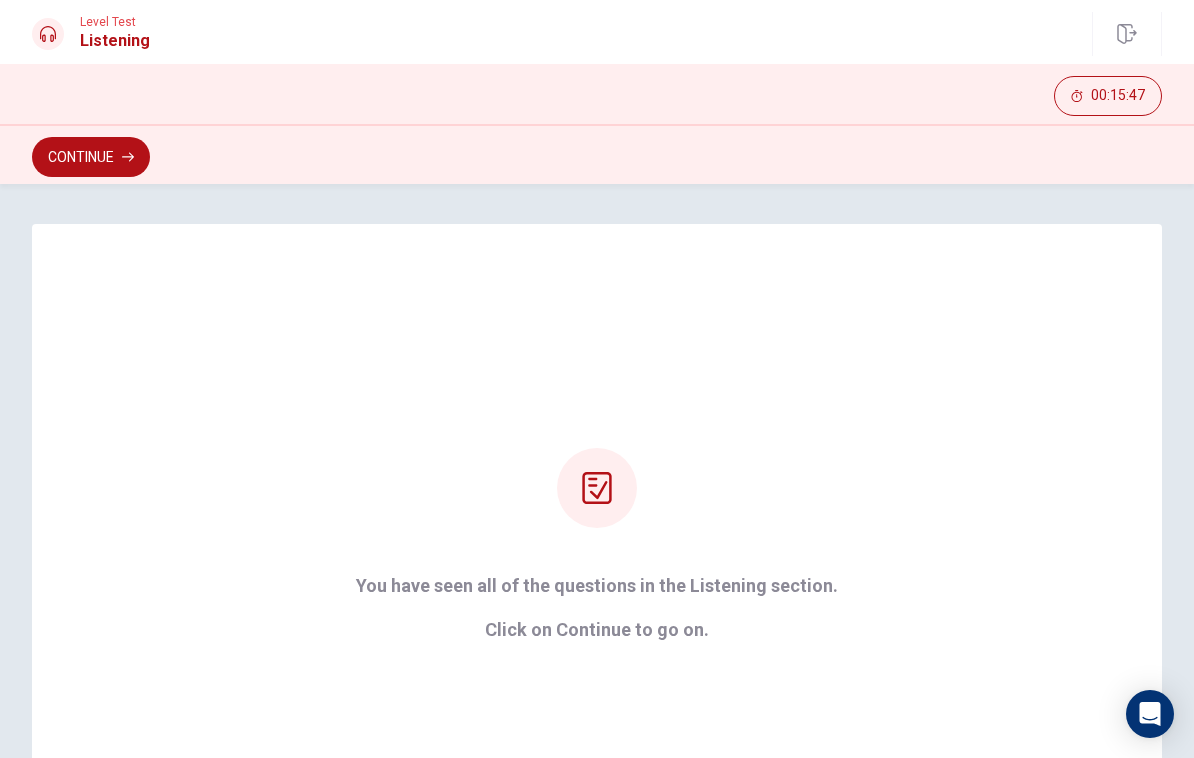 click on "You have seen all of the questions in the Listening section. Click on Continue to go on." at bounding box center (597, 544) 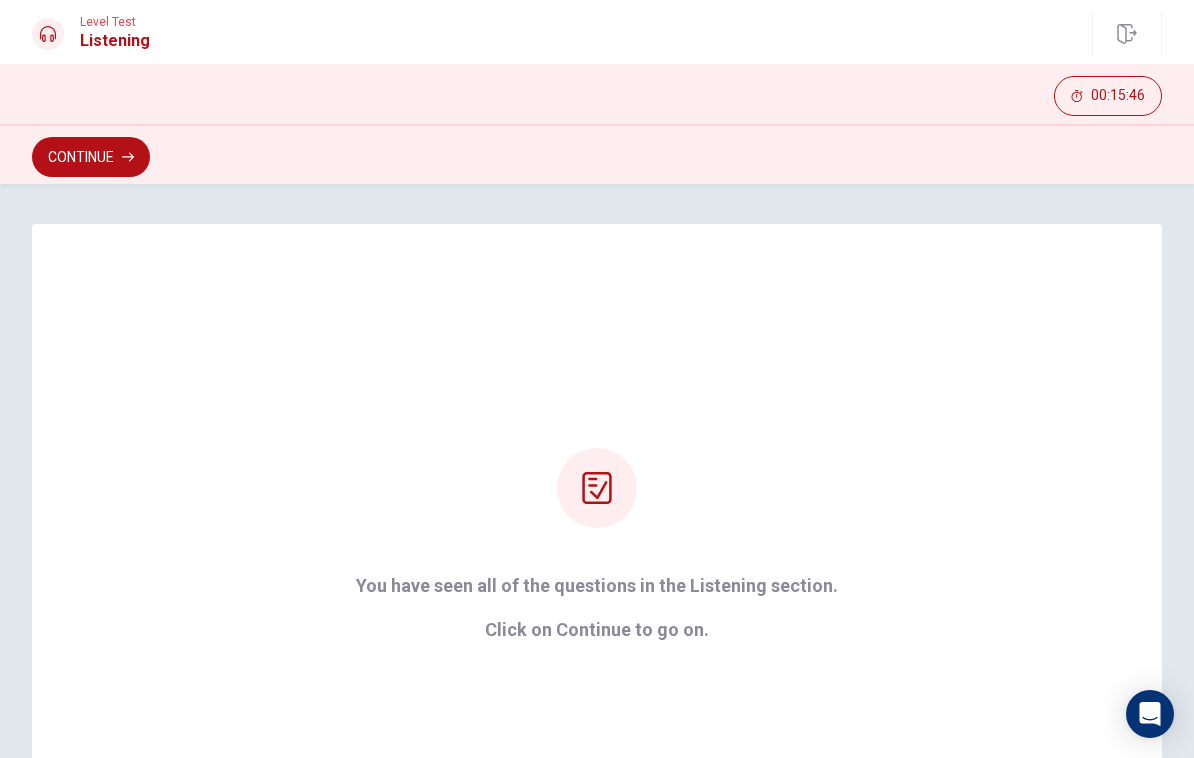 click on "Continue" at bounding box center (91, 157) 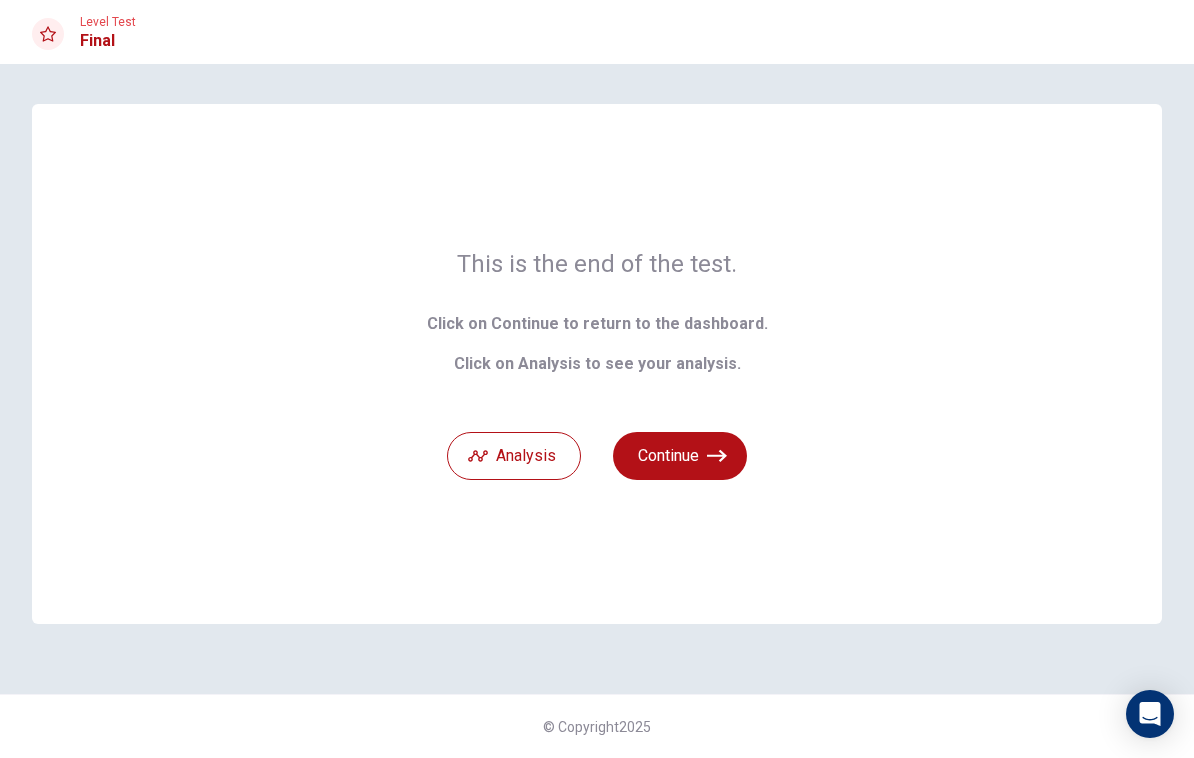 click 